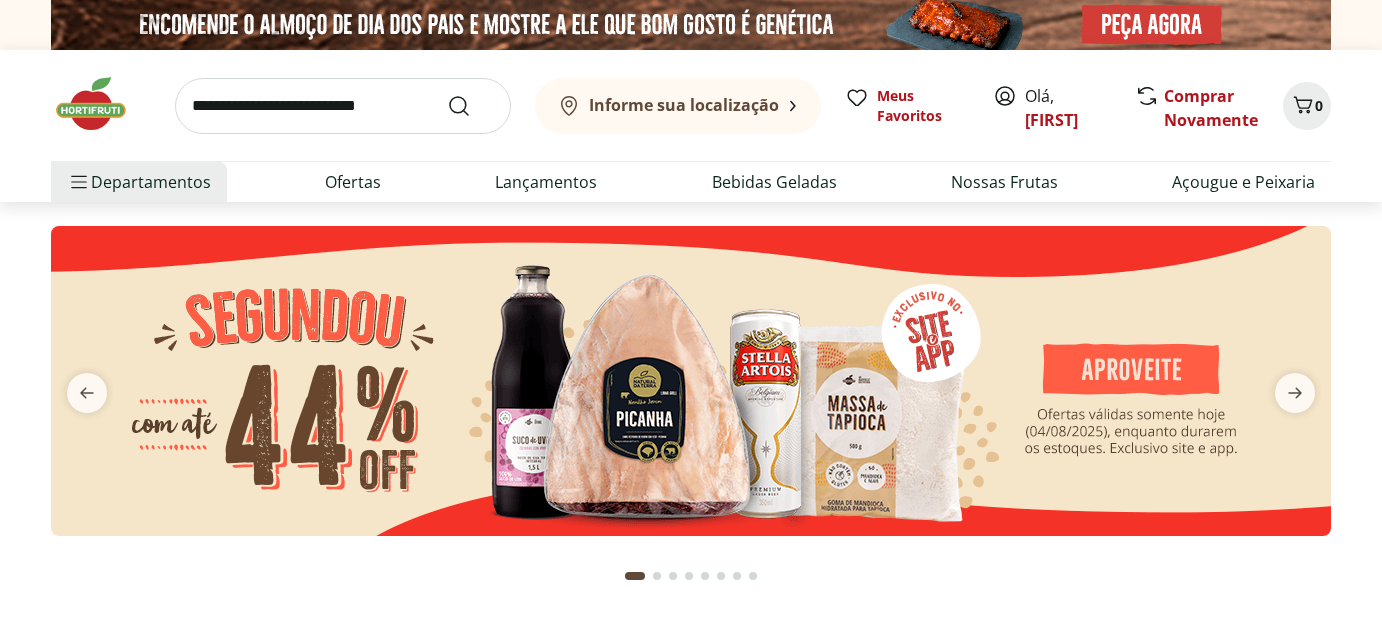 scroll, scrollTop: 0, scrollLeft: 0, axis: both 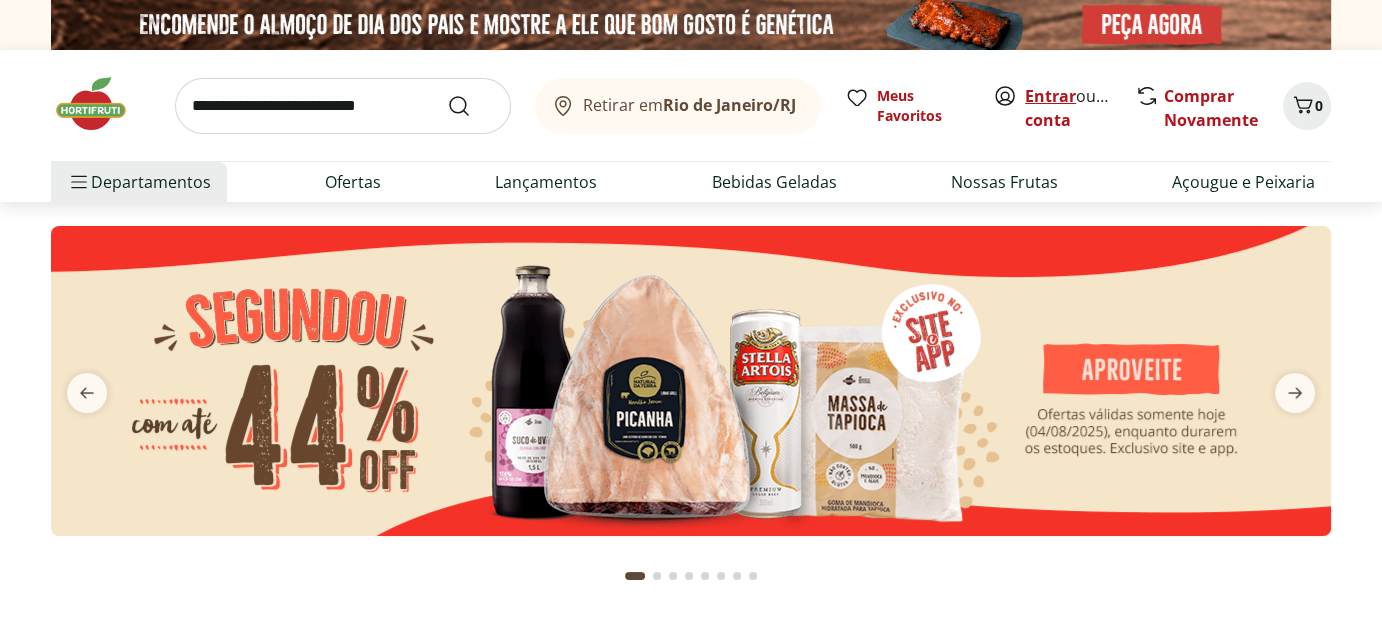 click on "Entrar" at bounding box center [1050, 96] 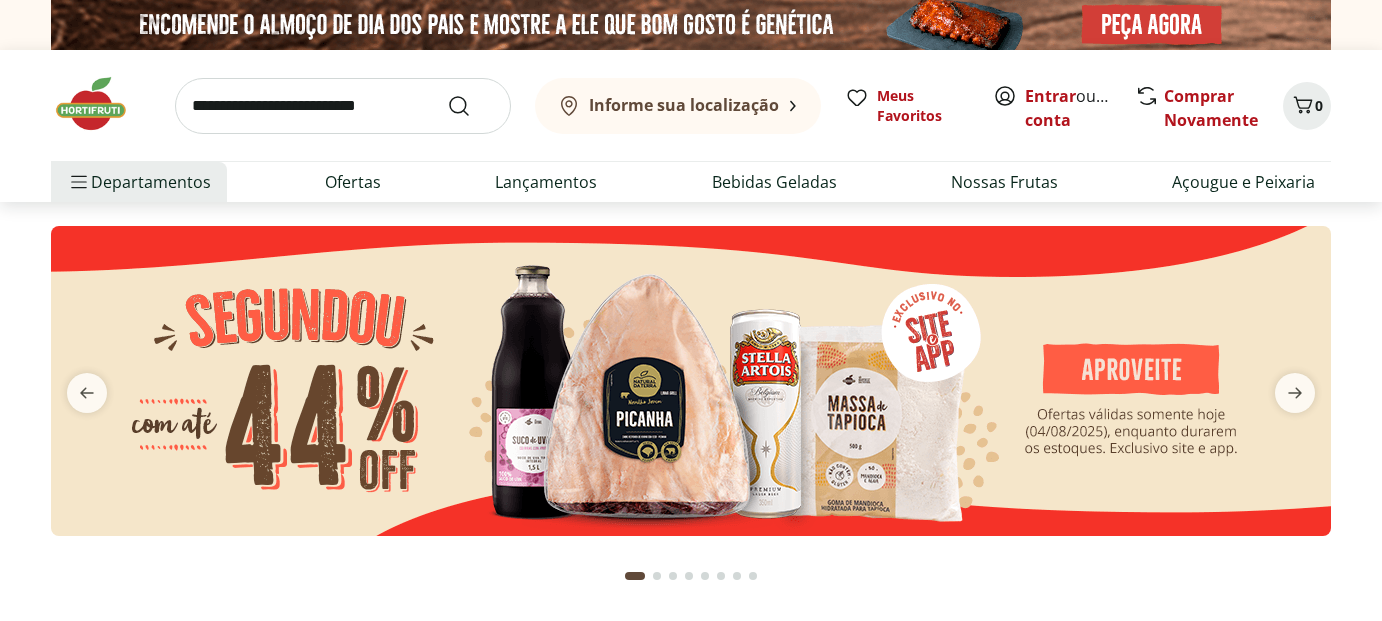 scroll, scrollTop: 0, scrollLeft: 0, axis: both 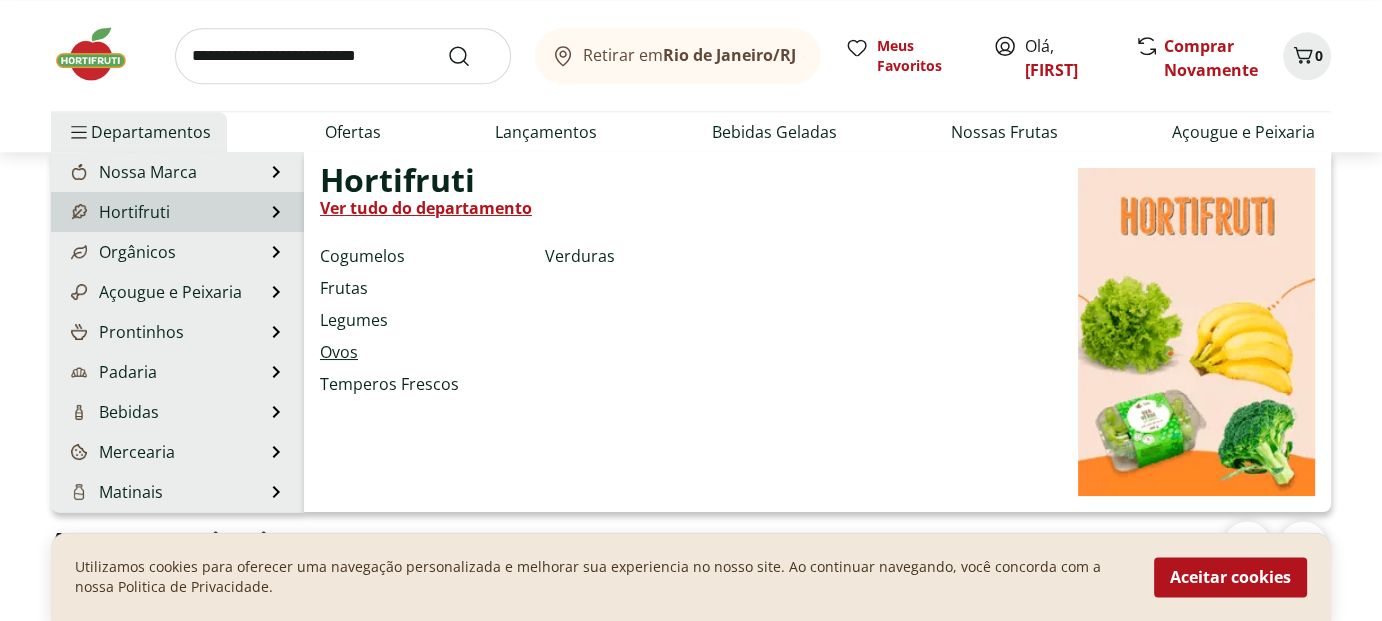 click on "Ovos" at bounding box center (339, 352) 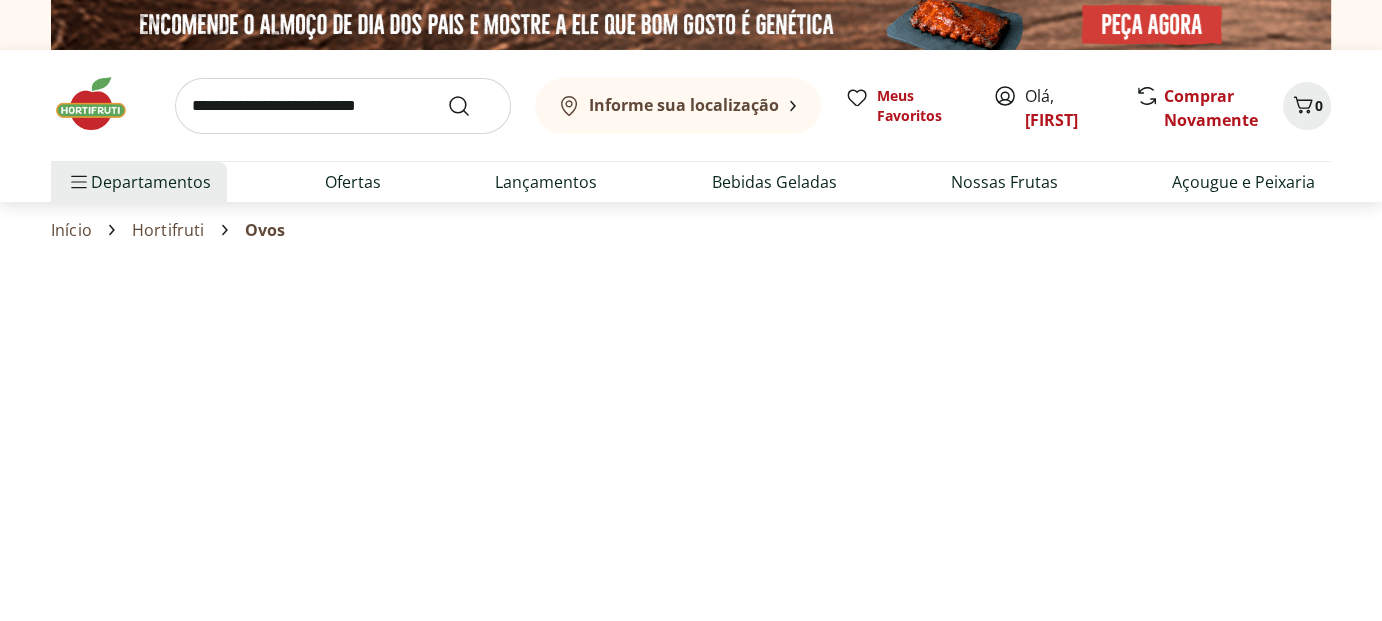 select on "**********" 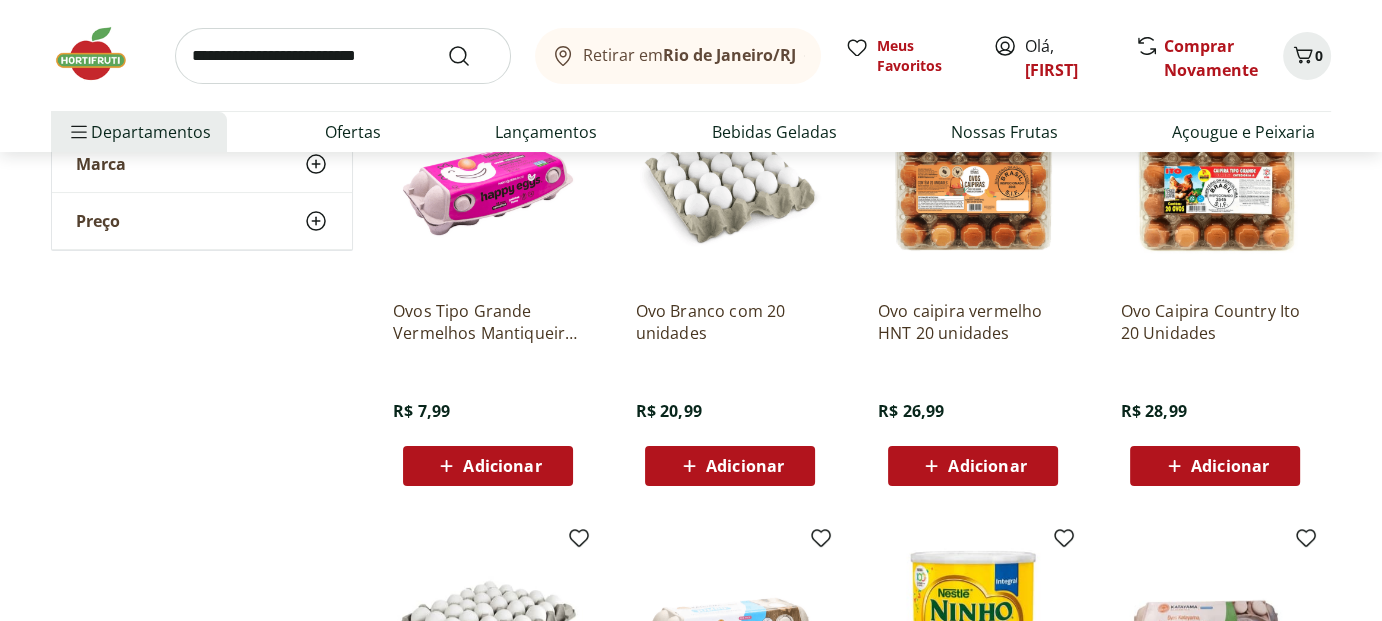 scroll, scrollTop: 300, scrollLeft: 0, axis: vertical 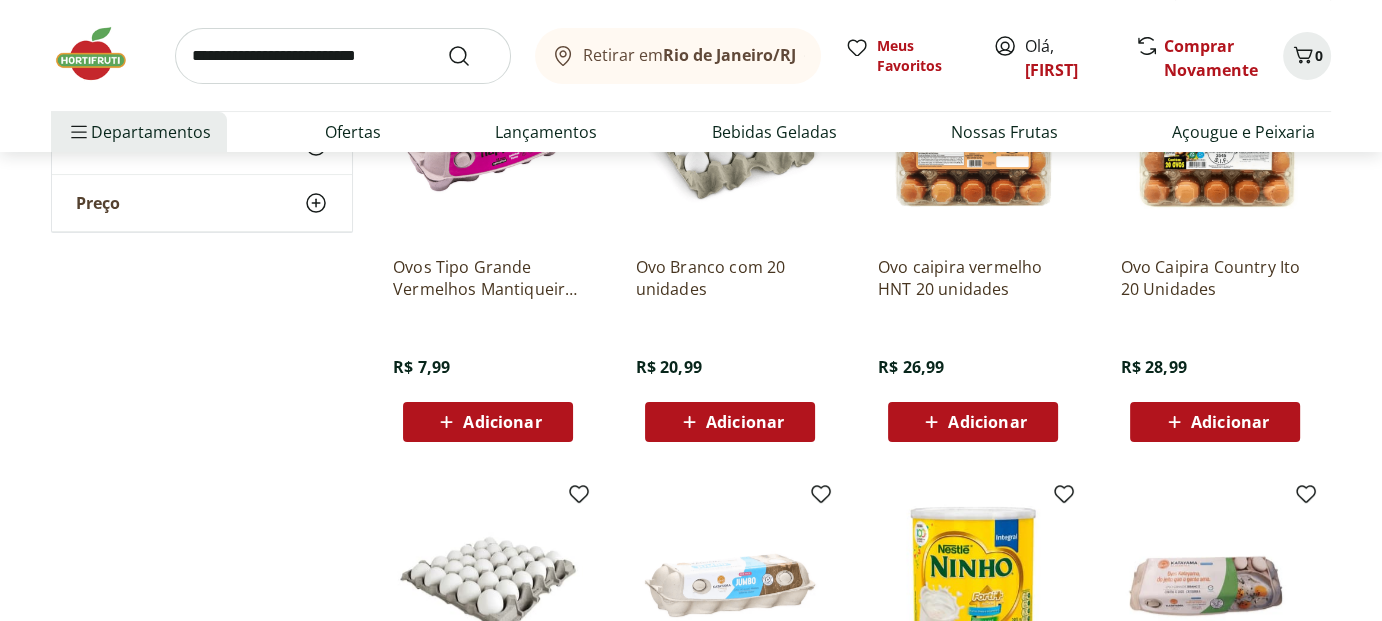 click on "Adicionar" at bounding box center (502, 422) 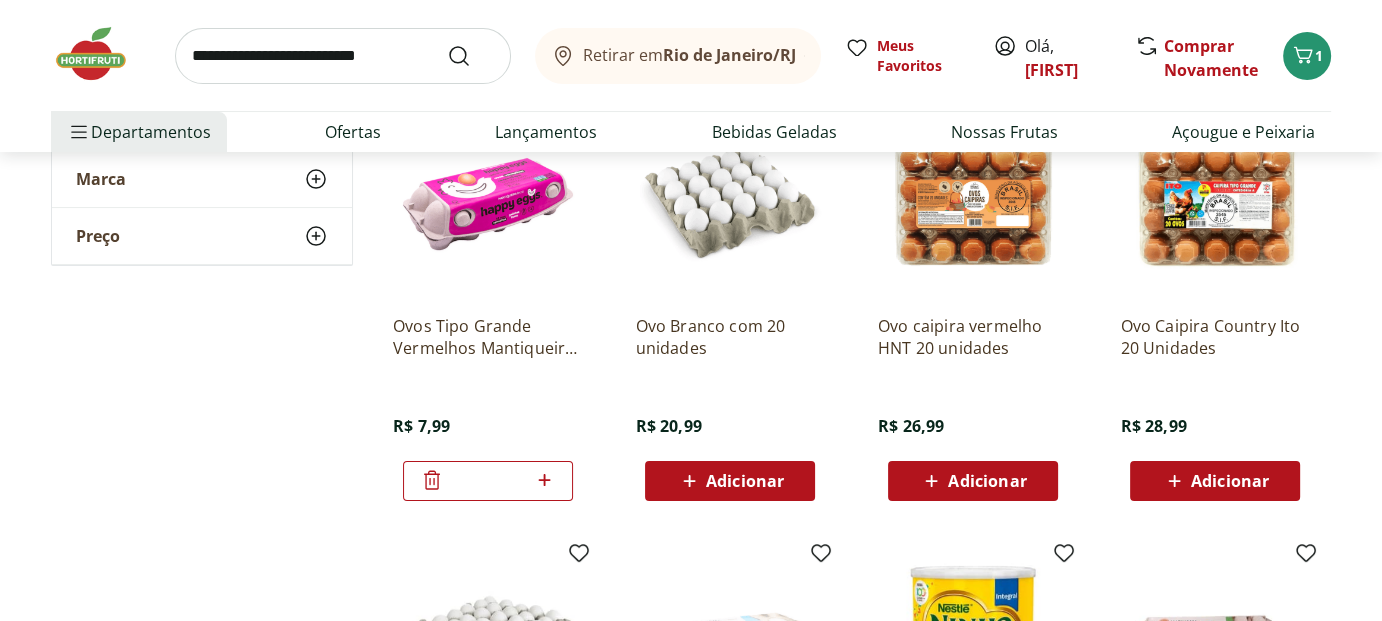 scroll, scrollTop: 0, scrollLeft: 0, axis: both 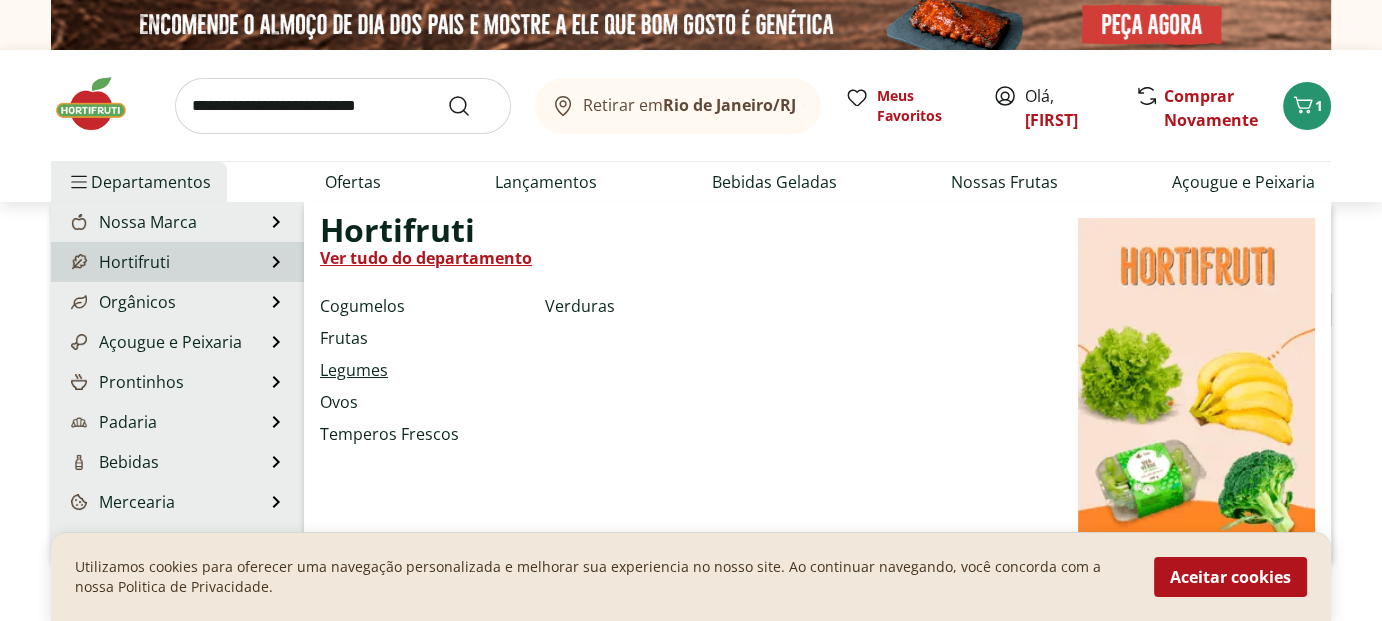 click on "Legumes" at bounding box center (354, 370) 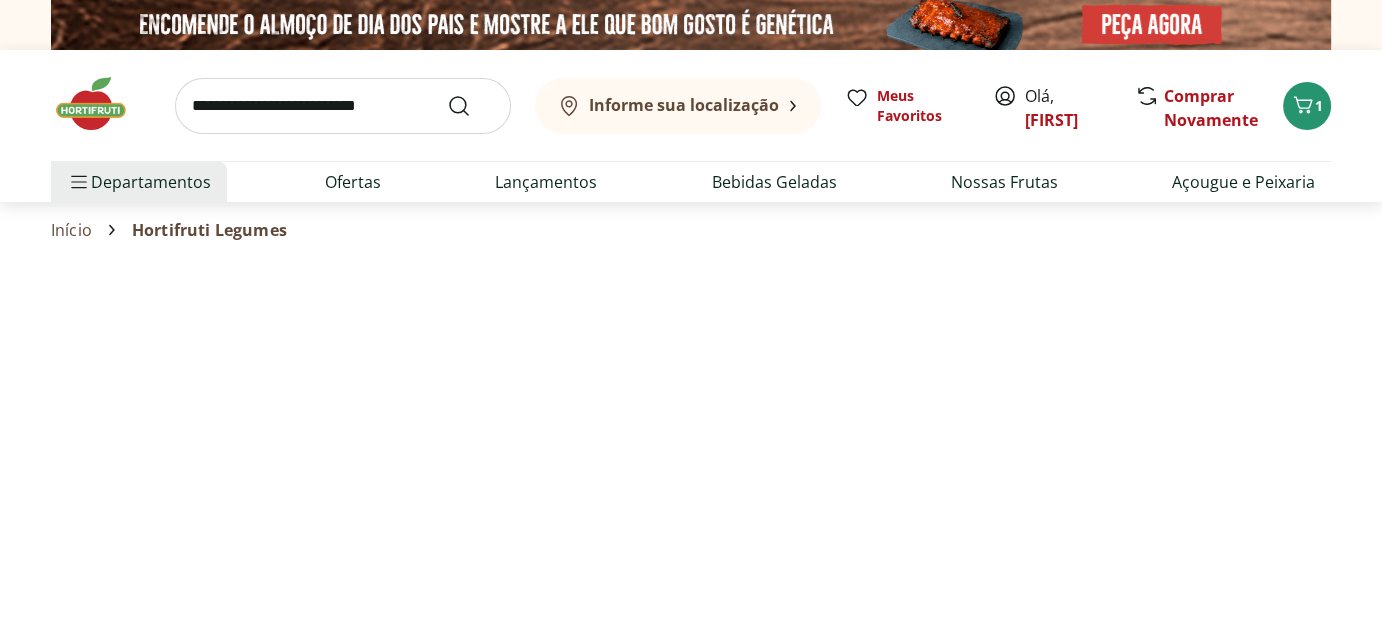 select on "**********" 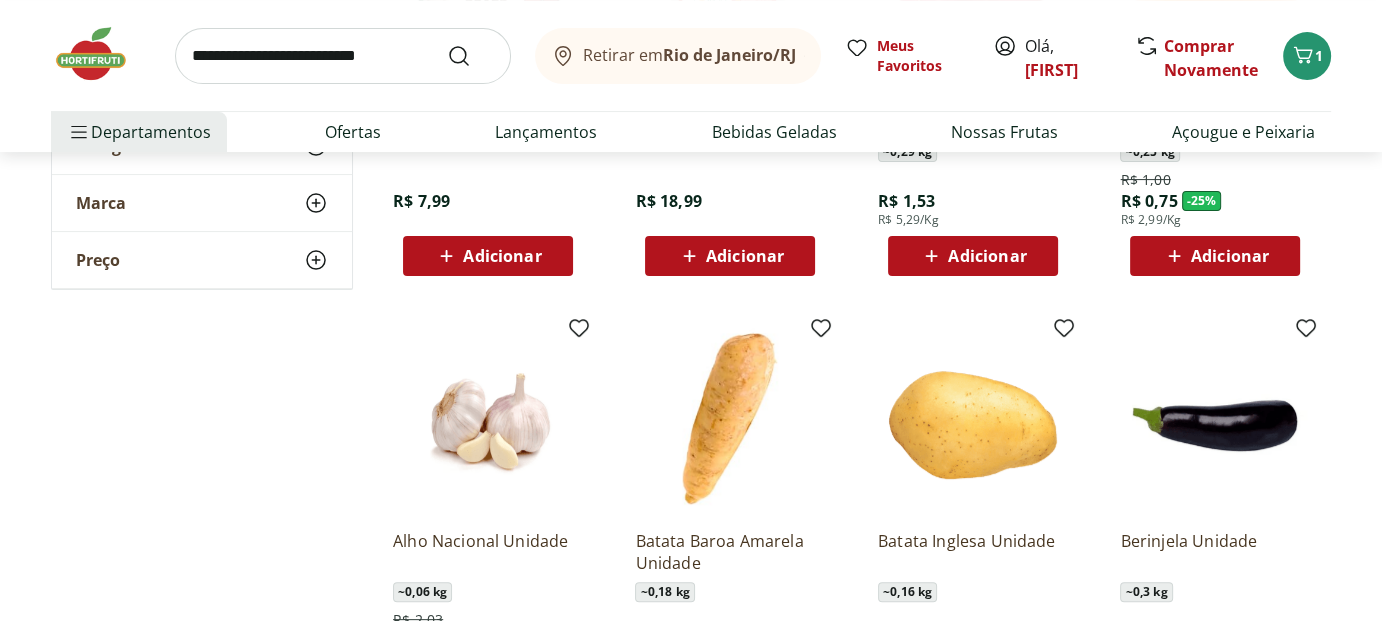 scroll, scrollTop: 600, scrollLeft: 0, axis: vertical 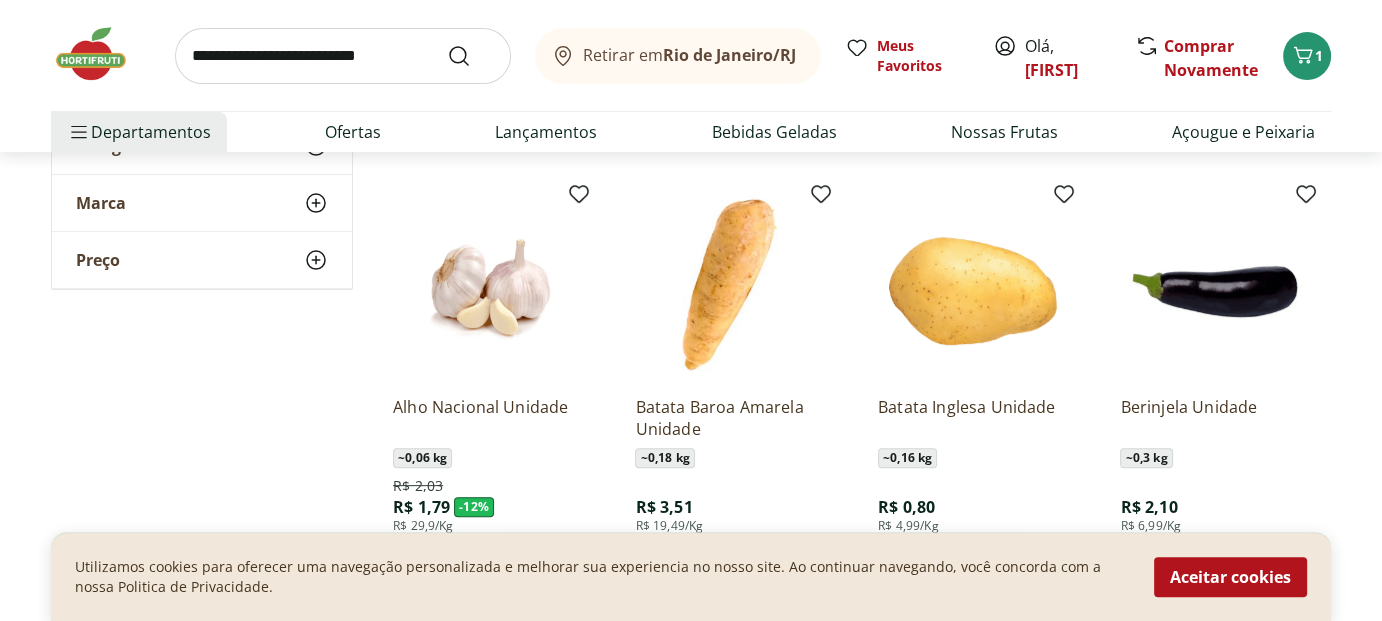 click on "Utilizamos cookies para oferecer uma navegação personalizada e melhorar sua experiencia no nosso site. Ao continuar navegando, você concorda com a nossa Politica de Privacidade. Aceitar cookies" at bounding box center [691, 576] 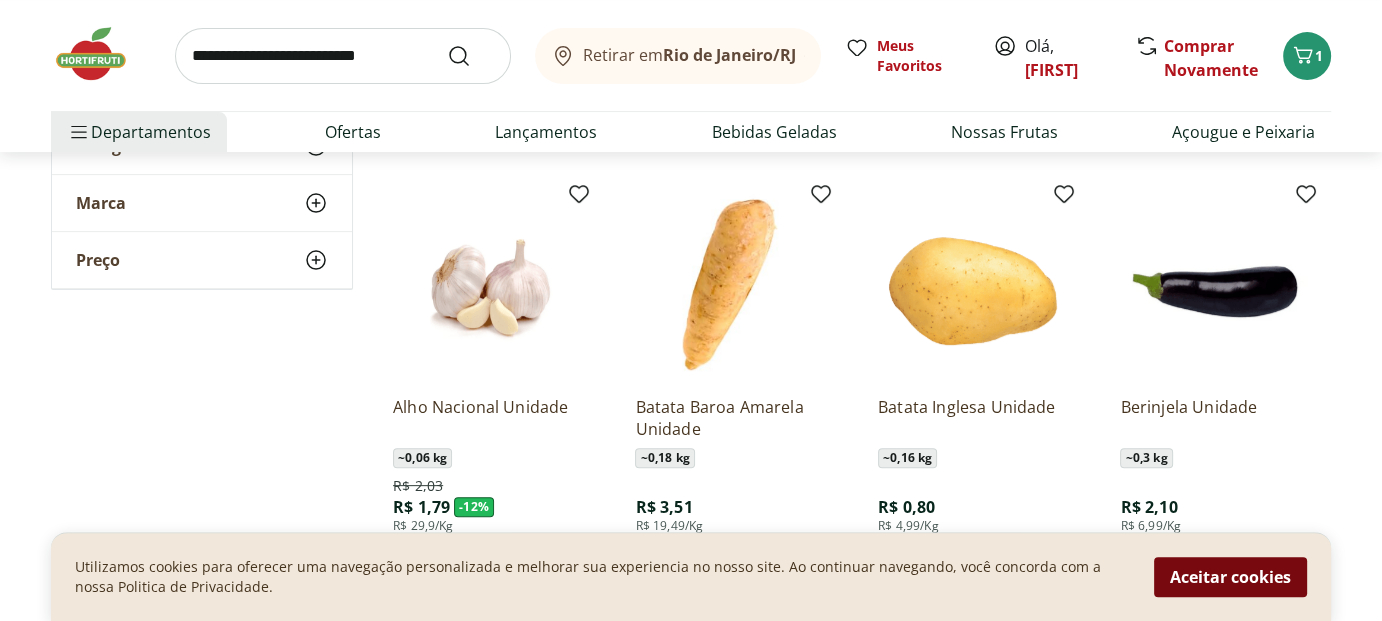 click on "Aceitar cookies" at bounding box center [1230, 577] 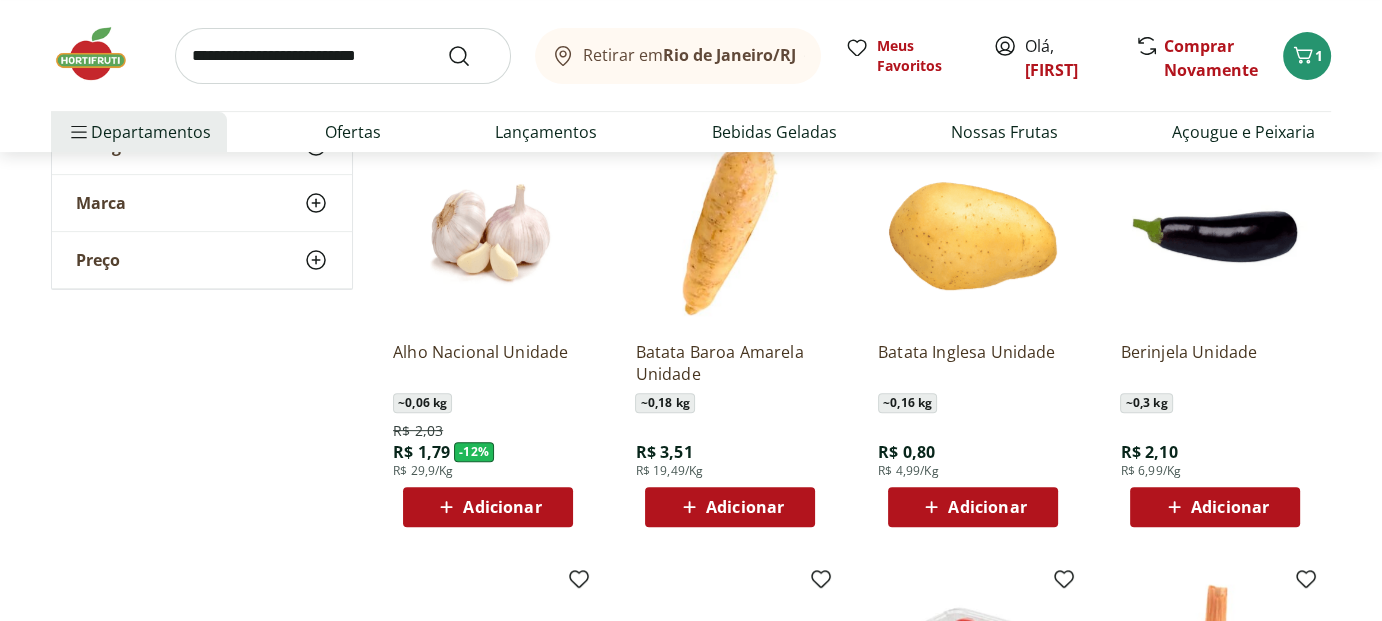 scroll, scrollTop: 600, scrollLeft: 0, axis: vertical 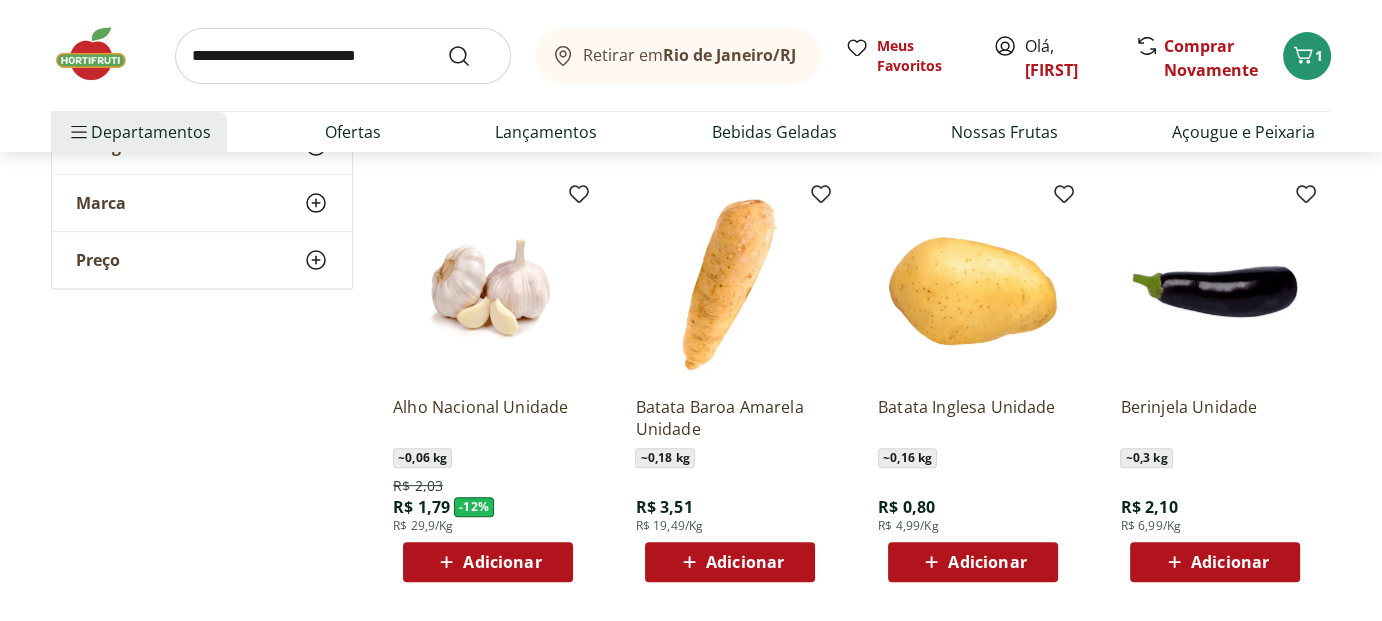 click on "Adicionar" at bounding box center [488, 562] 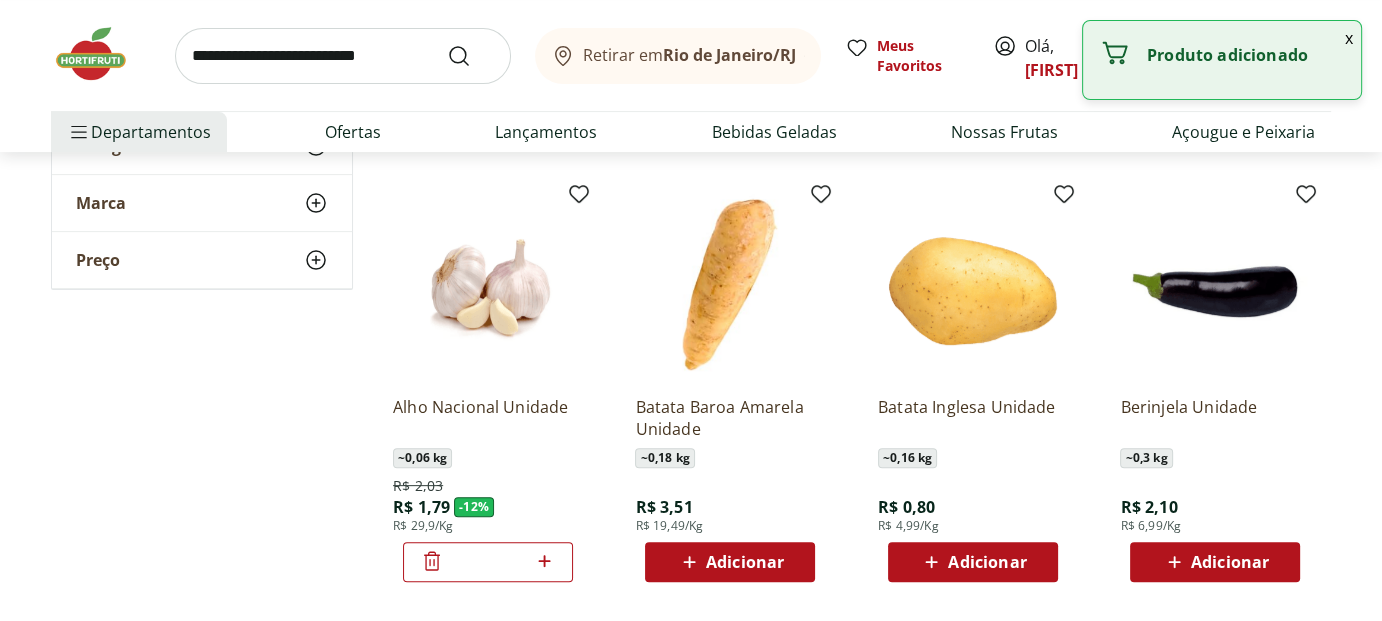 click 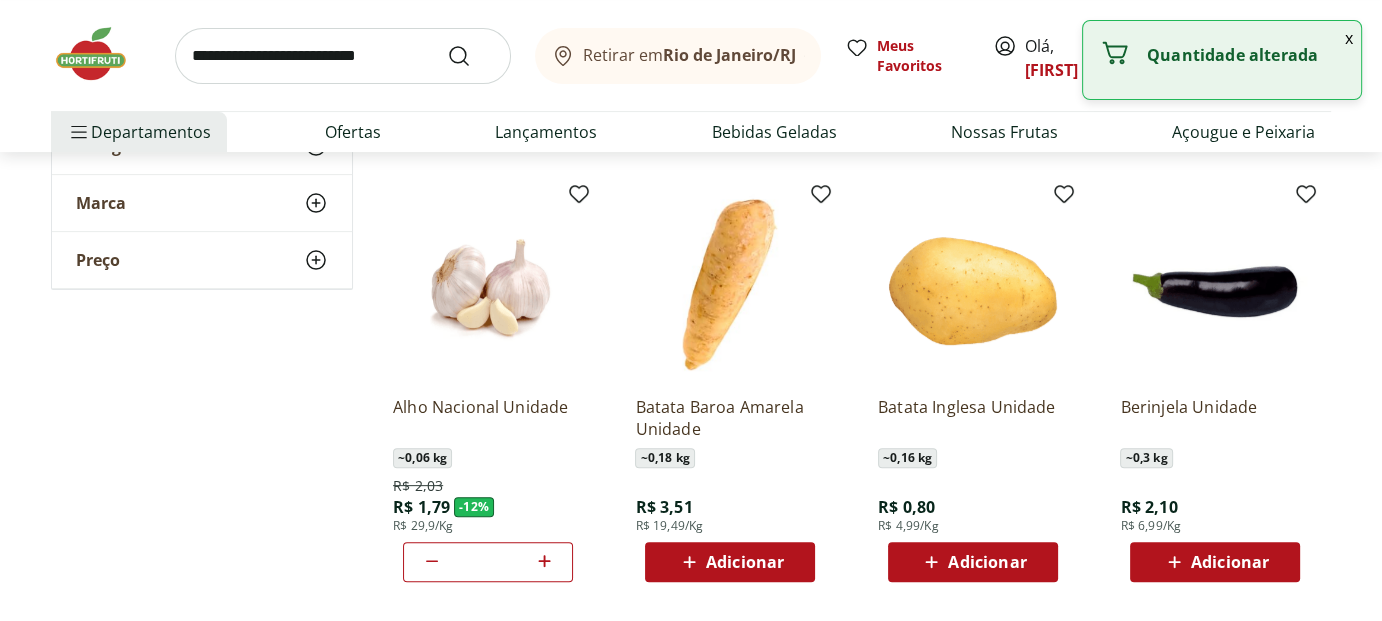 click 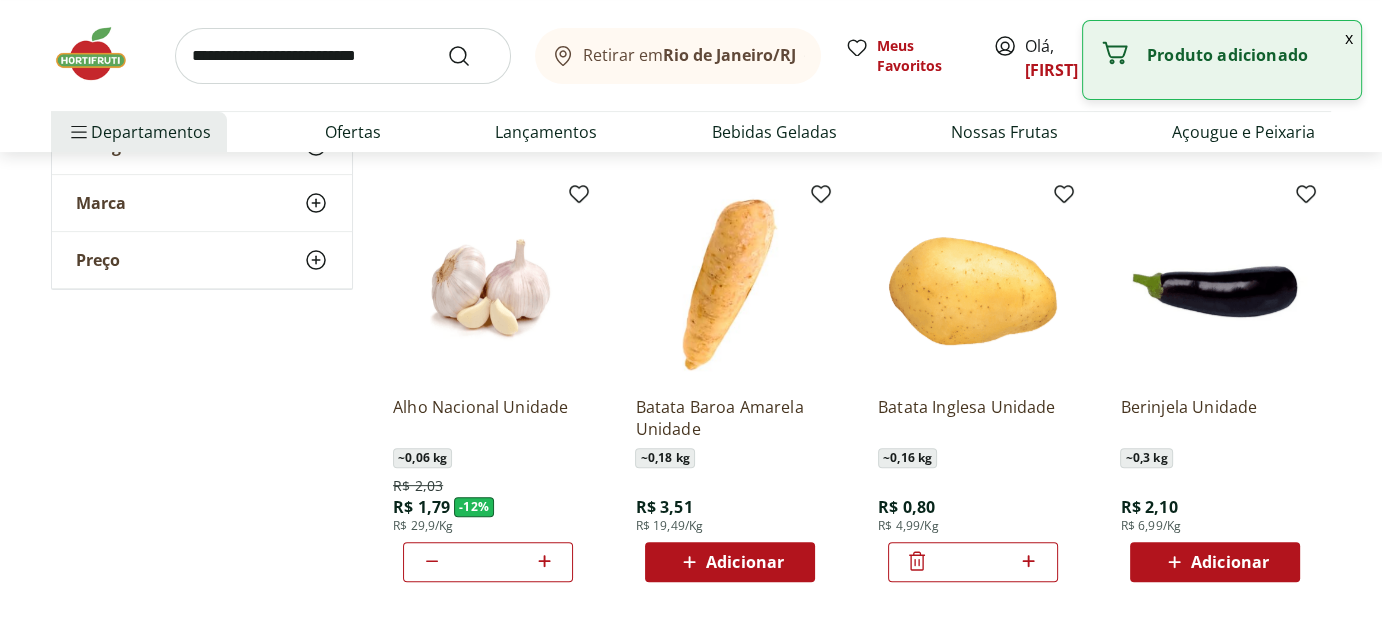 click 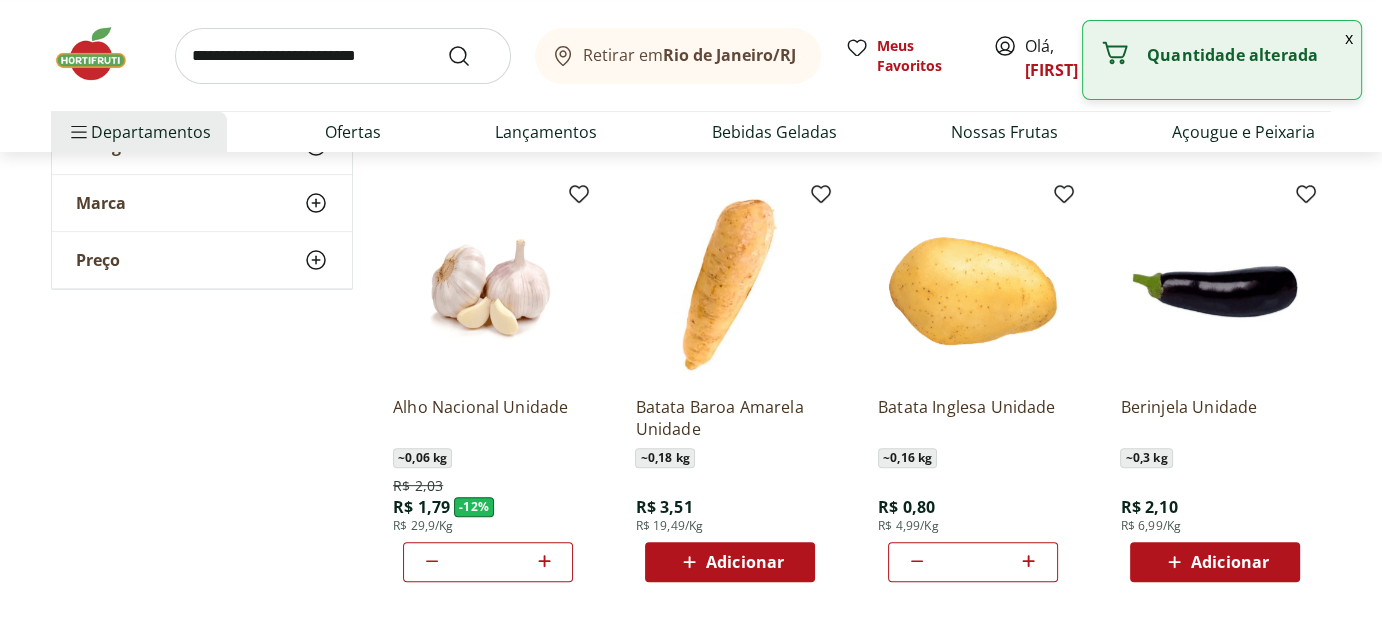 click 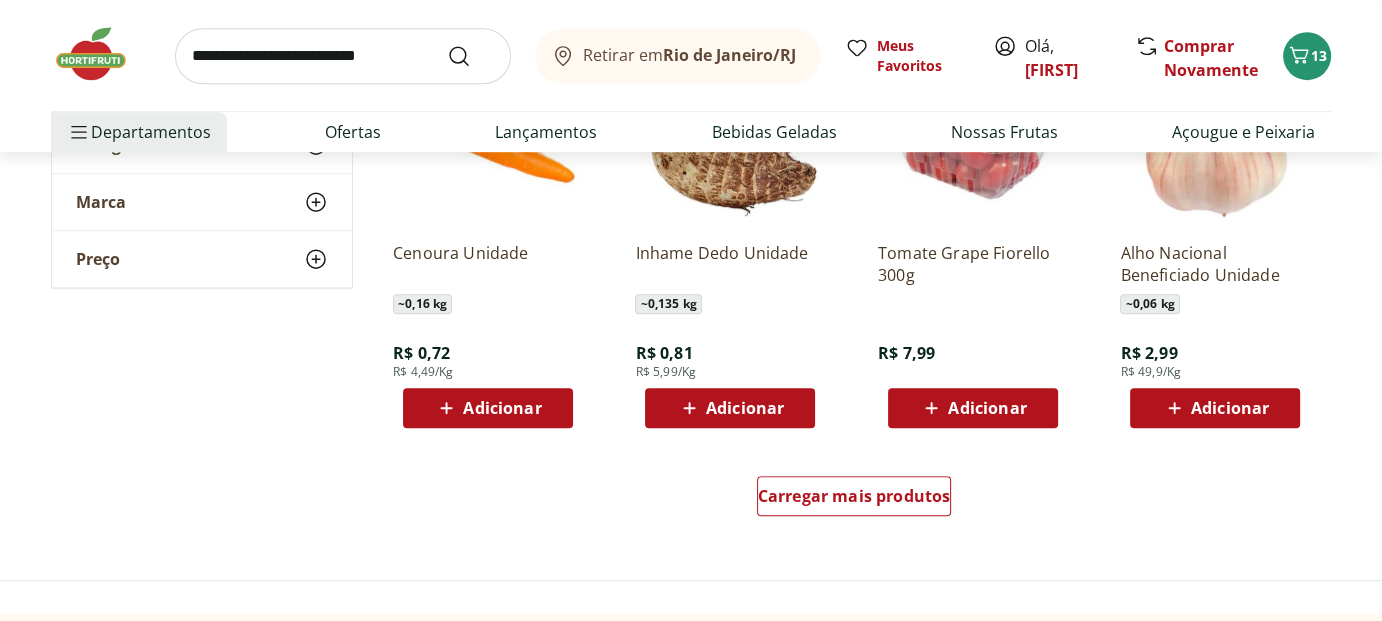 scroll, scrollTop: 1200, scrollLeft: 0, axis: vertical 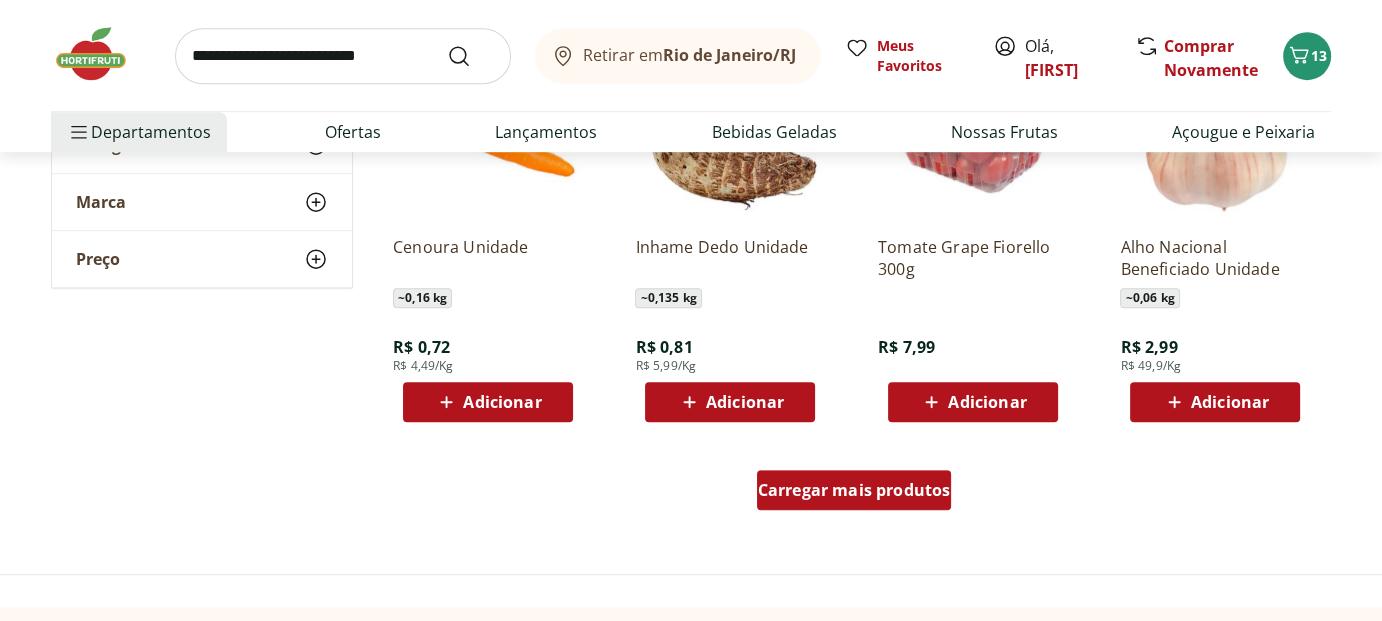 click on "Carregar mais produtos" at bounding box center [854, 490] 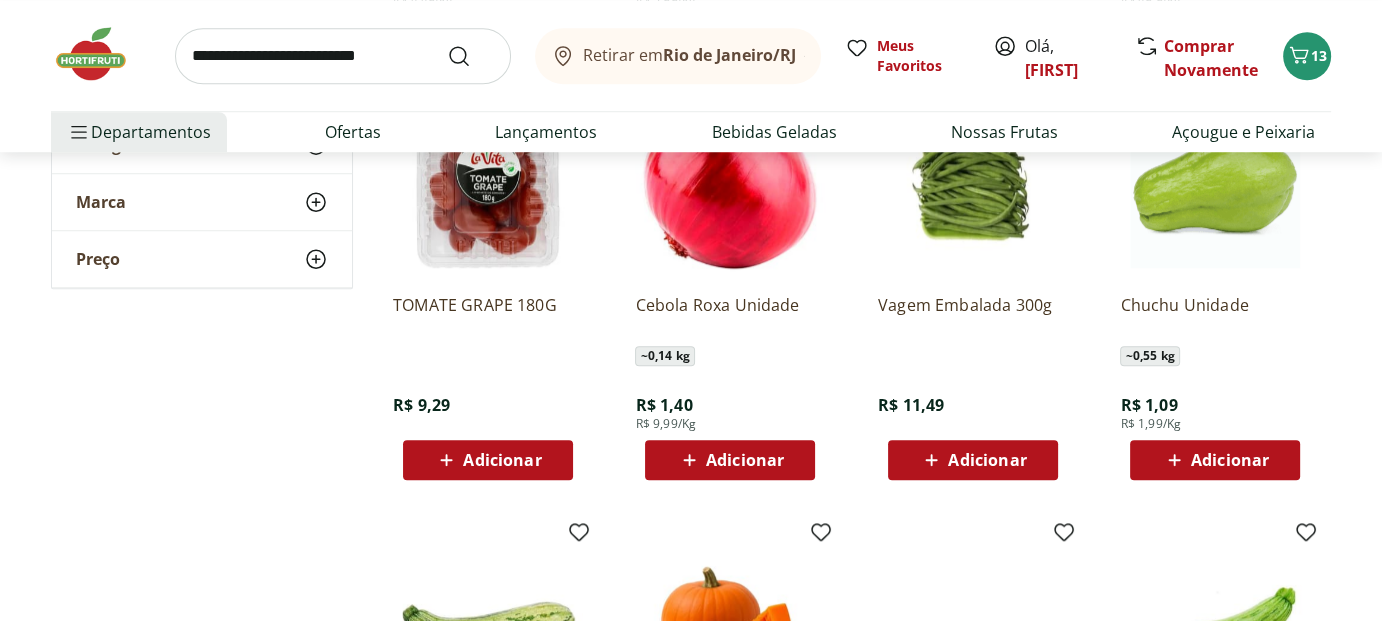 scroll, scrollTop: 1600, scrollLeft: 0, axis: vertical 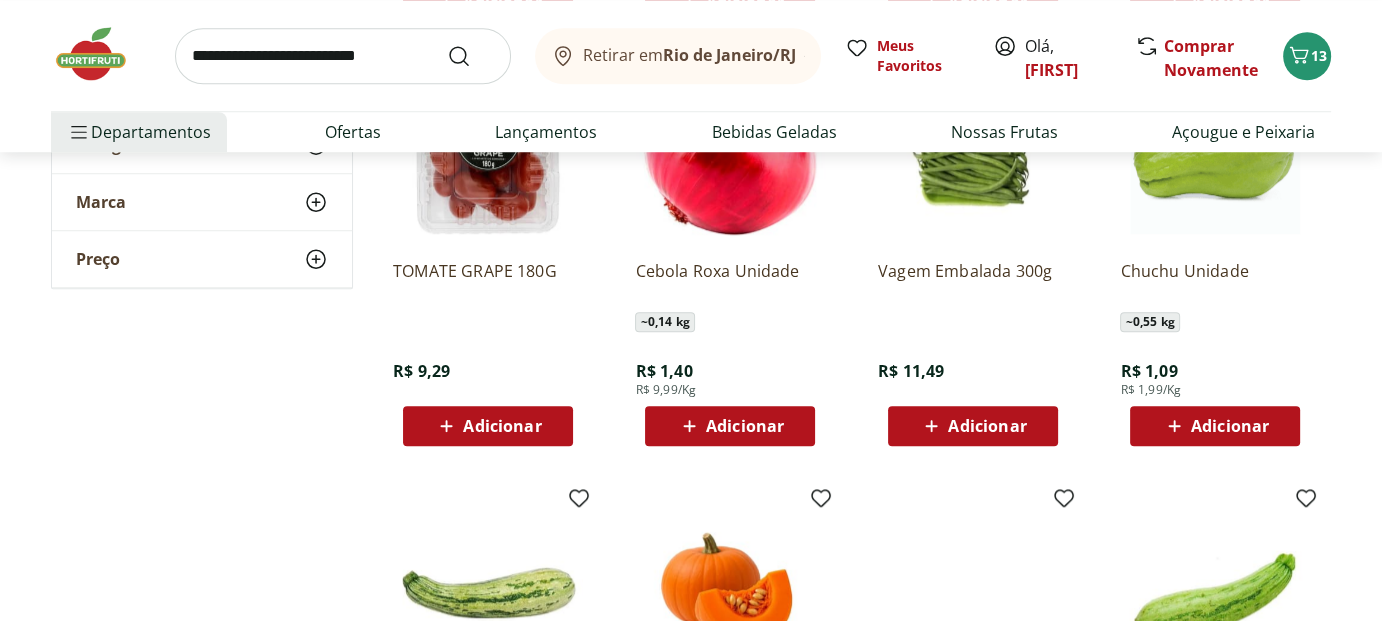 click on "Adicionar" at bounding box center [1230, 426] 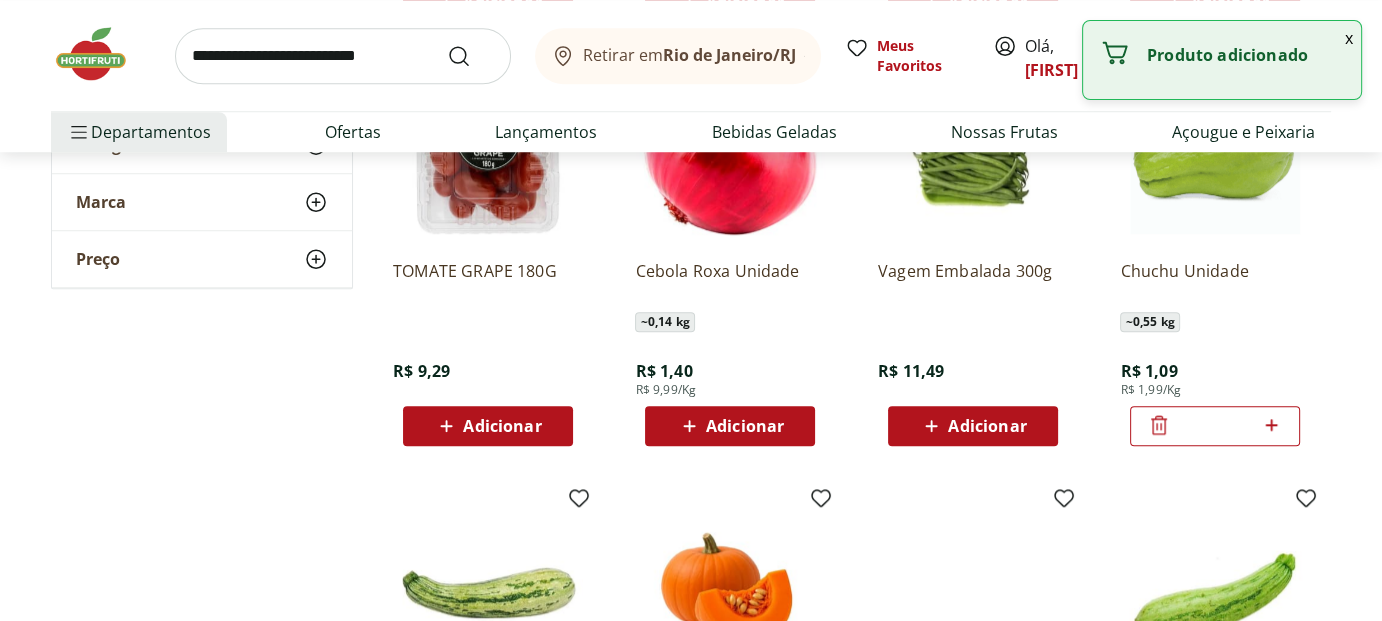 click 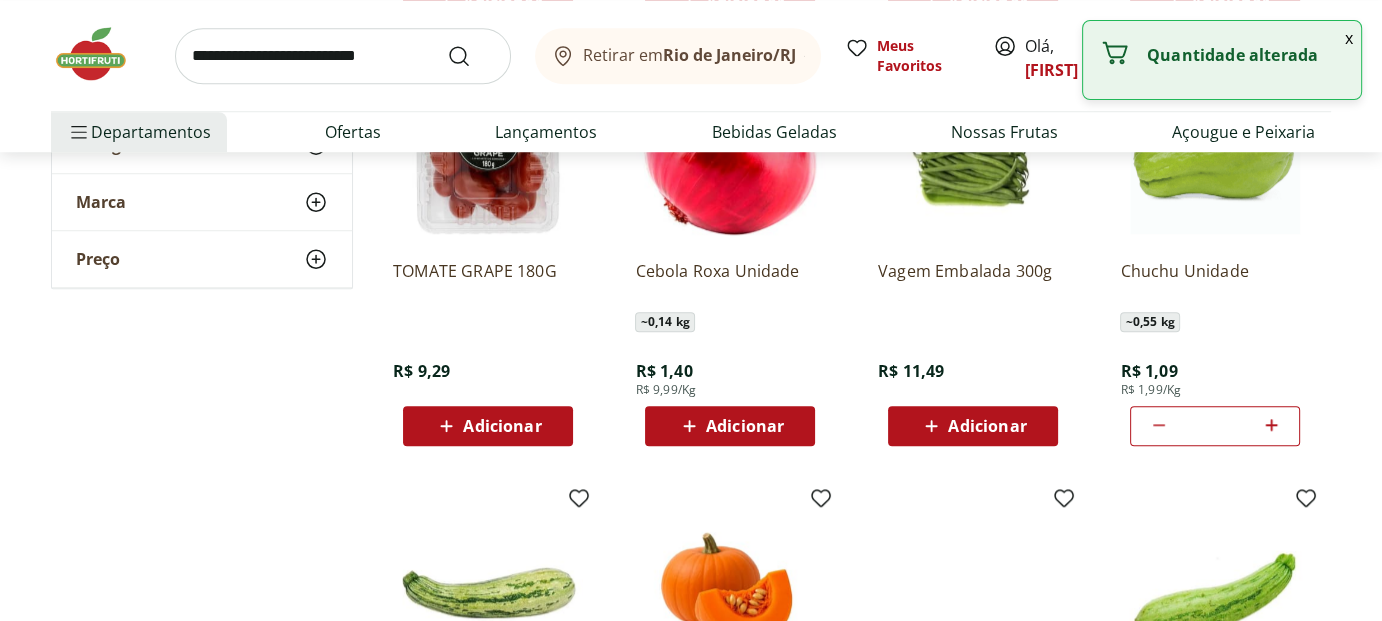 click 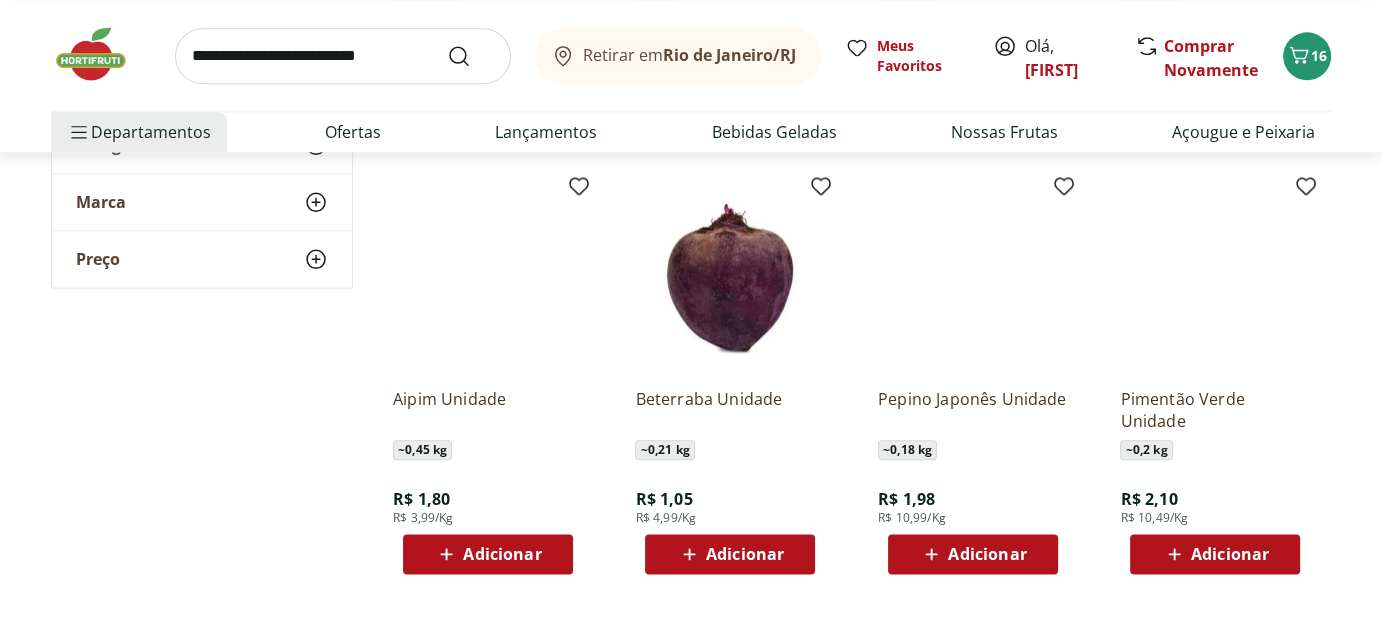 scroll, scrollTop: 2500, scrollLeft: 0, axis: vertical 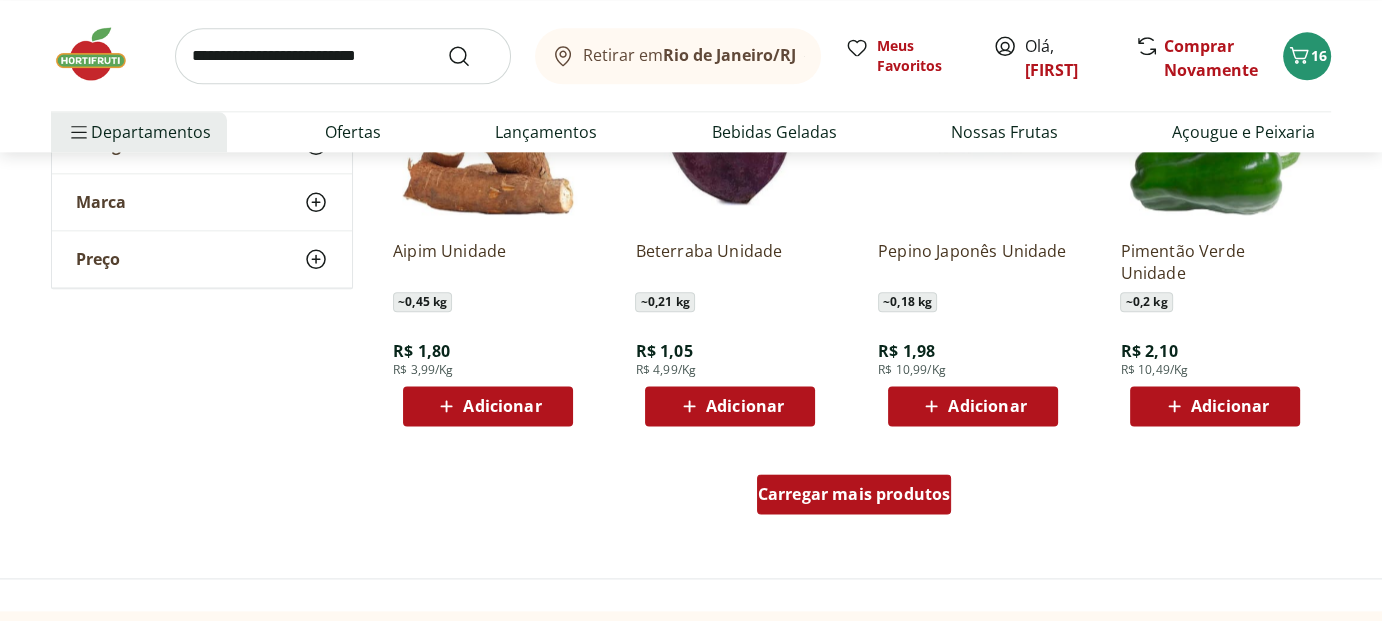 click on "Carregar mais produtos" at bounding box center (854, 494) 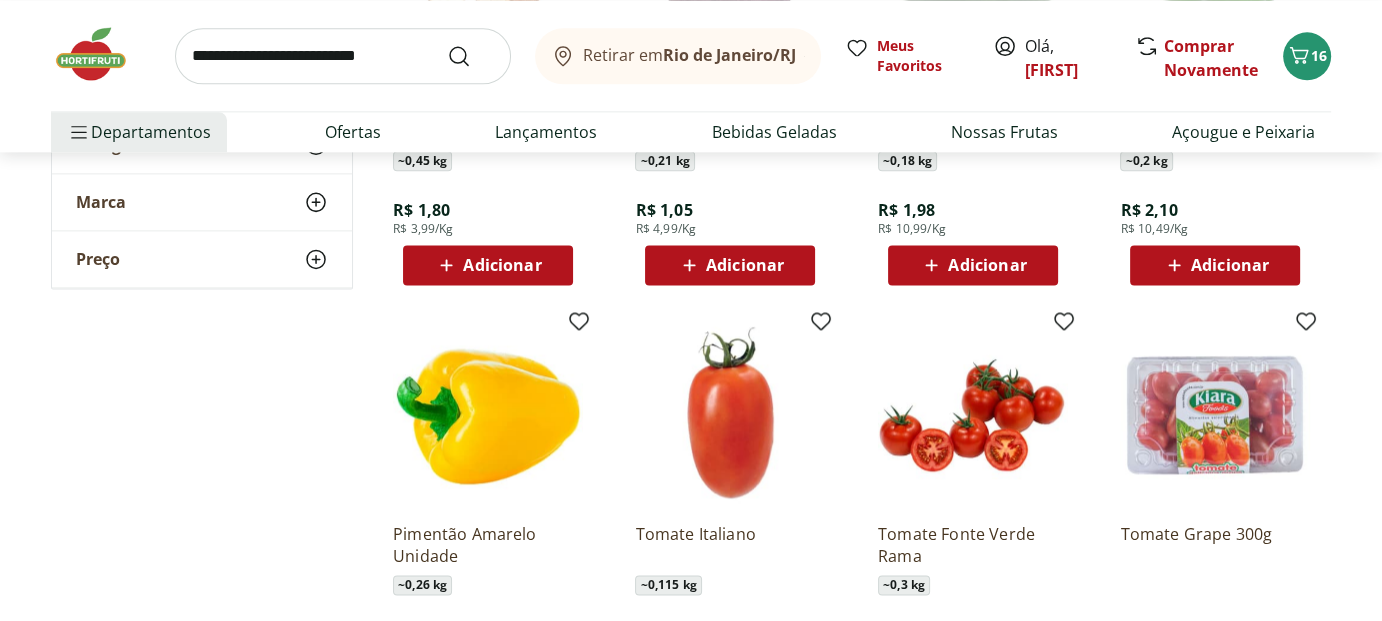 scroll, scrollTop: 2800, scrollLeft: 0, axis: vertical 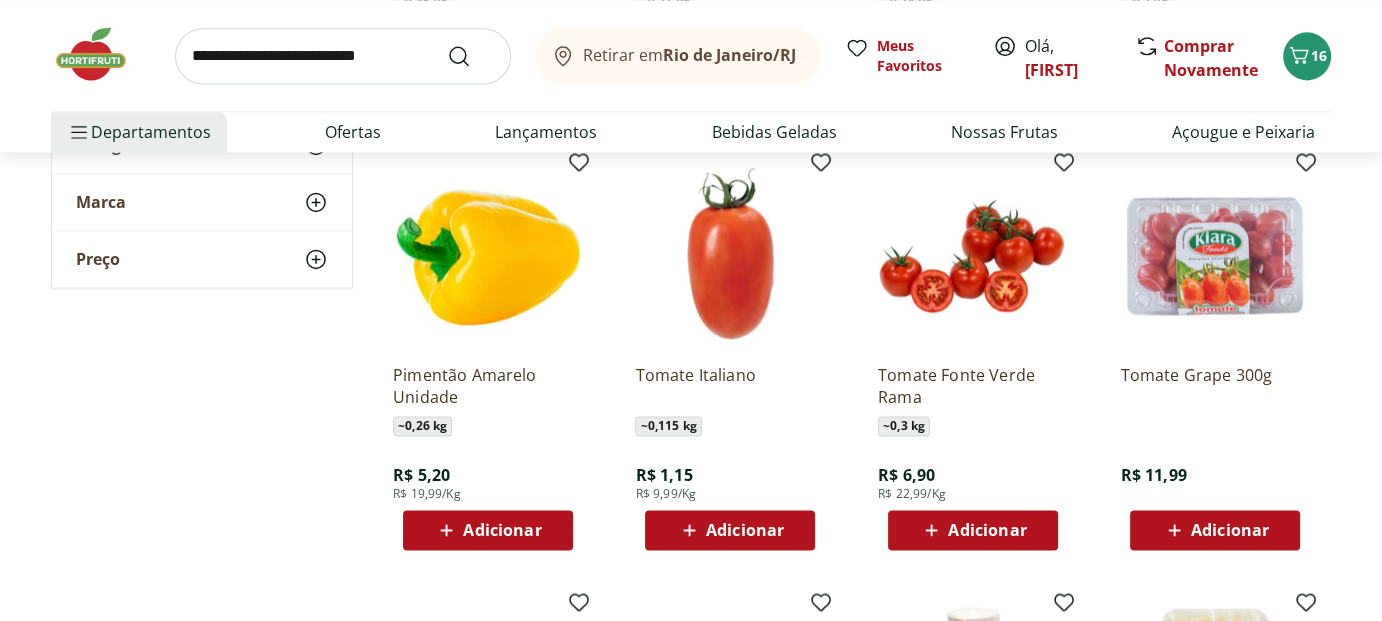 click on "Adicionar" at bounding box center [745, 530] 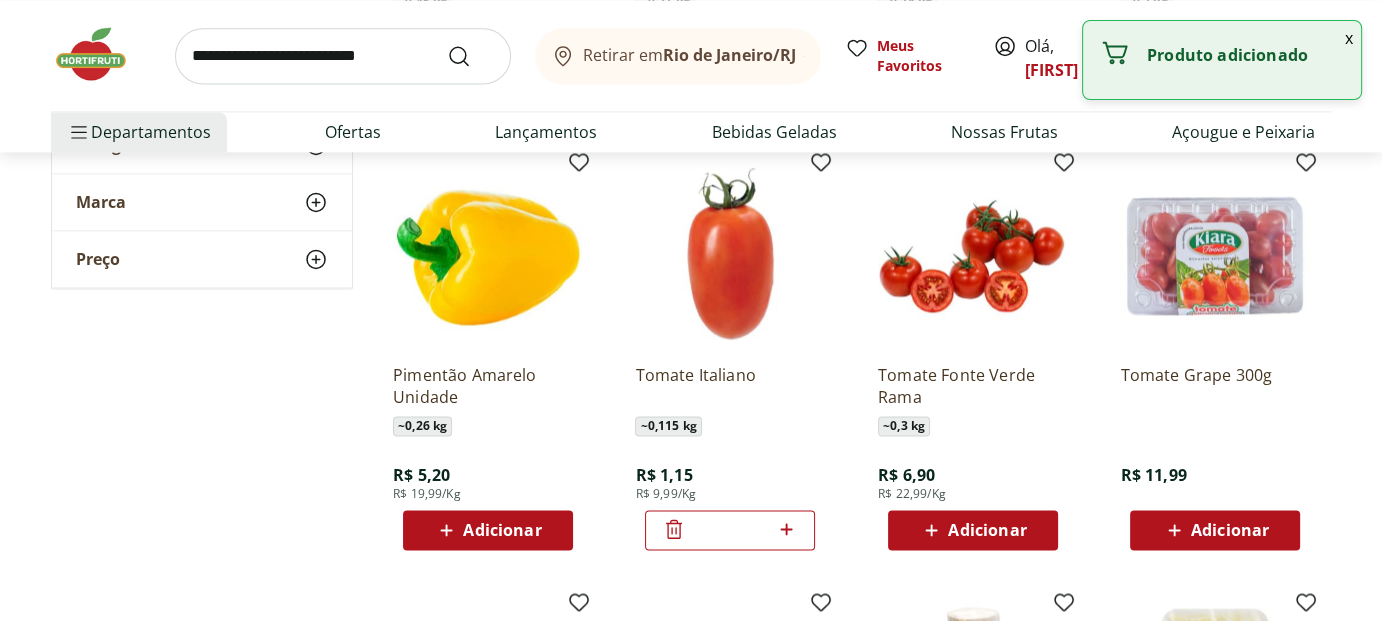 click 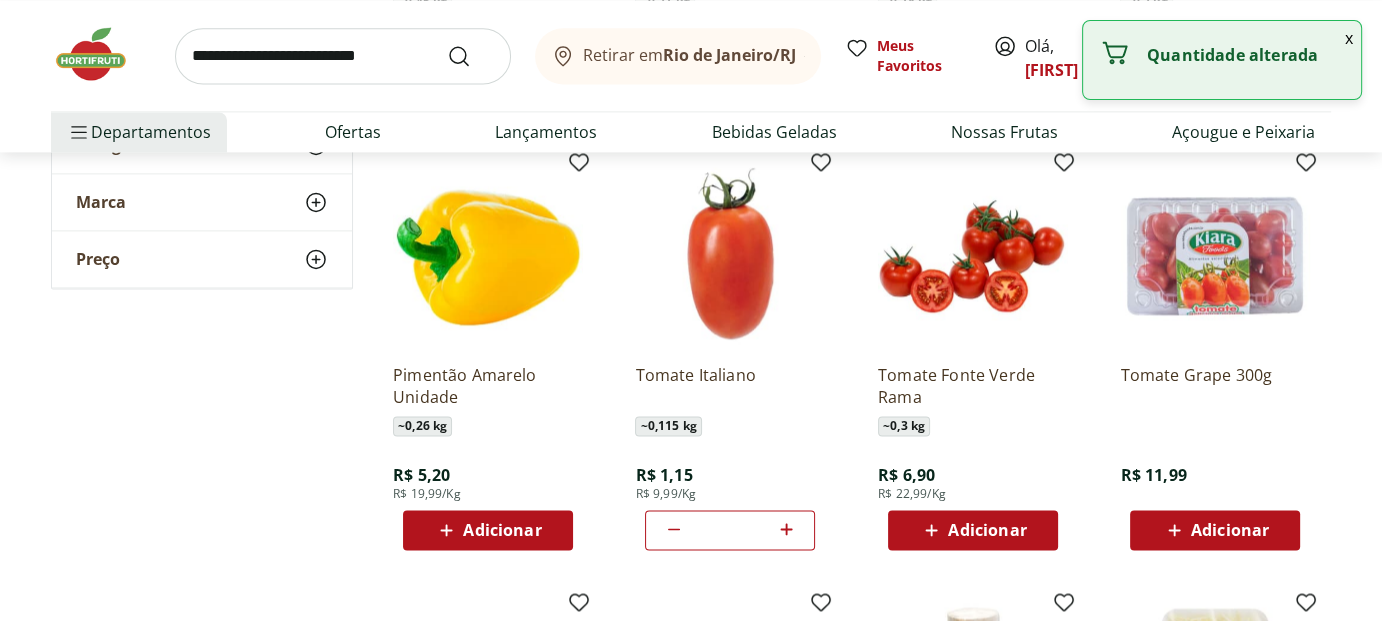 click 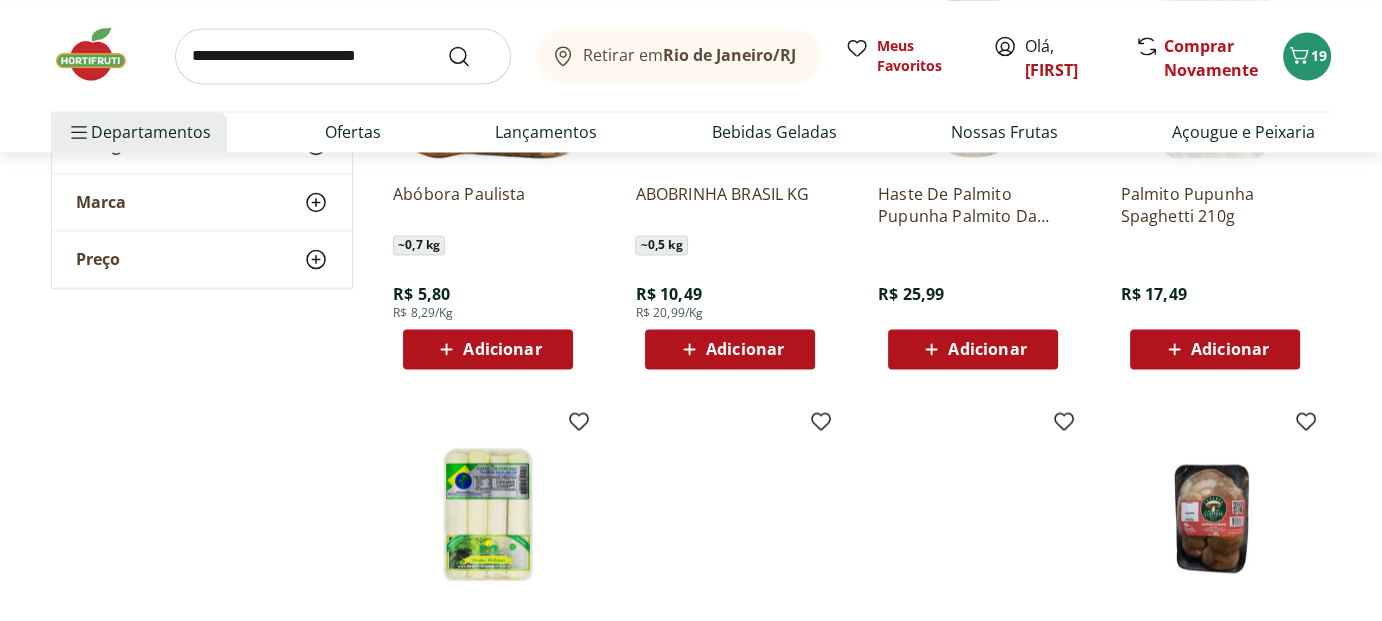 scroll, scrollTop: 3500, scrollLeft: 0, axis: vertical 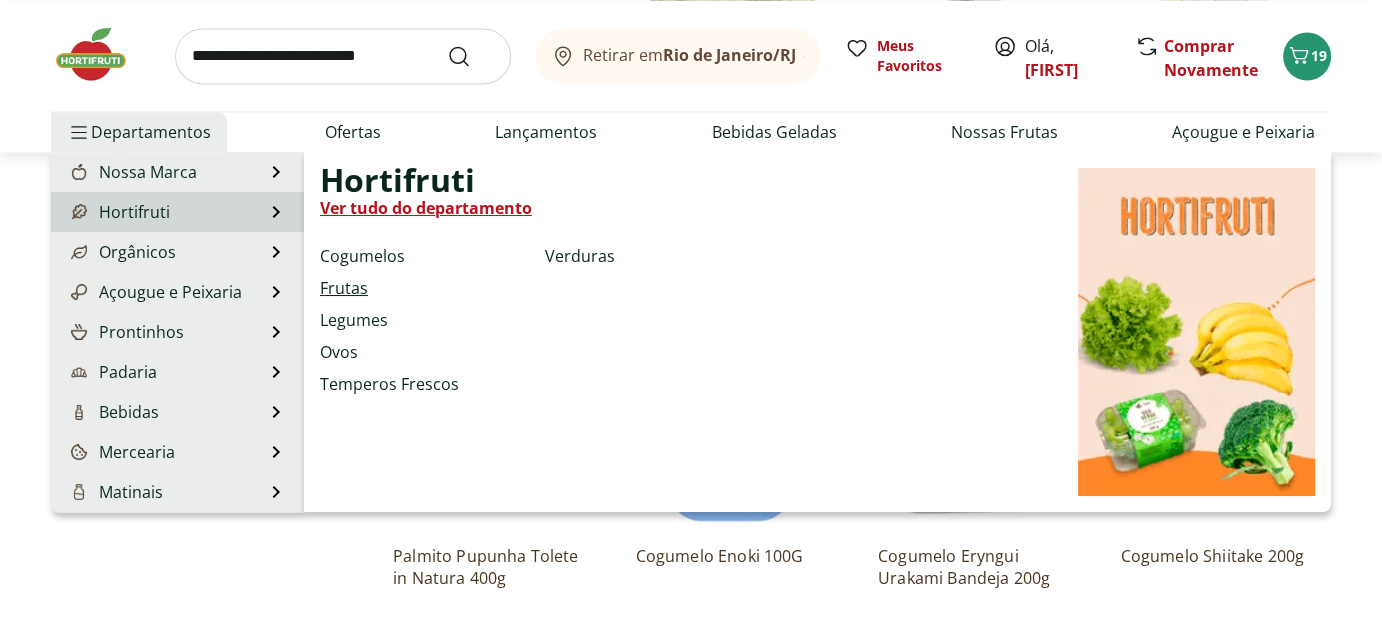 click on "Frutas" at bounding box center (344, 288) 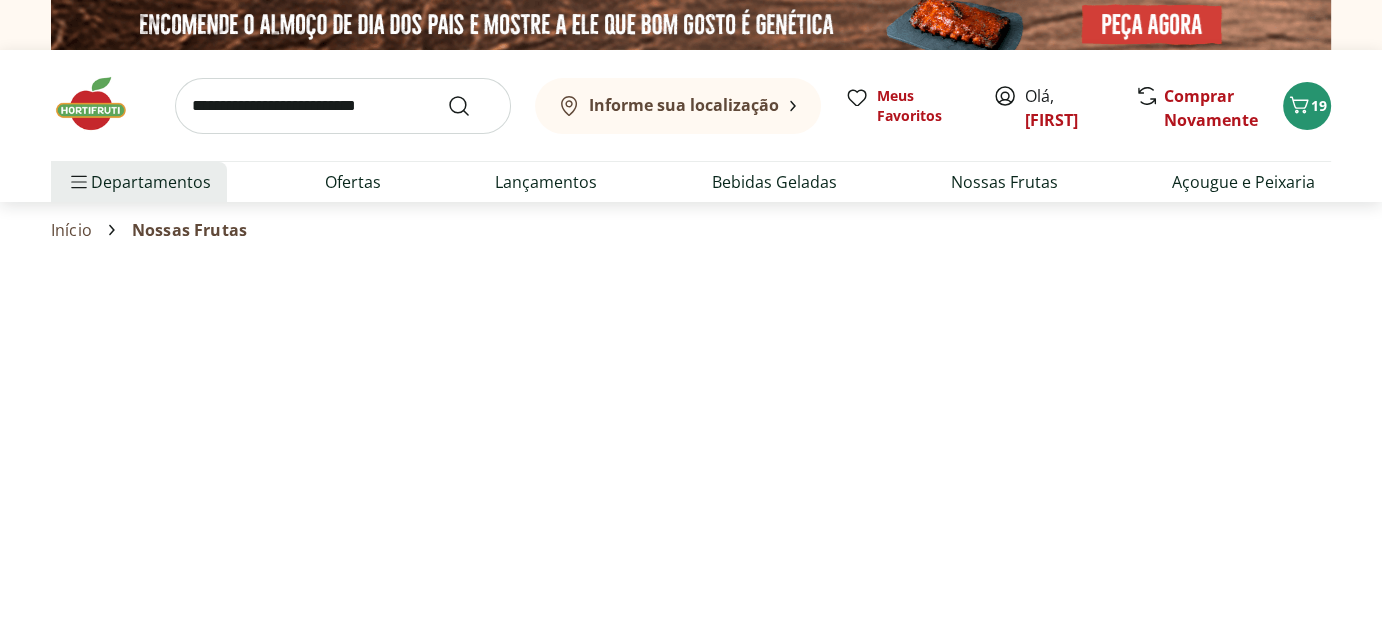 select on "**********" 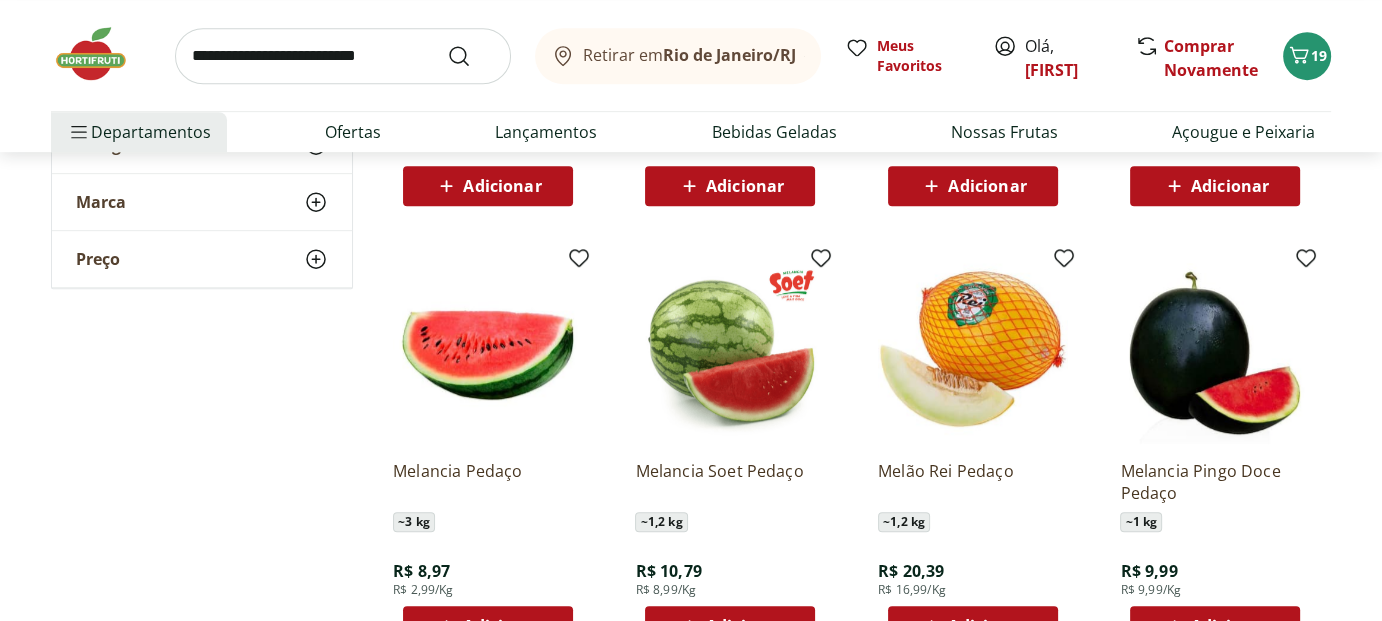 scroll, scrollTop: 1200, scrollLeft: 0, axis: vertical 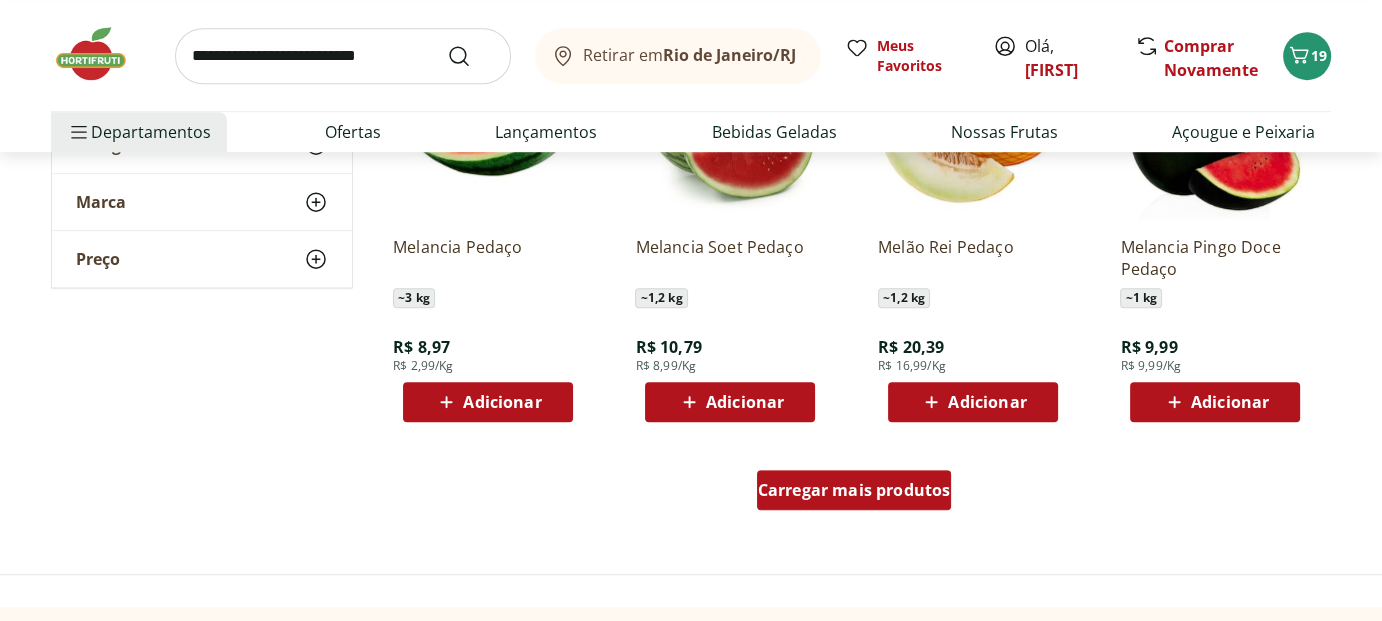 click on "Carregar mais produtos" at bounding box center [854, 490] 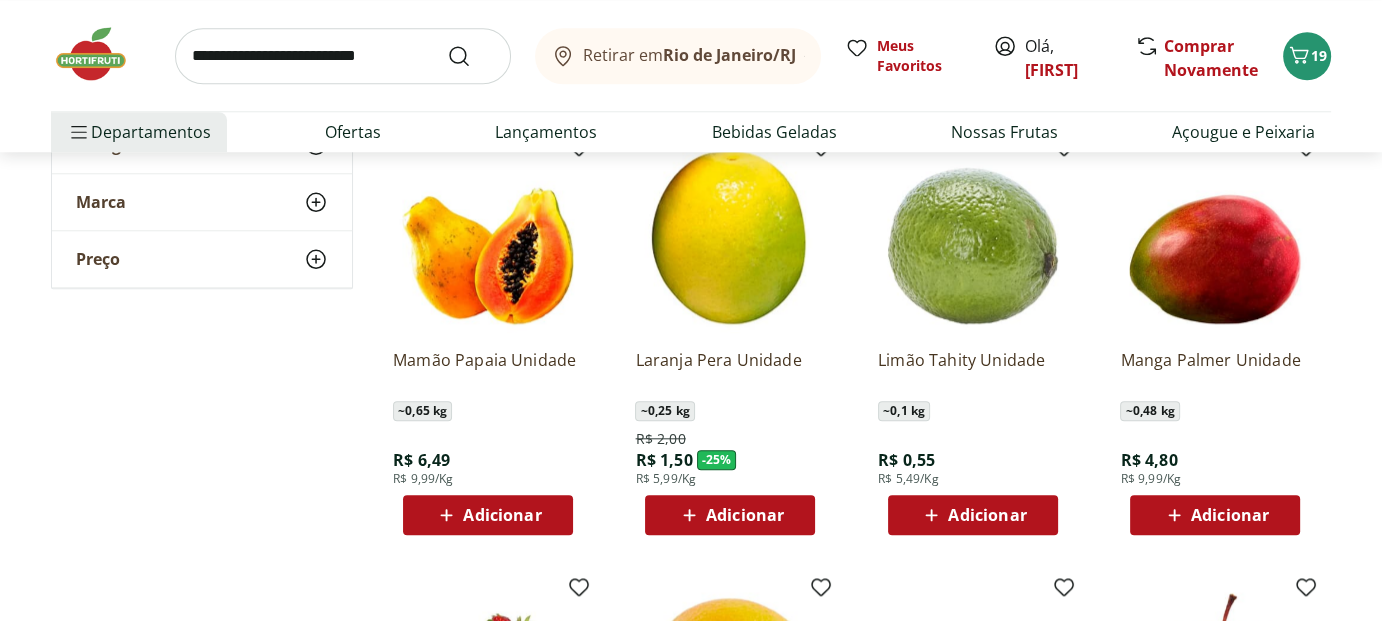scroll, scrollTop: 2000, scrollLeft: 0, axis: vertical 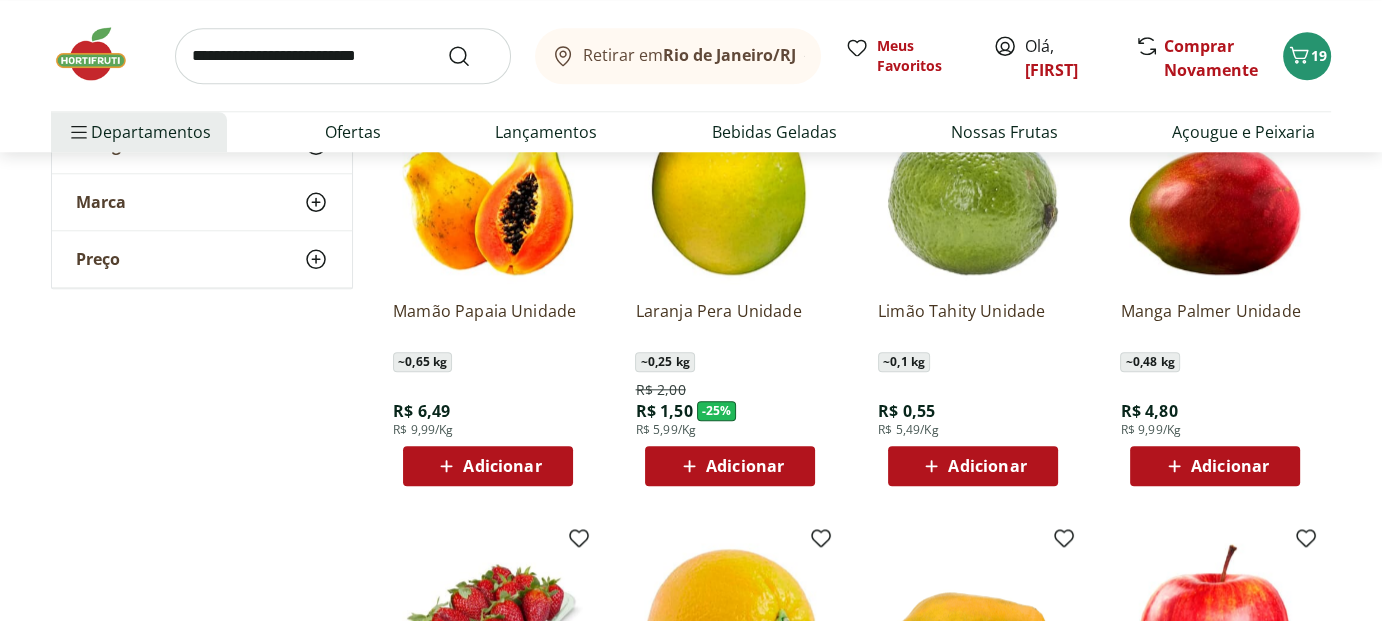 click on "Adicionar" at bounding box center (502, 466) 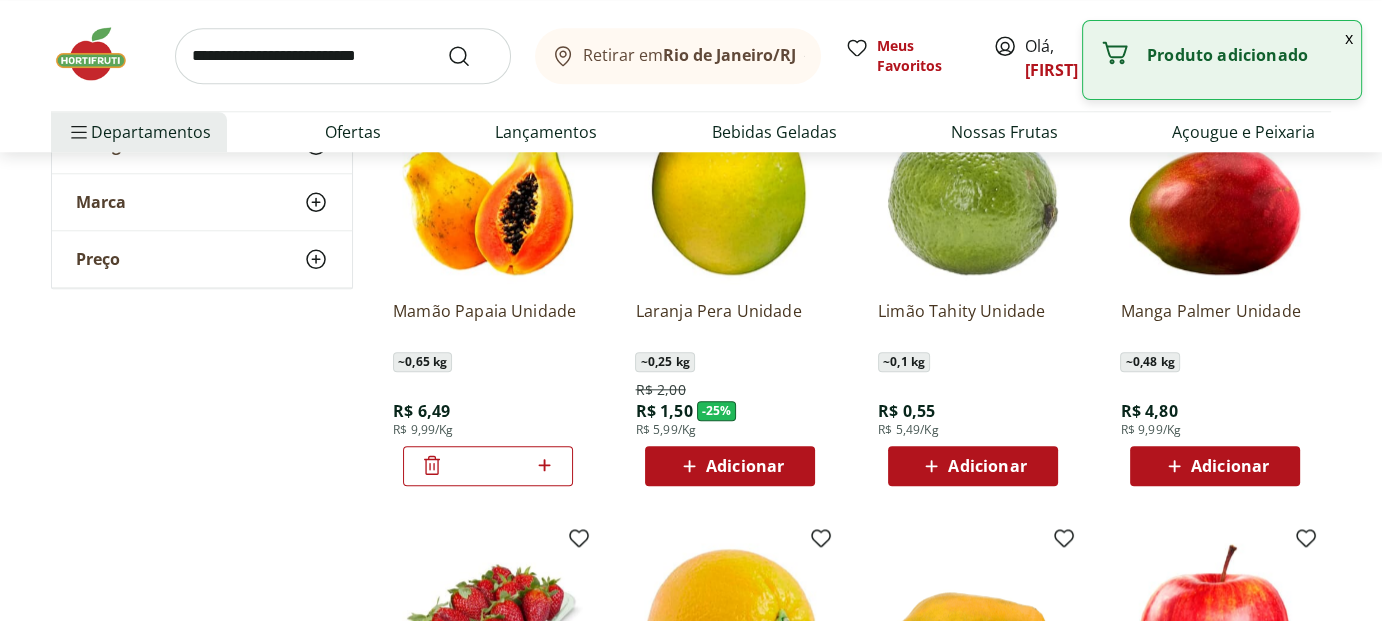 click 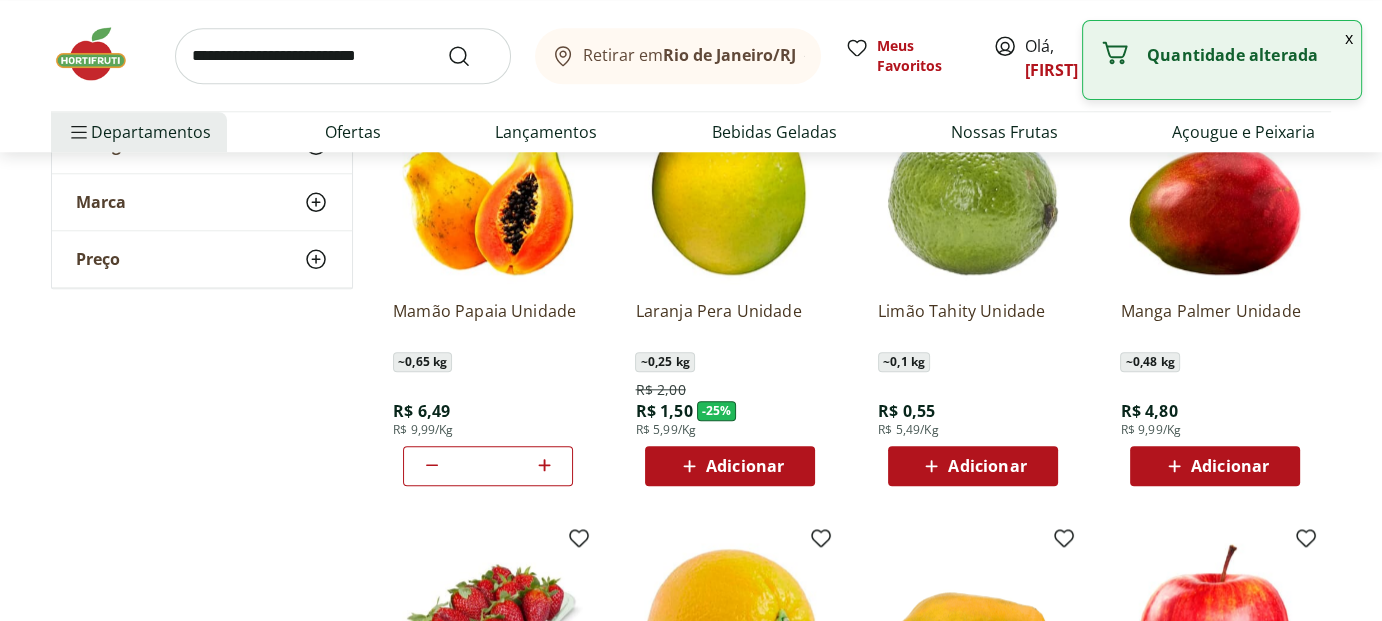click 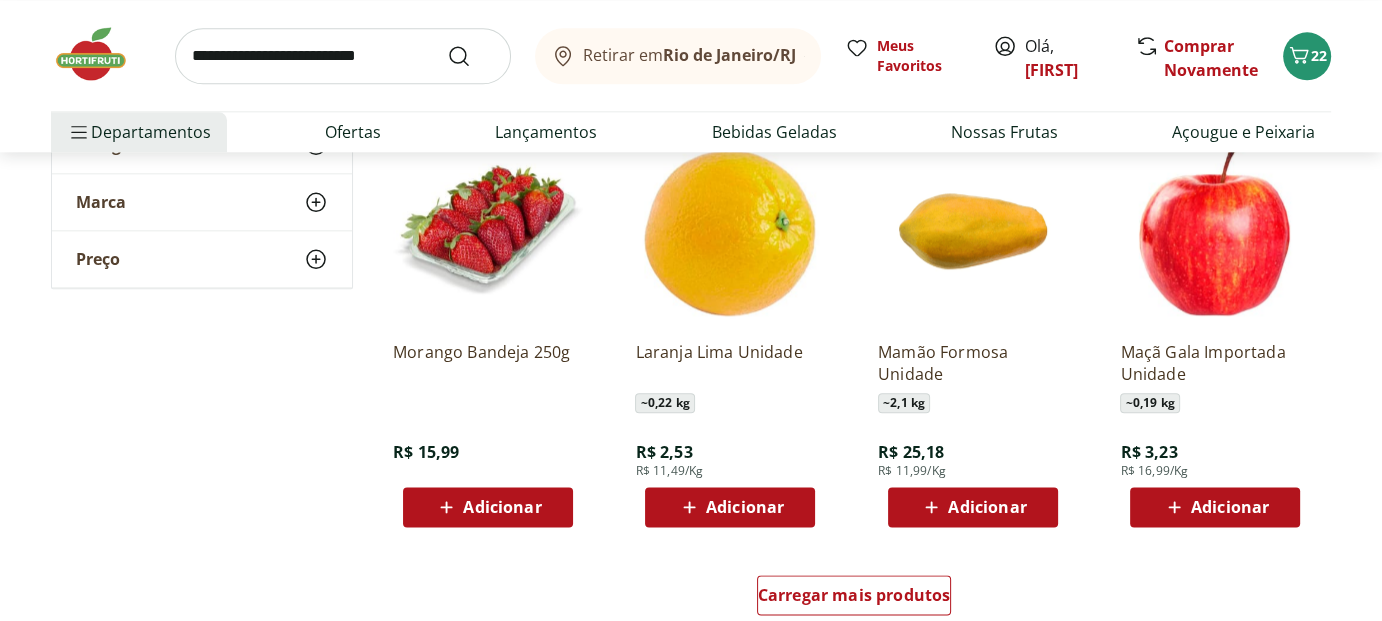 scroll, scrollTop: 2400, scrollLeft: 0, axis: vertical 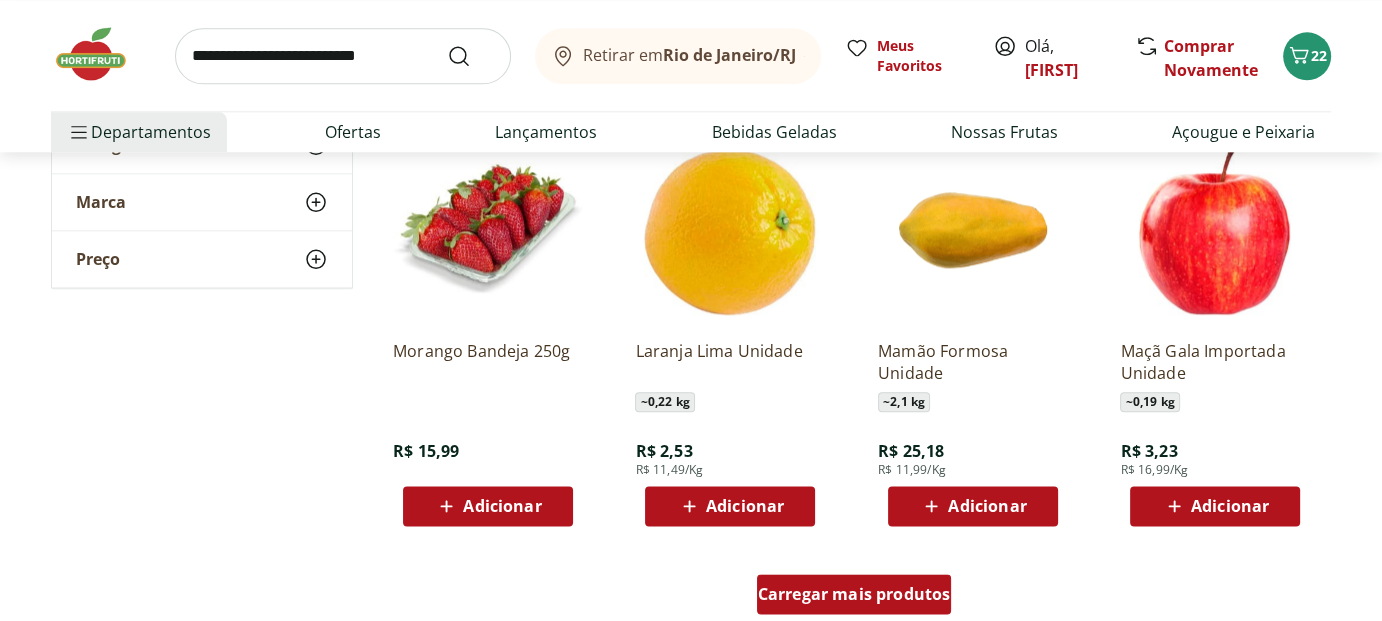 click on "Carregar mais produtos" at bounding box center (854, 594) 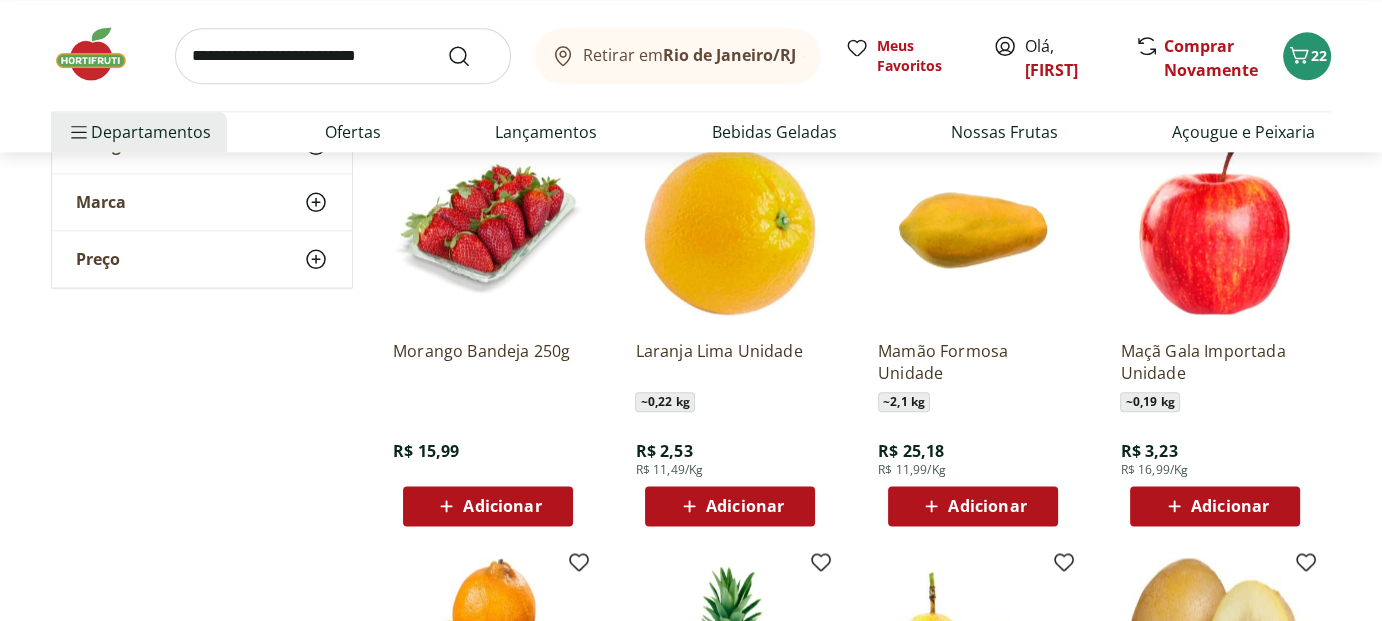 click on "Adicionar" at bounding box center (502, 506) 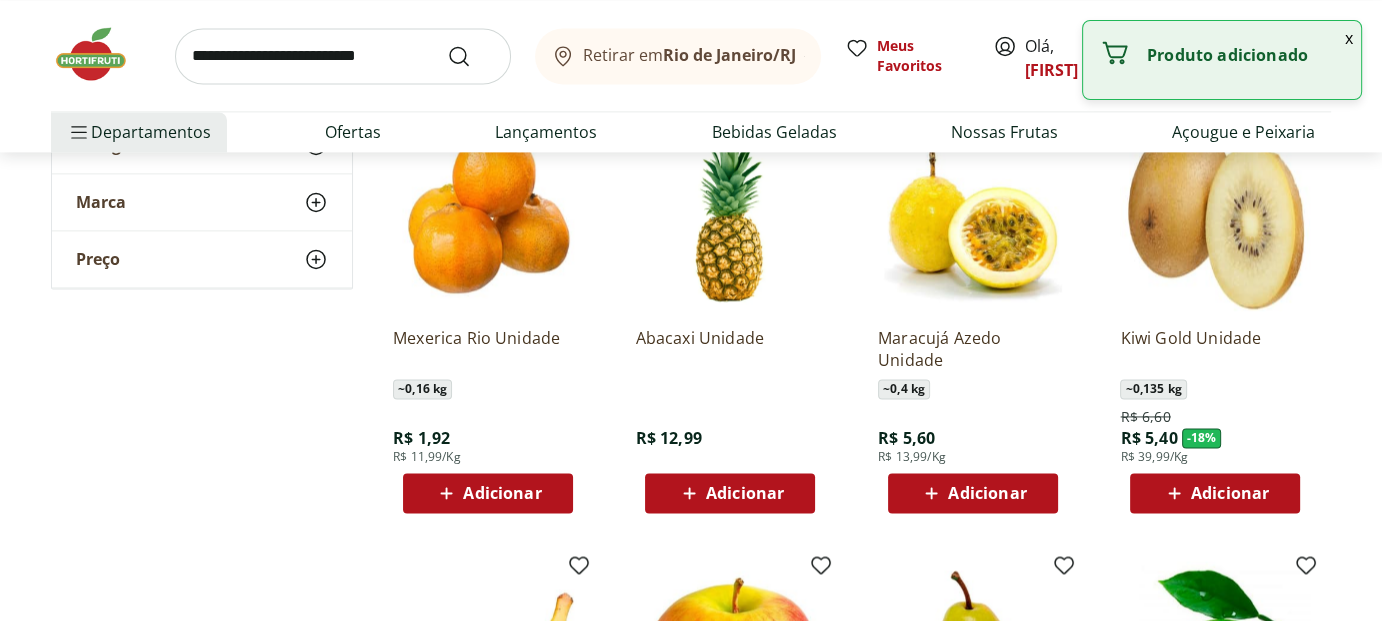scroll, scrollTop: 2900, scrollLeft: 0, axis: vertical 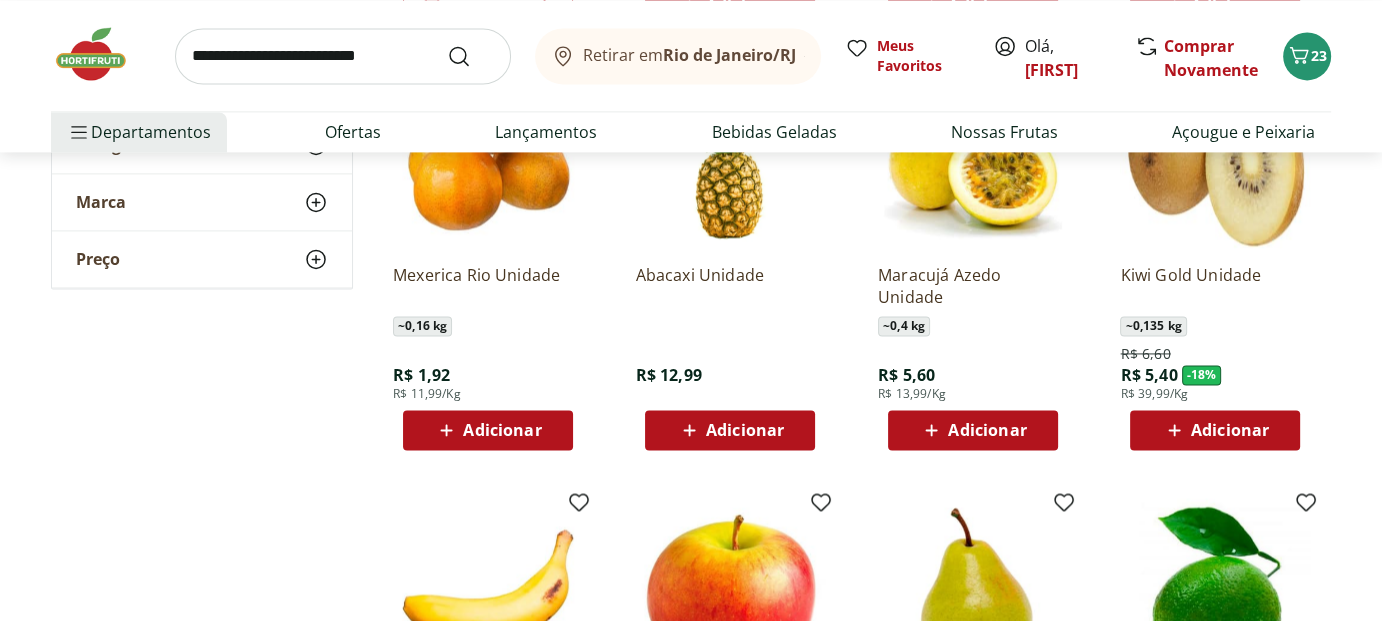 click on "Adicionar" at bounding box center [1230, 430] 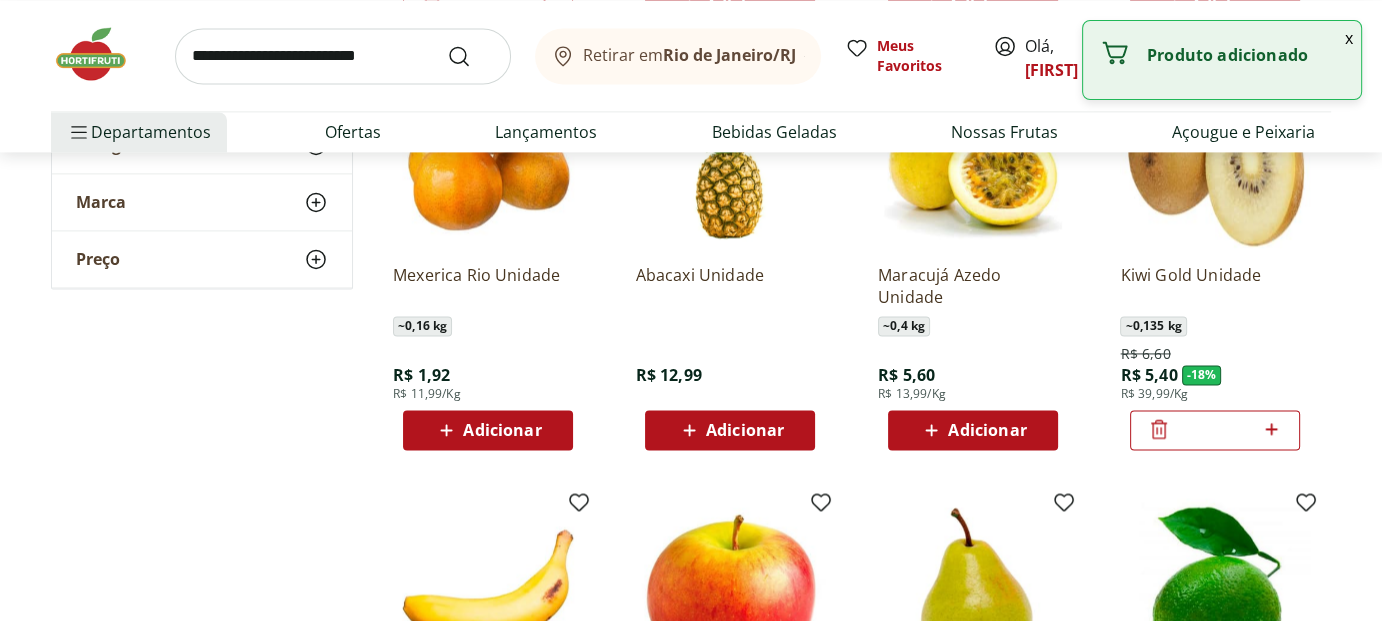 click 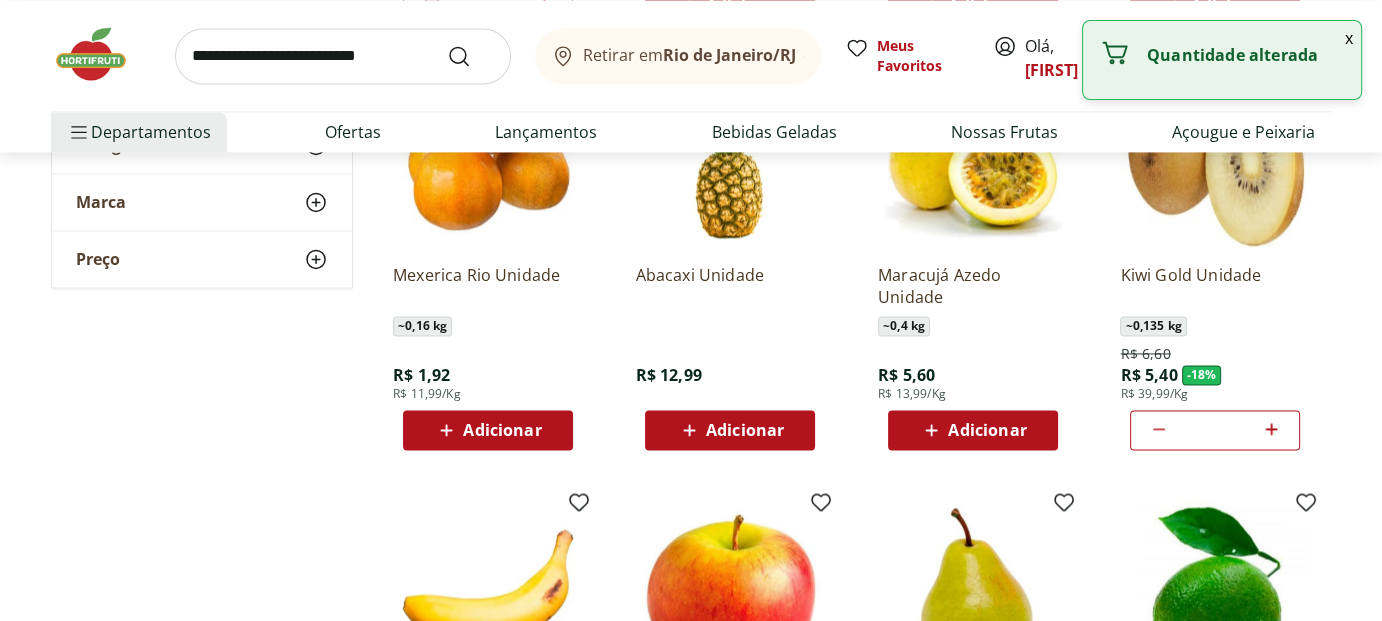 click 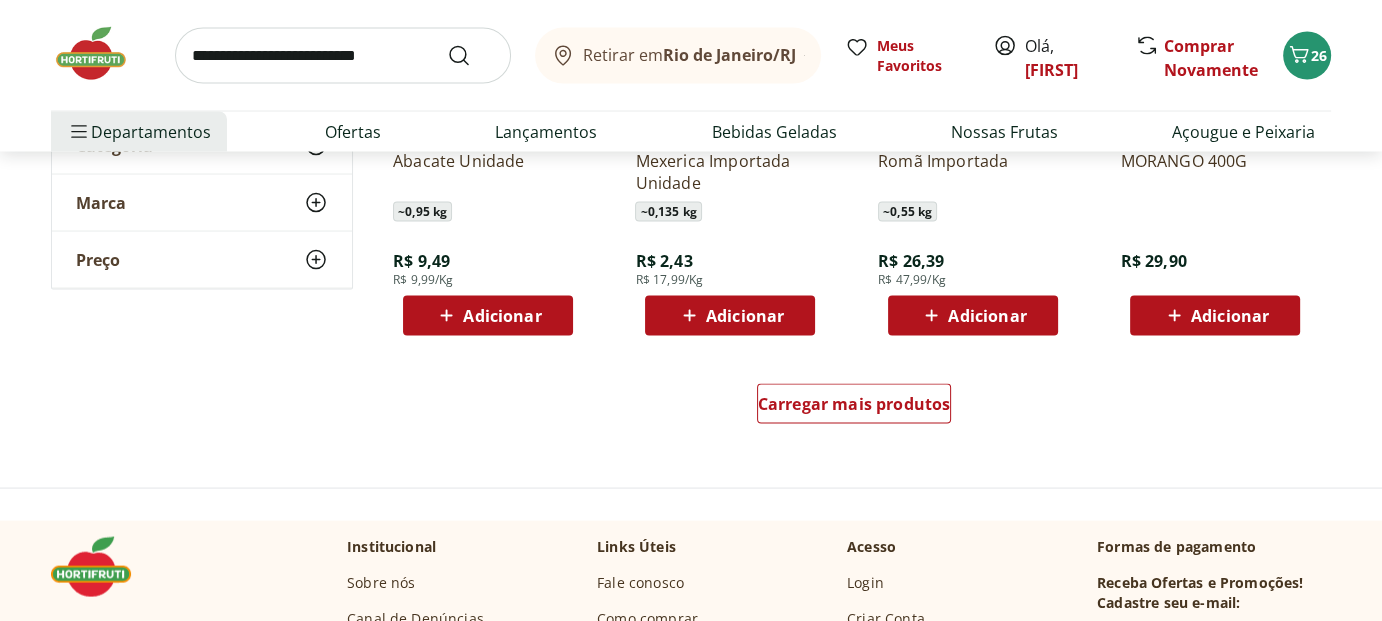 scroll, scrollTop: 3900, scrollLeft: 0, axis: vertical 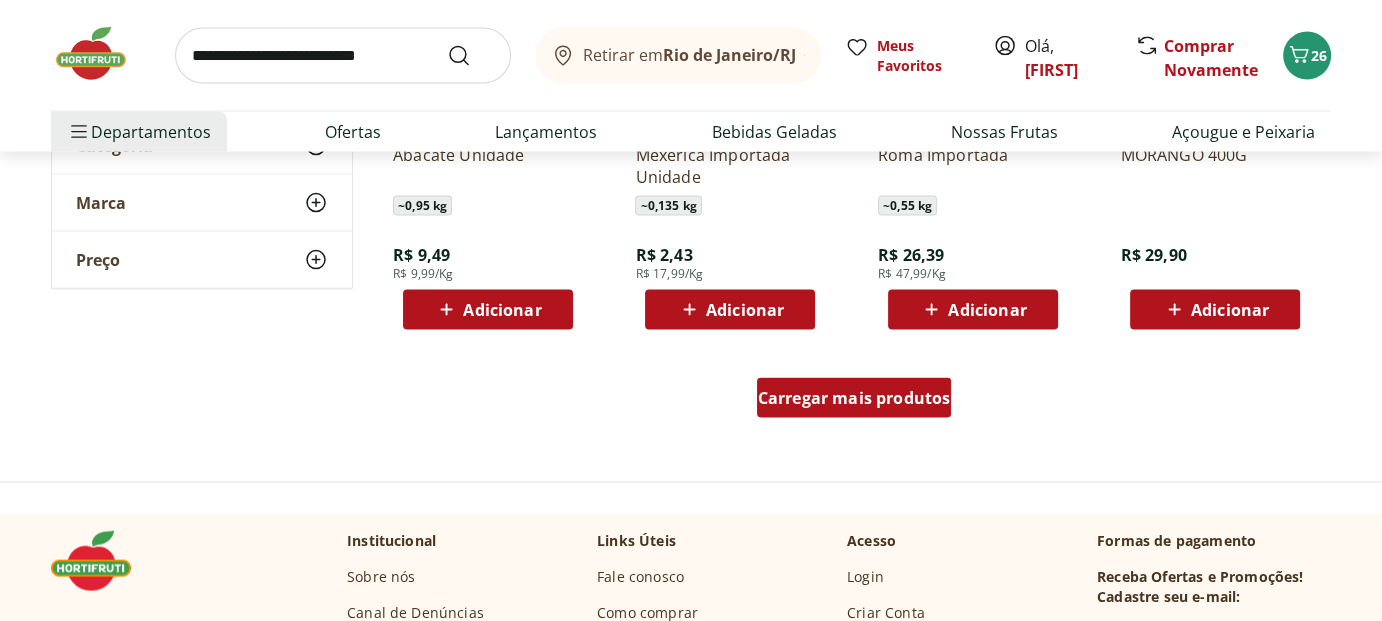 click on "Carregar mais produtos" at bounding box center (854, 398) 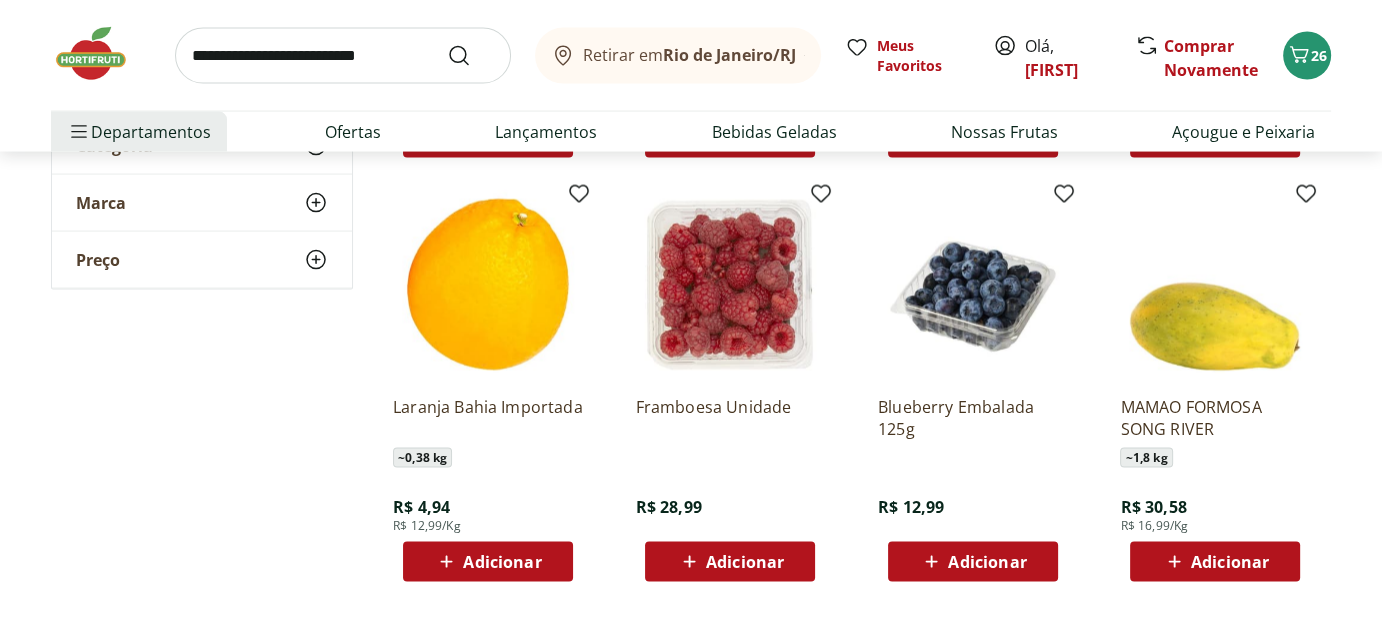 scroll, scrollTop: 4100, scrollLeft: 0, axis: vertical 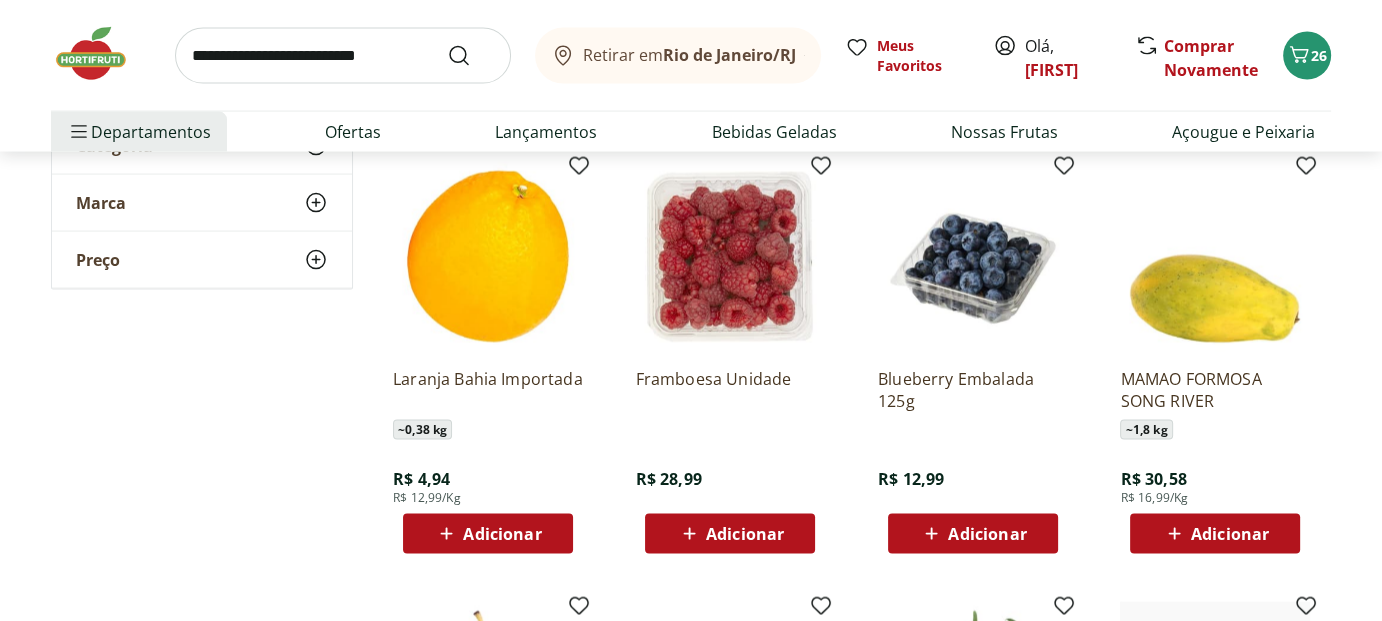 click on "Adicionar" at bounding box center [987, 534] 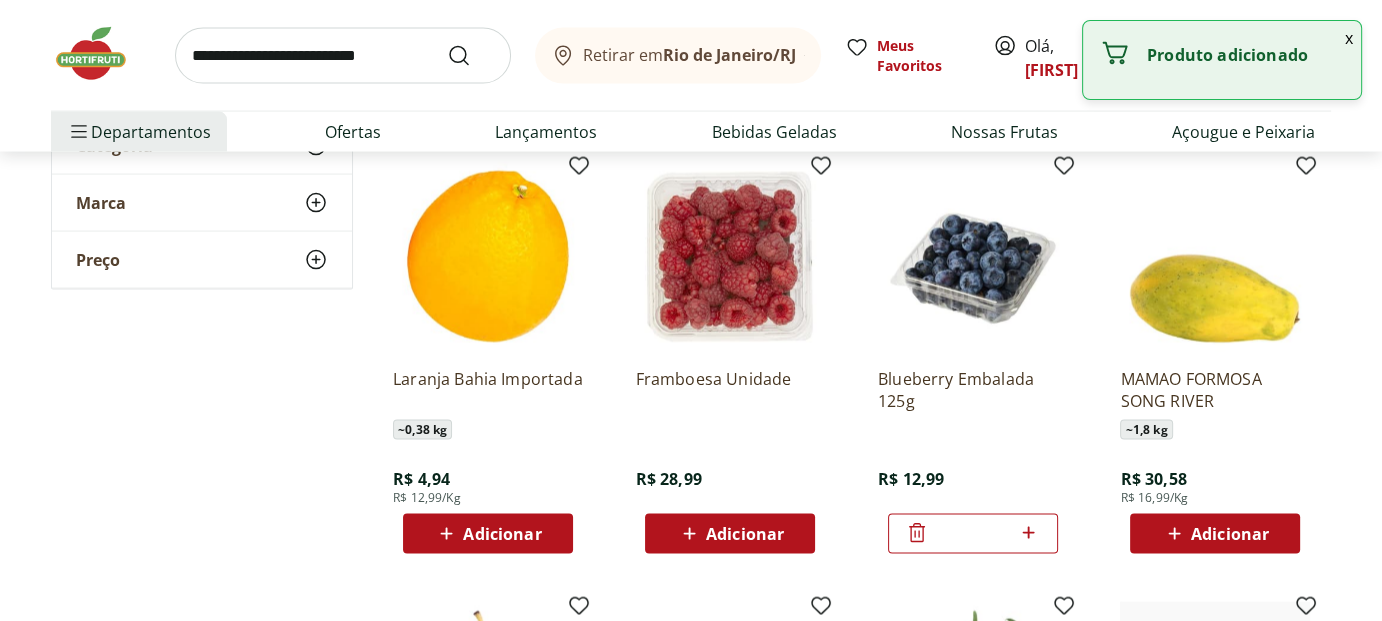 click 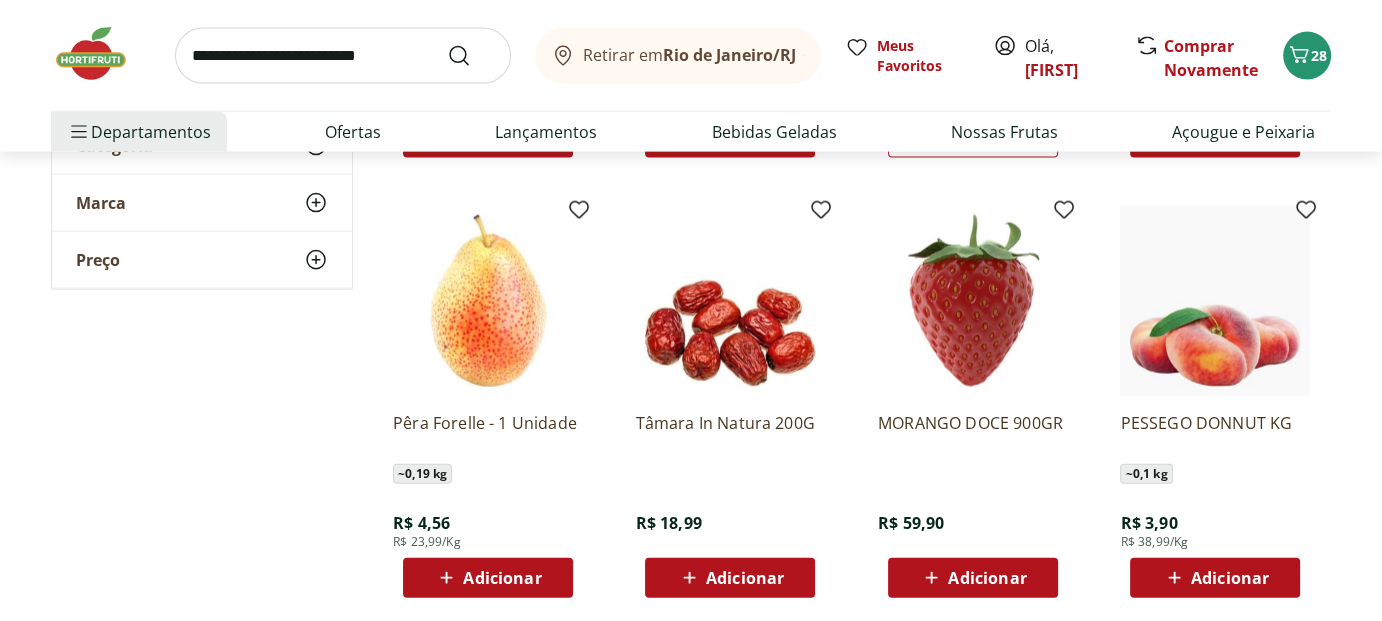 scroll, scrollTop: 4600, scrollLeft: 0, axis: vertical 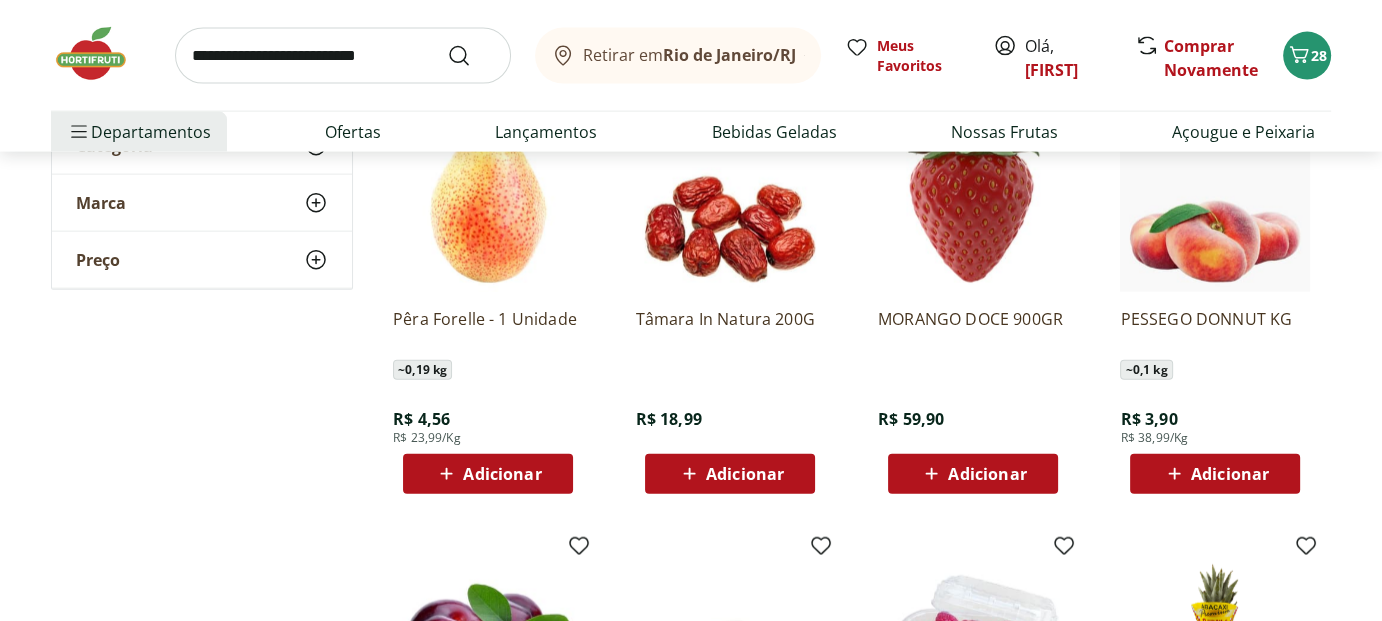 click on "Adicionar" at bounding box center [1230, 474] 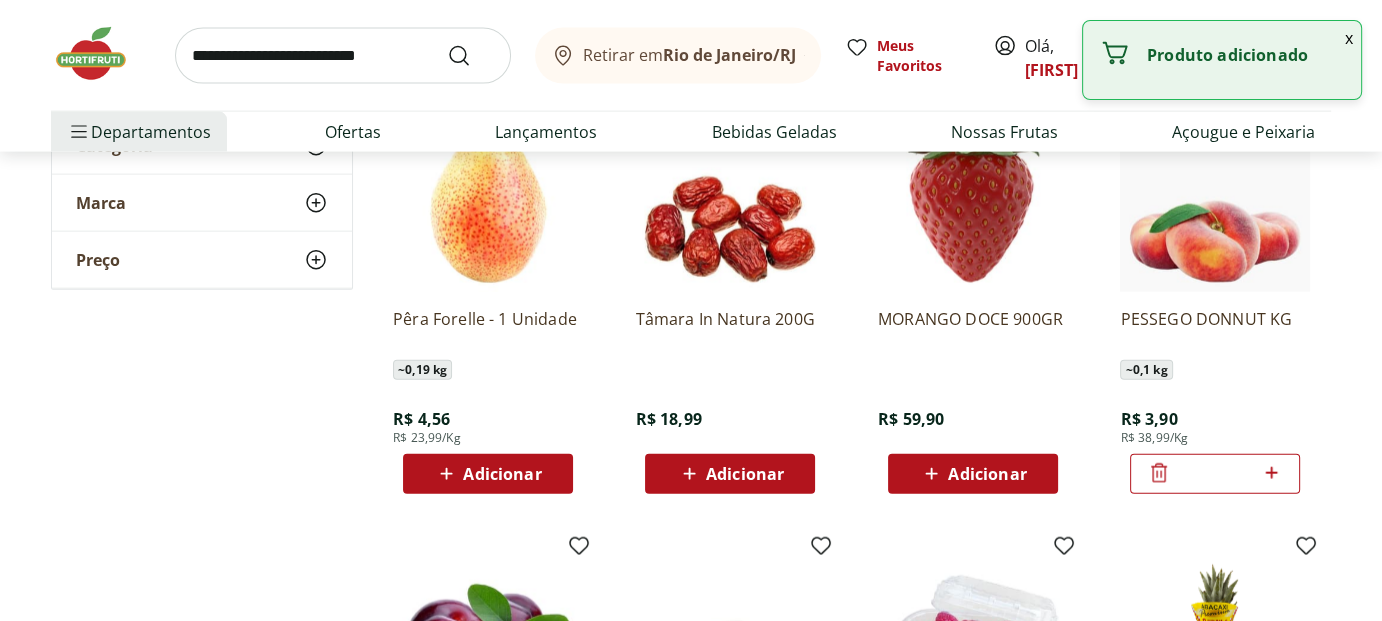 click 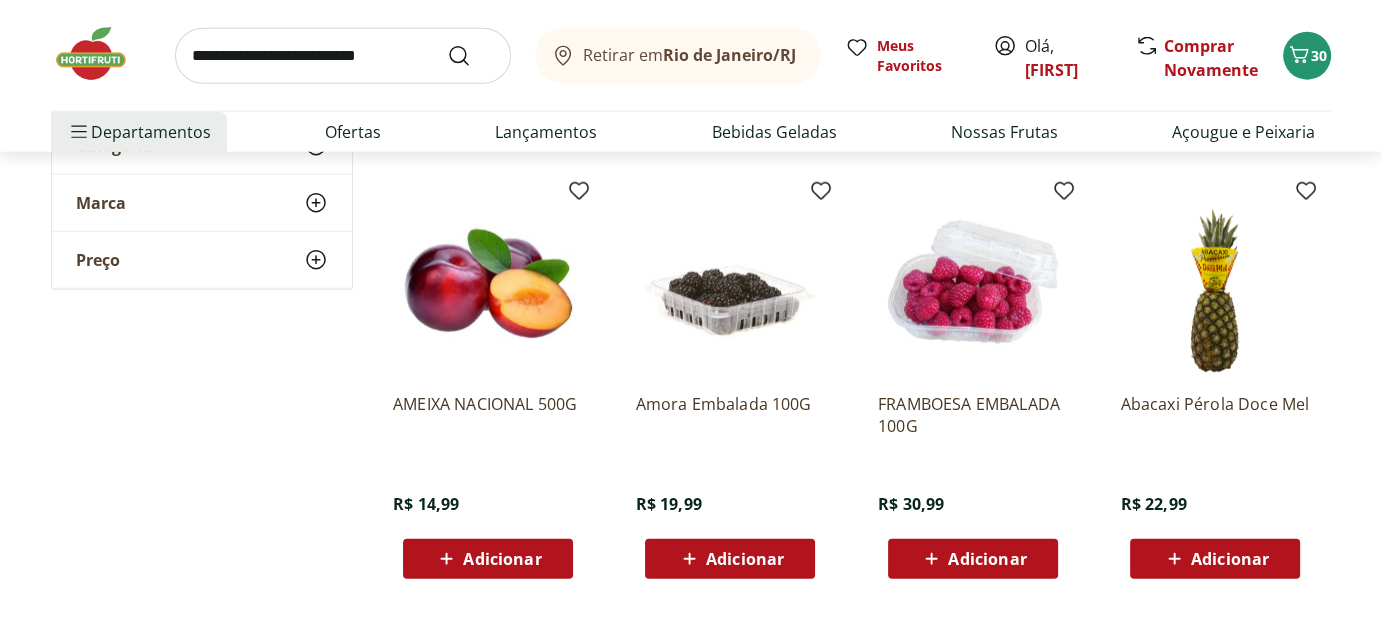 scroll, scrollTop: 4900, scrollLeft: 0, axis: vertical 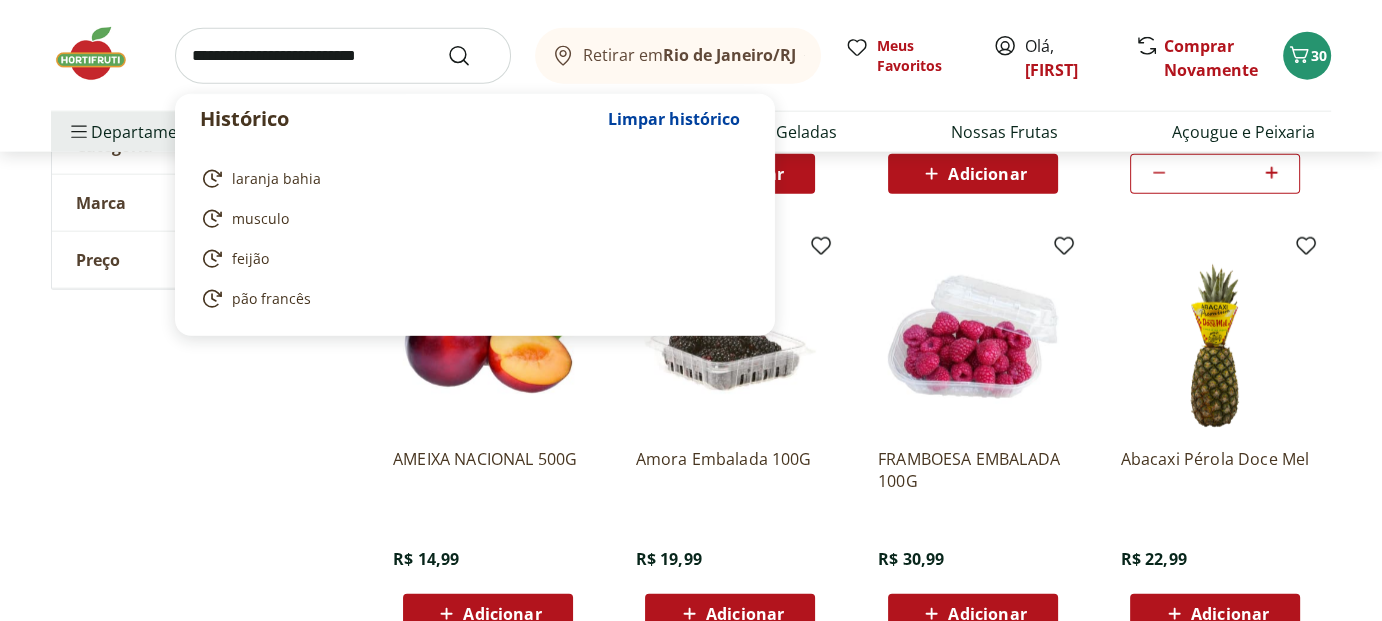 click at bounding box center (343, 56) 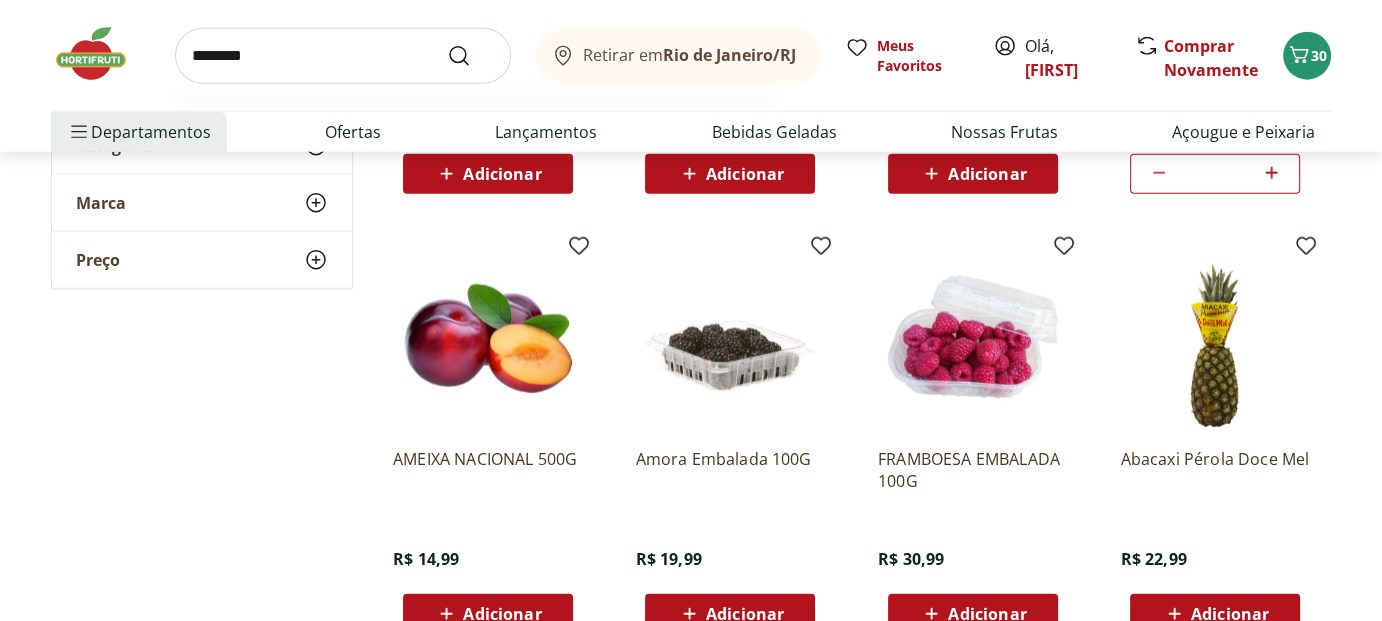 type on "********" 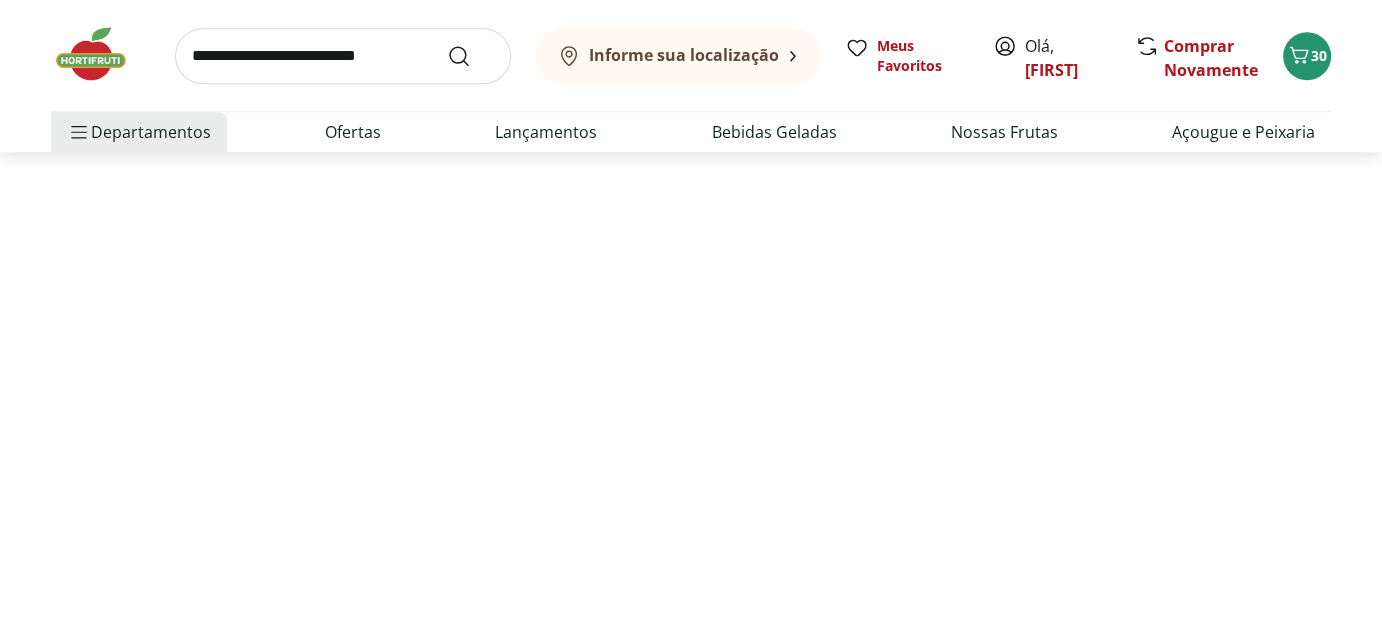 scroll, scrollTop: 0, scrollLeft: 0, axis: both 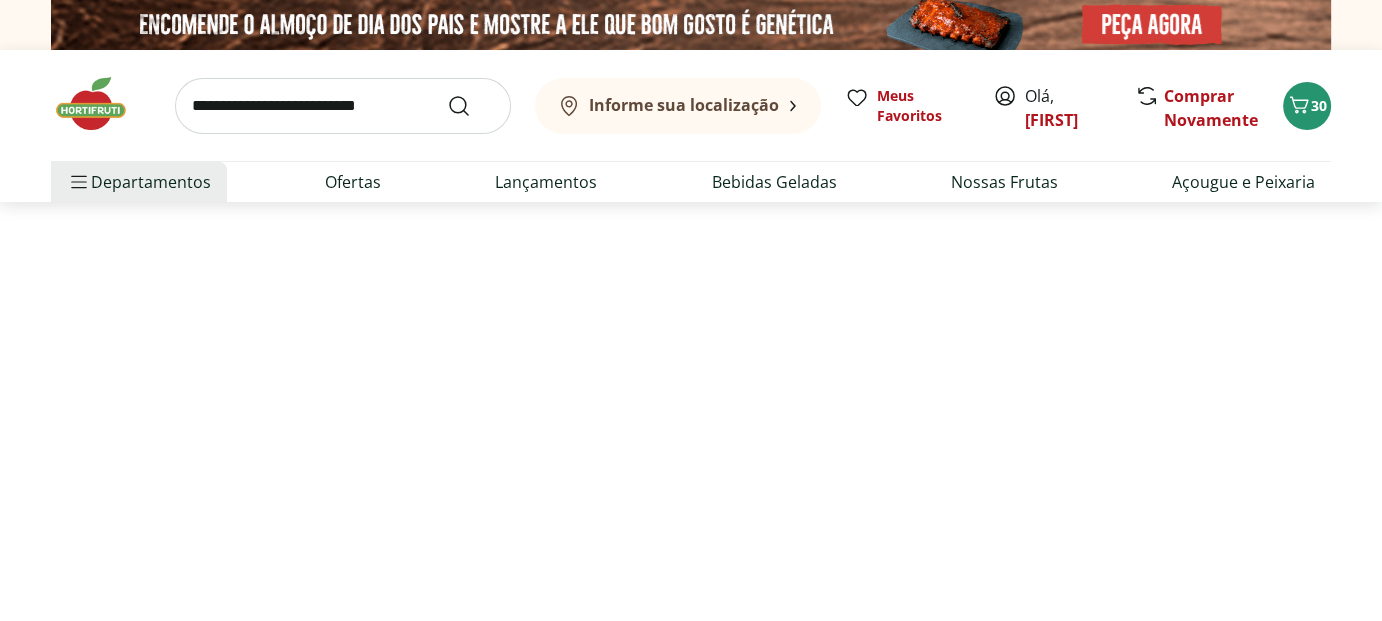 select on "**********" 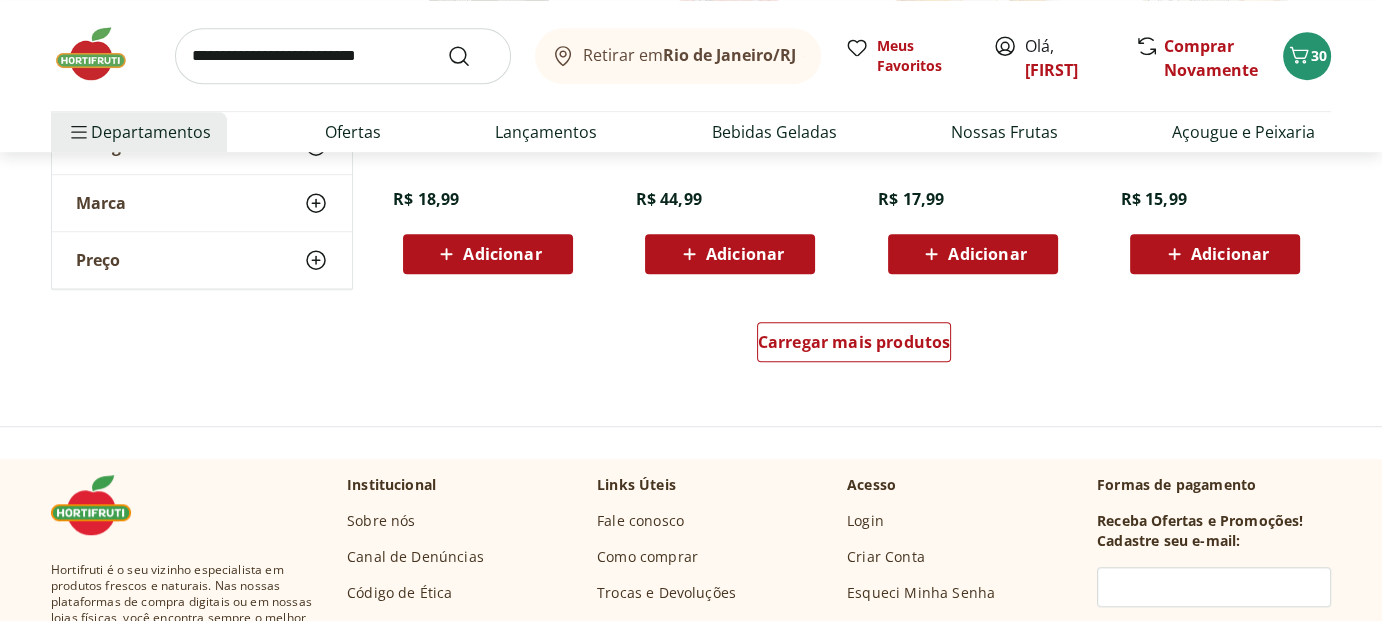 scroll, scrollTop: 1400, scrollLeft: 0, axis: vertical 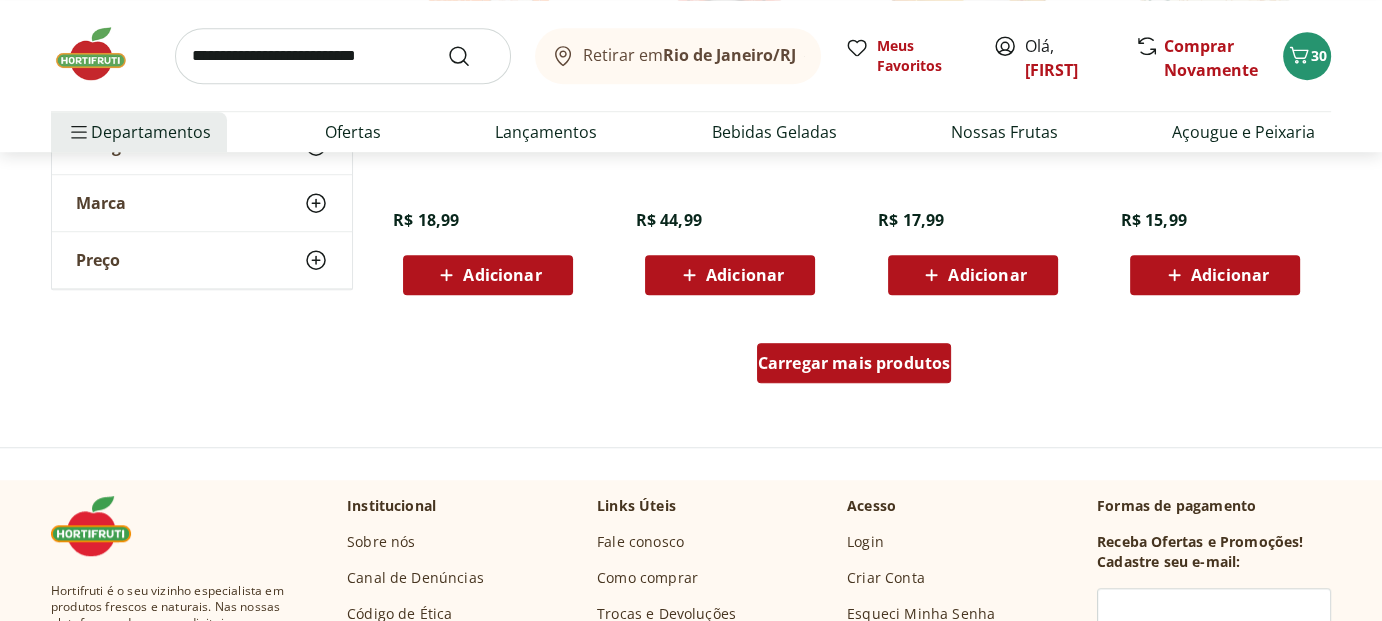 click on "Carregar mais produtos" at bounding box center [854, 363] 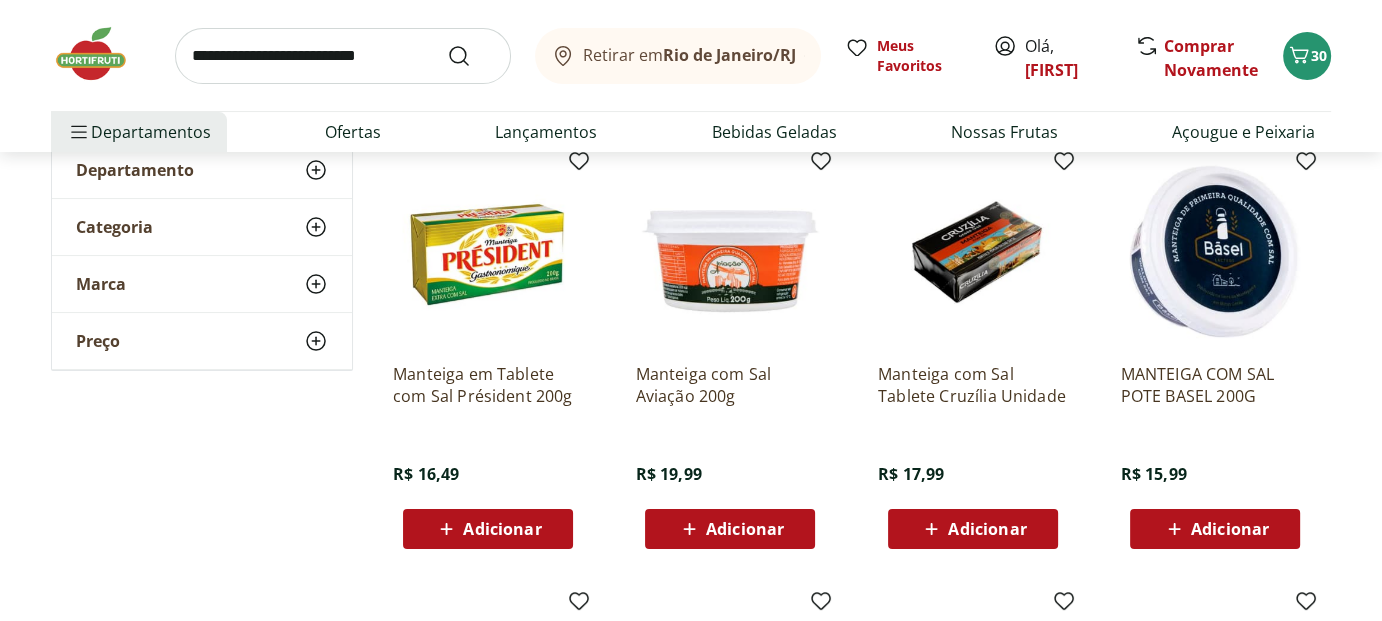 scroll, scrollTop: 300, scrollLeft: 0, axis: vertical 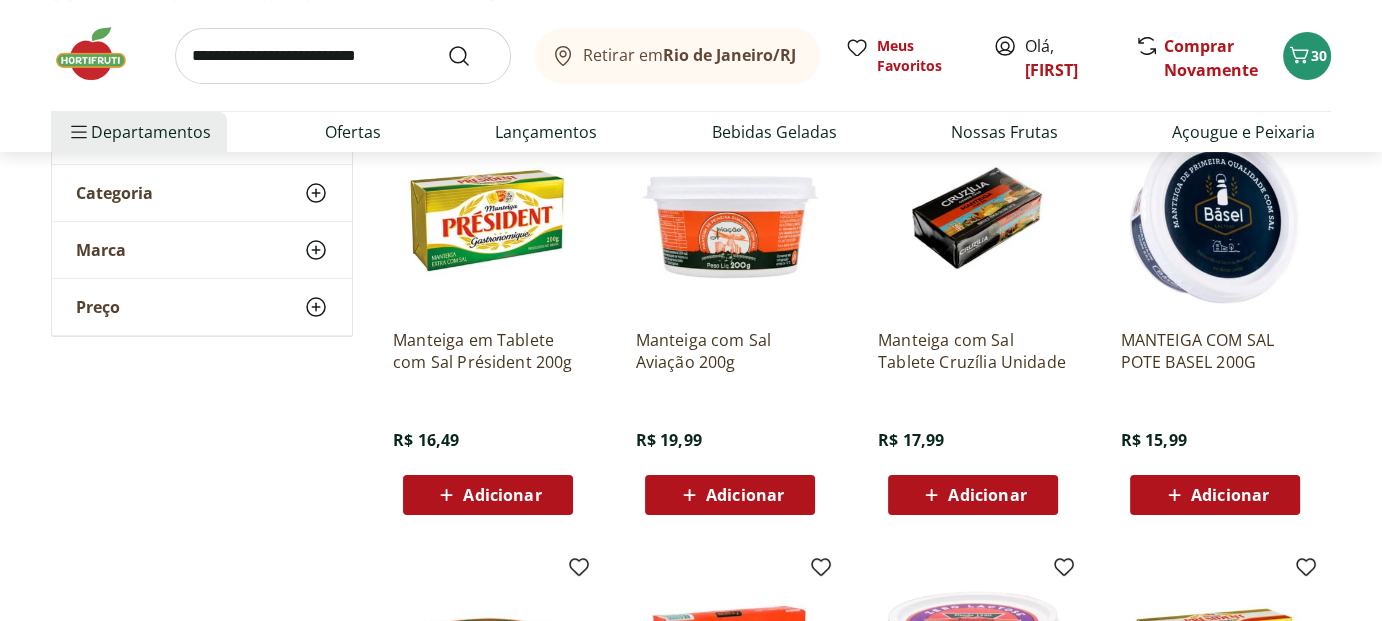 click at bounding box center (343, 56) 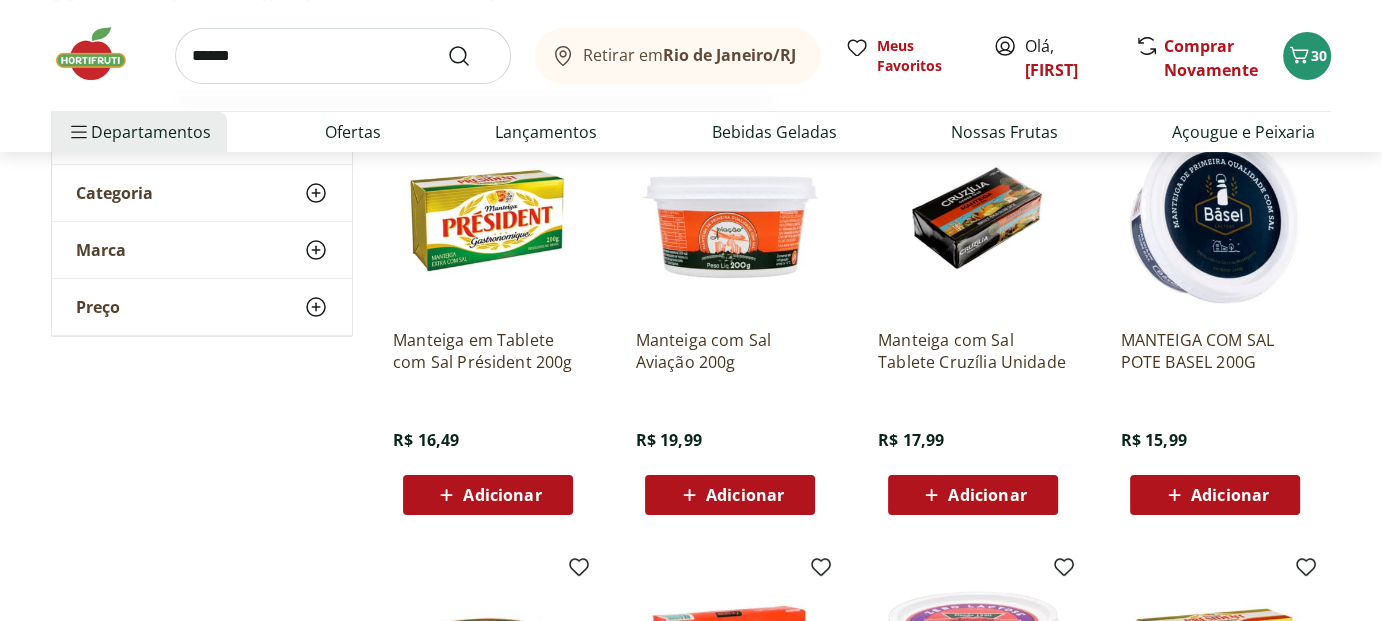 type on "******" 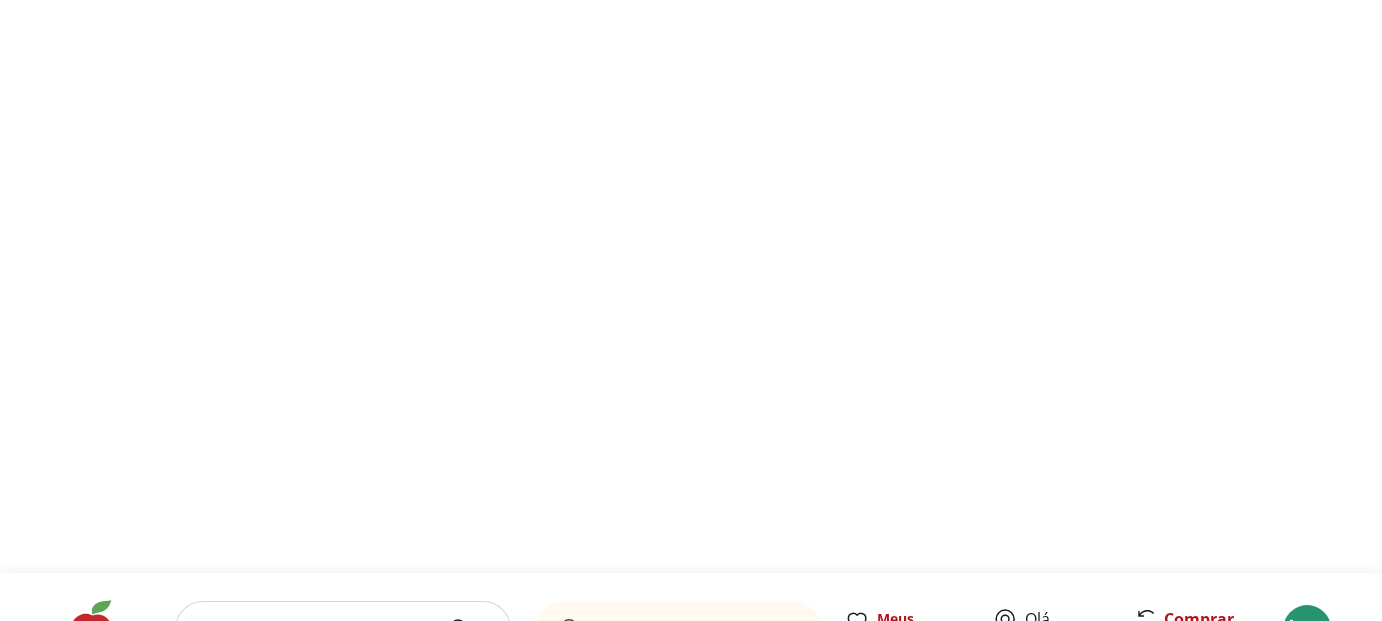 scroll, scrollTop: 0, scrollLeft: 0, axis: both 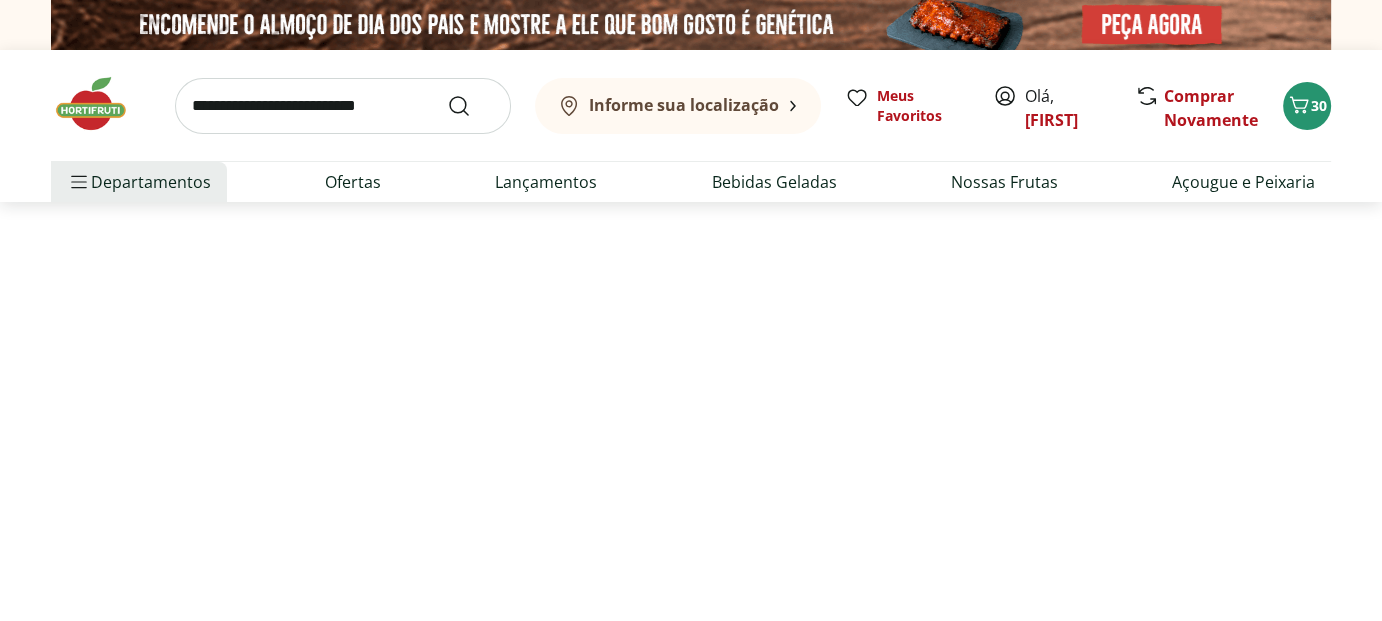 select on "**********" 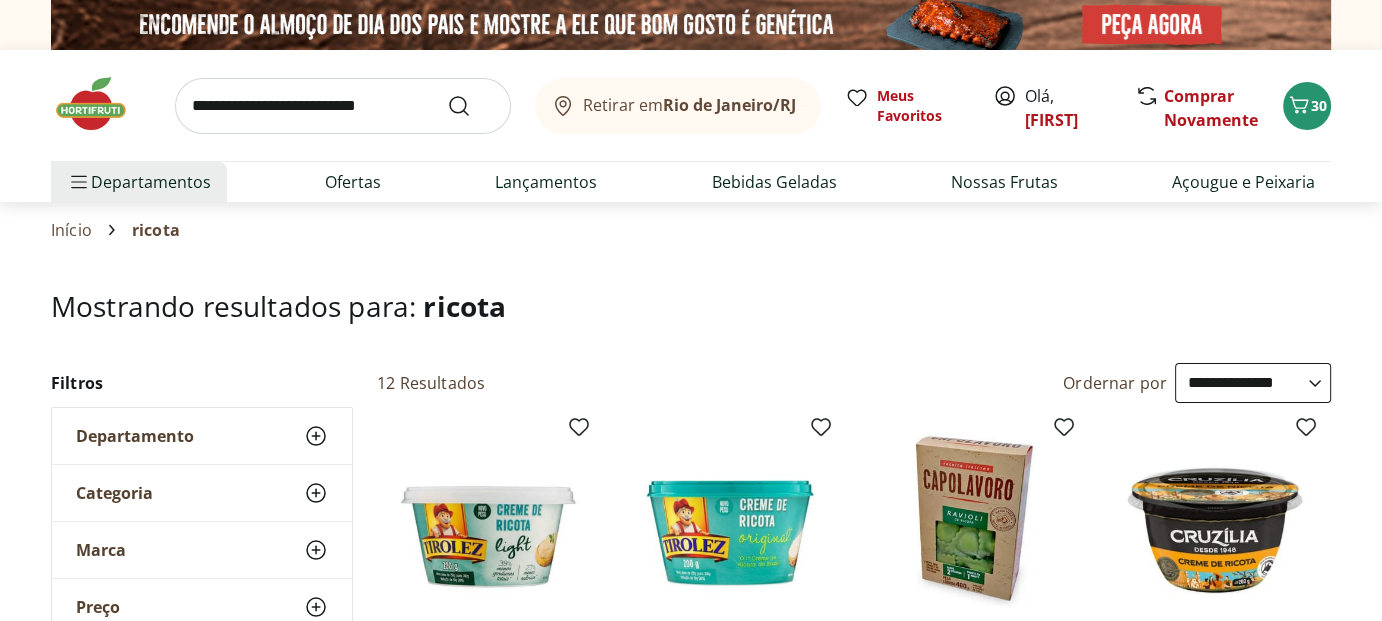 scroll, scrollTop: 300, scrollLeft: 0, axis: vertical 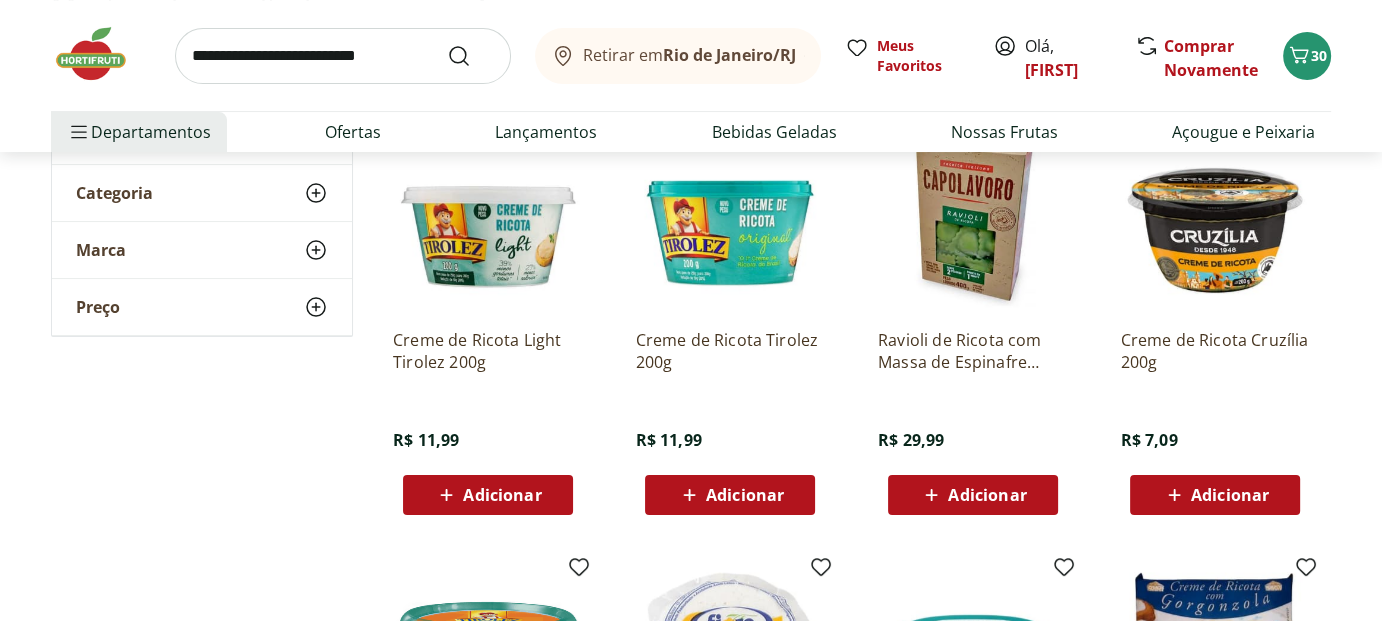 click on "Adicionar" at bounding box center (502, 495) 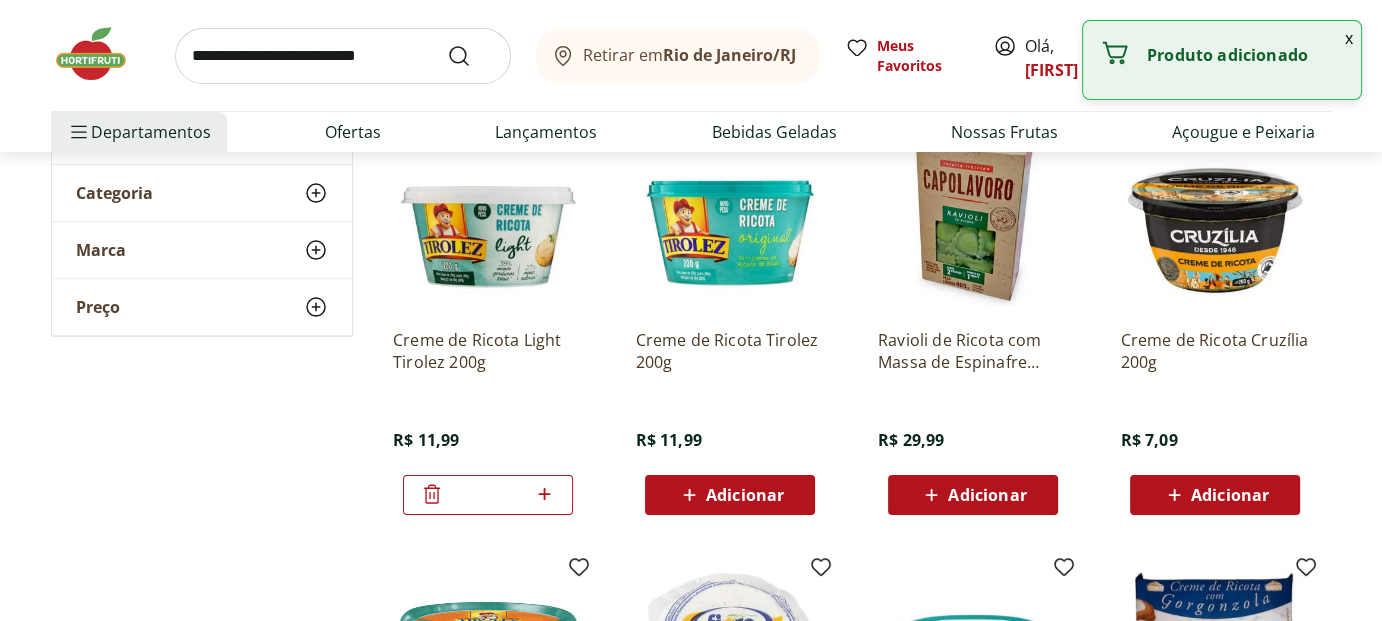 click 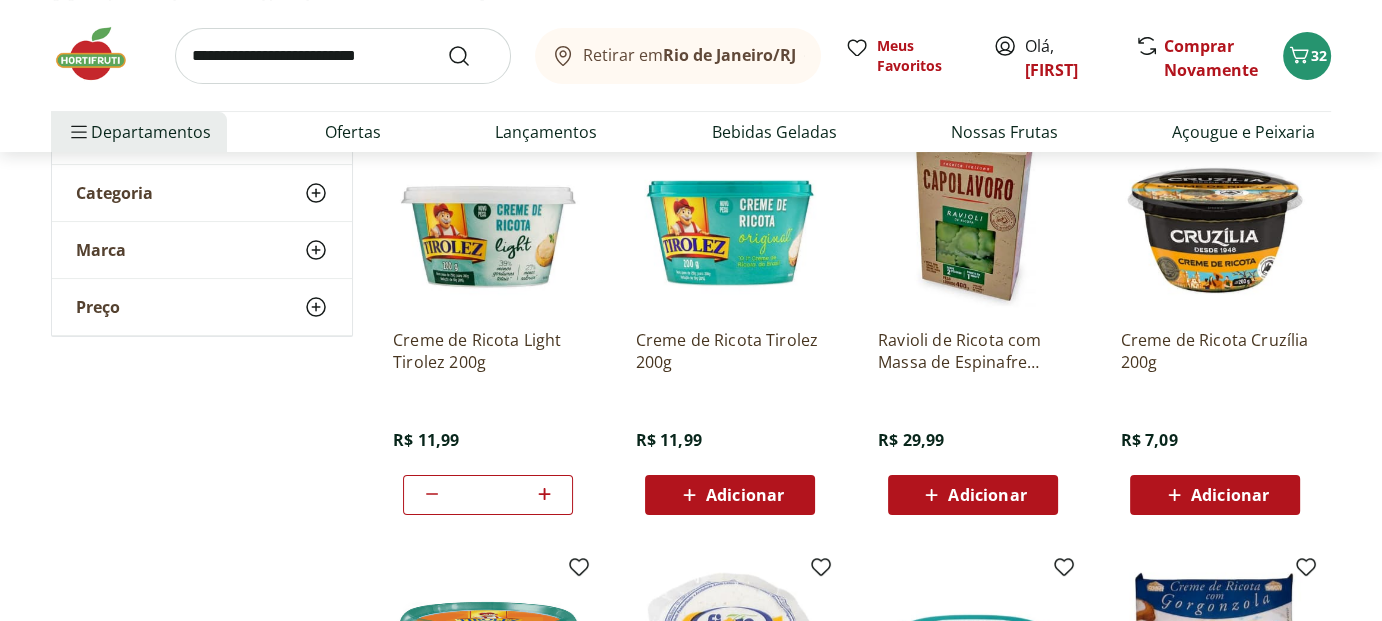 click at bounding box center (343, 56) 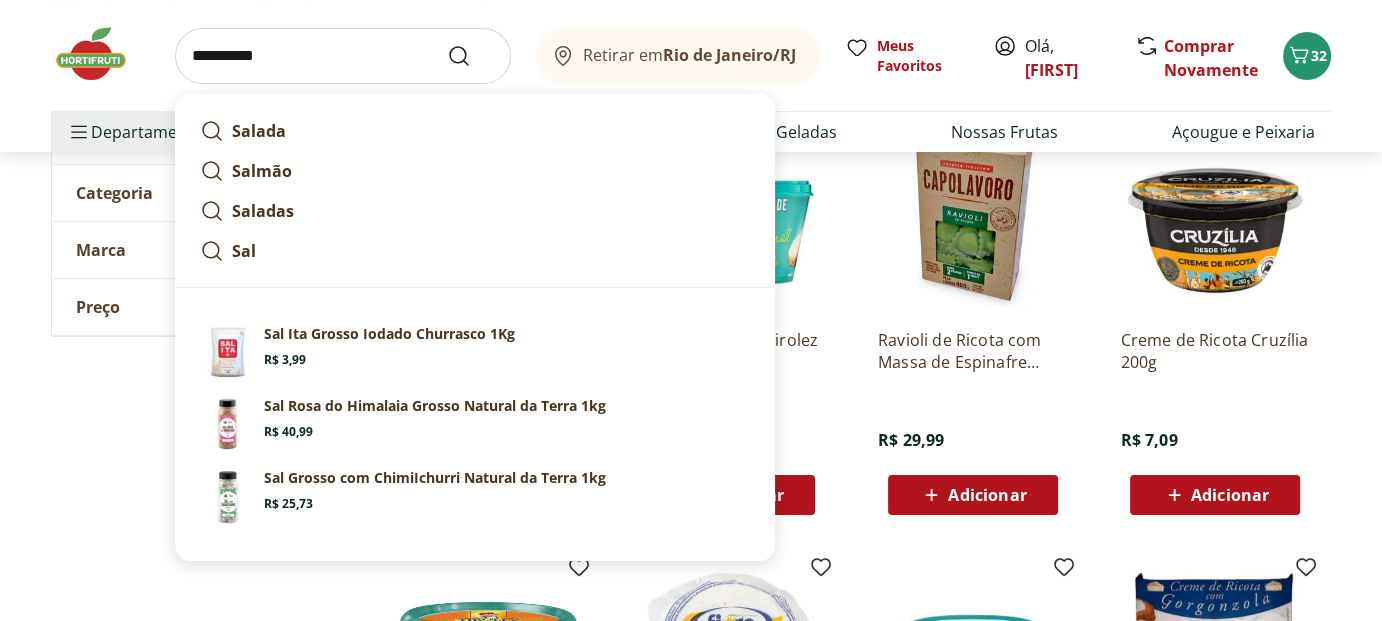 type on "**********" 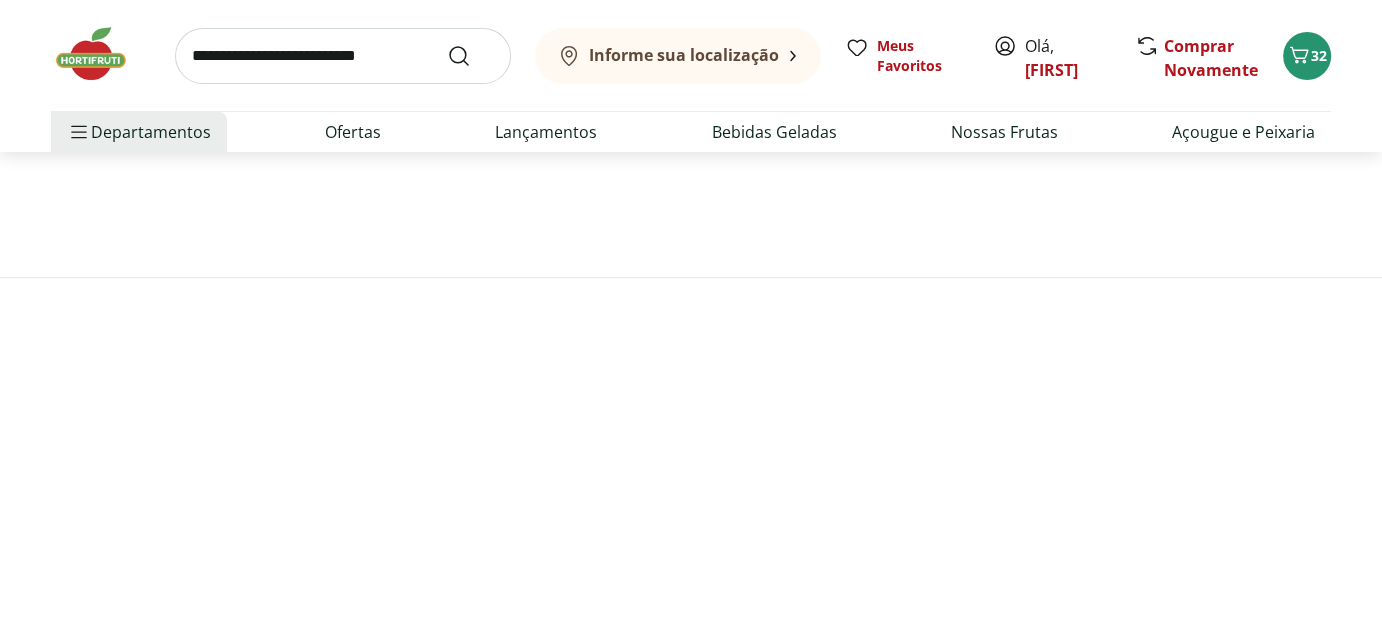 scroll, scrollTop: 0, scrollLeft: 0, axis: both 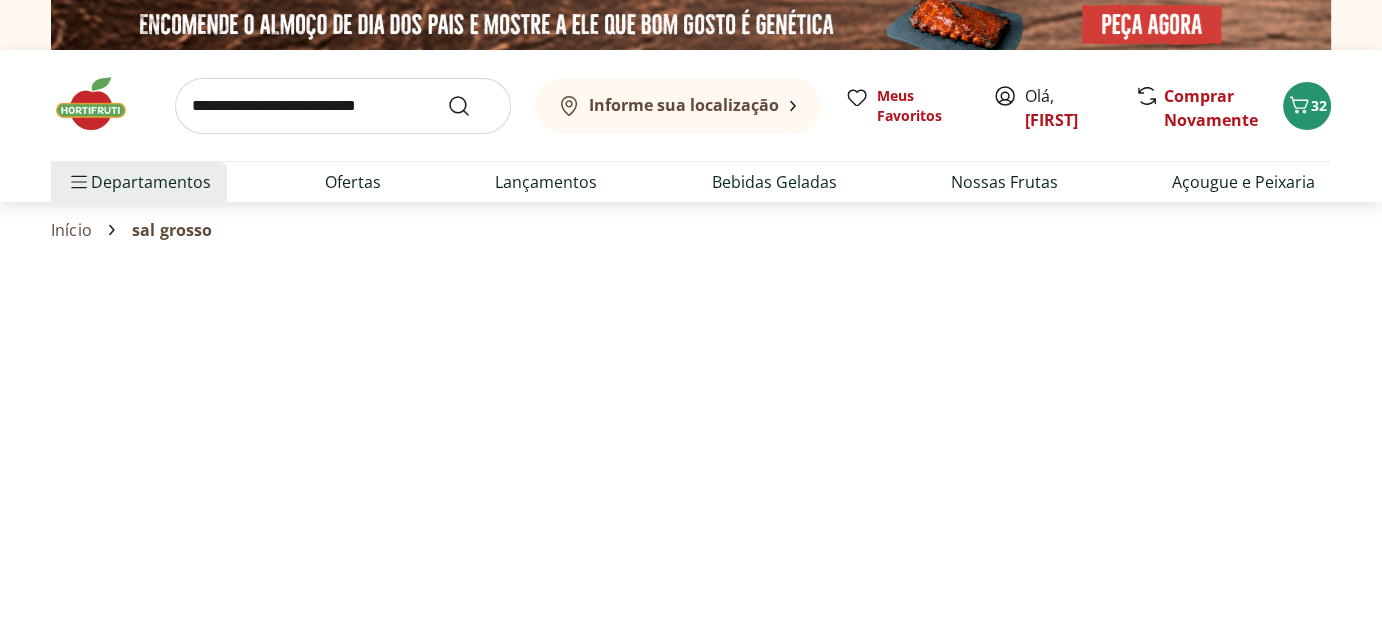 select on "**********" 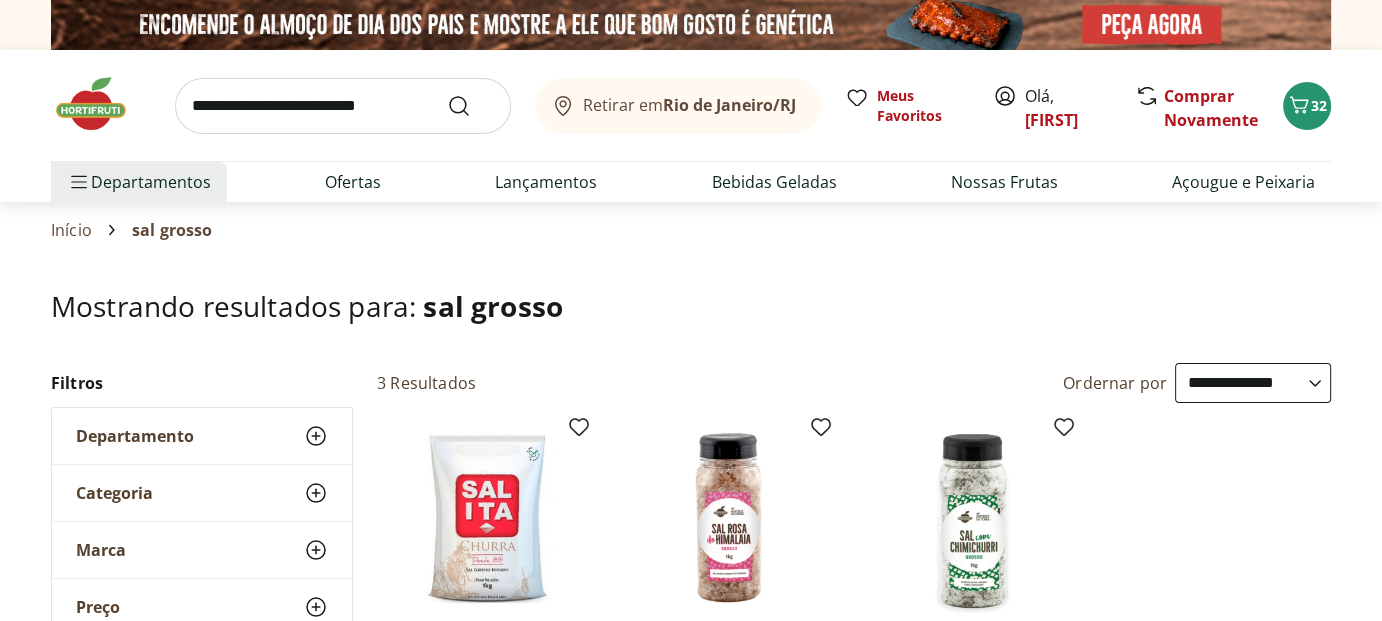 scroll, scrollTop: 400, scrollLeft: 0, axis: vertical 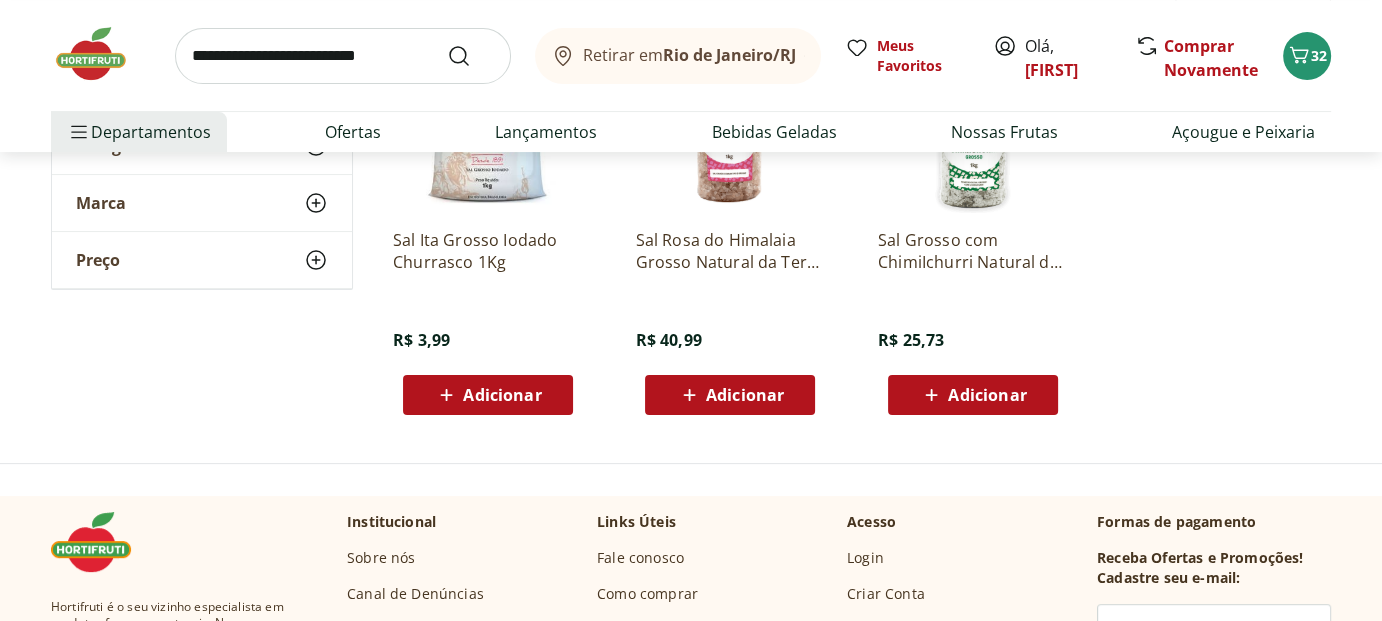 click on "Adicionar" at bounding box center (502, 395) 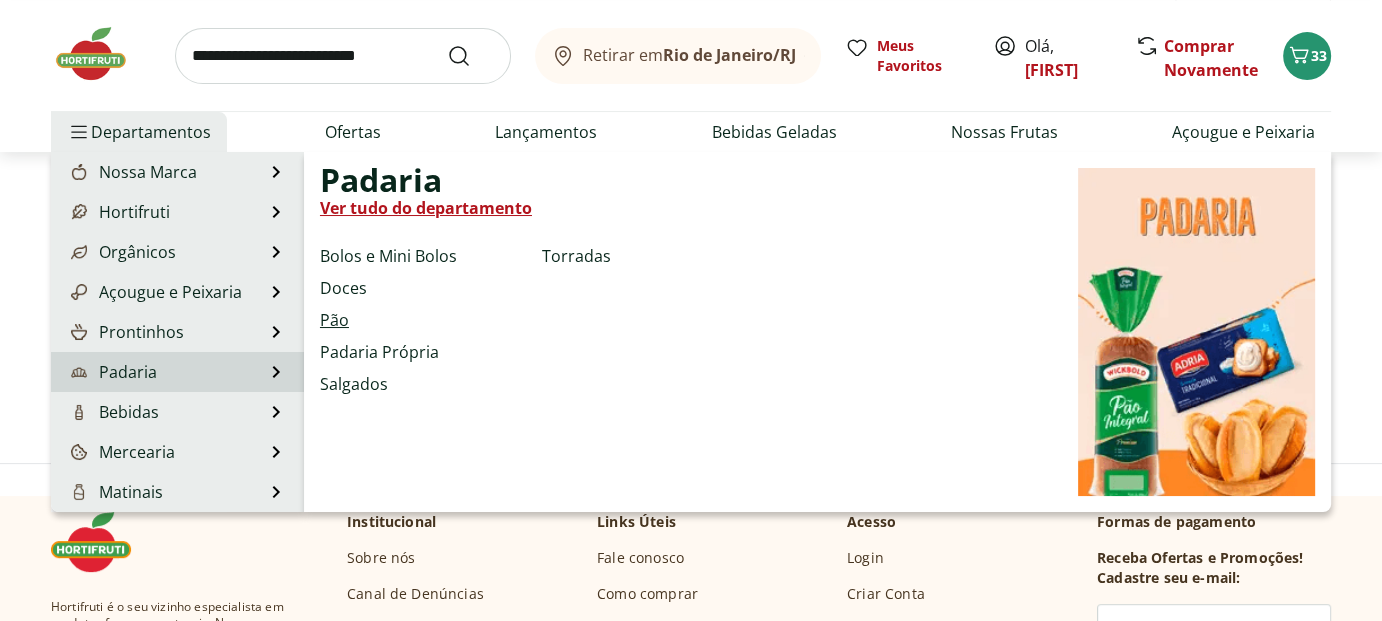 click on "Pão" at bounding box center [334, 320] 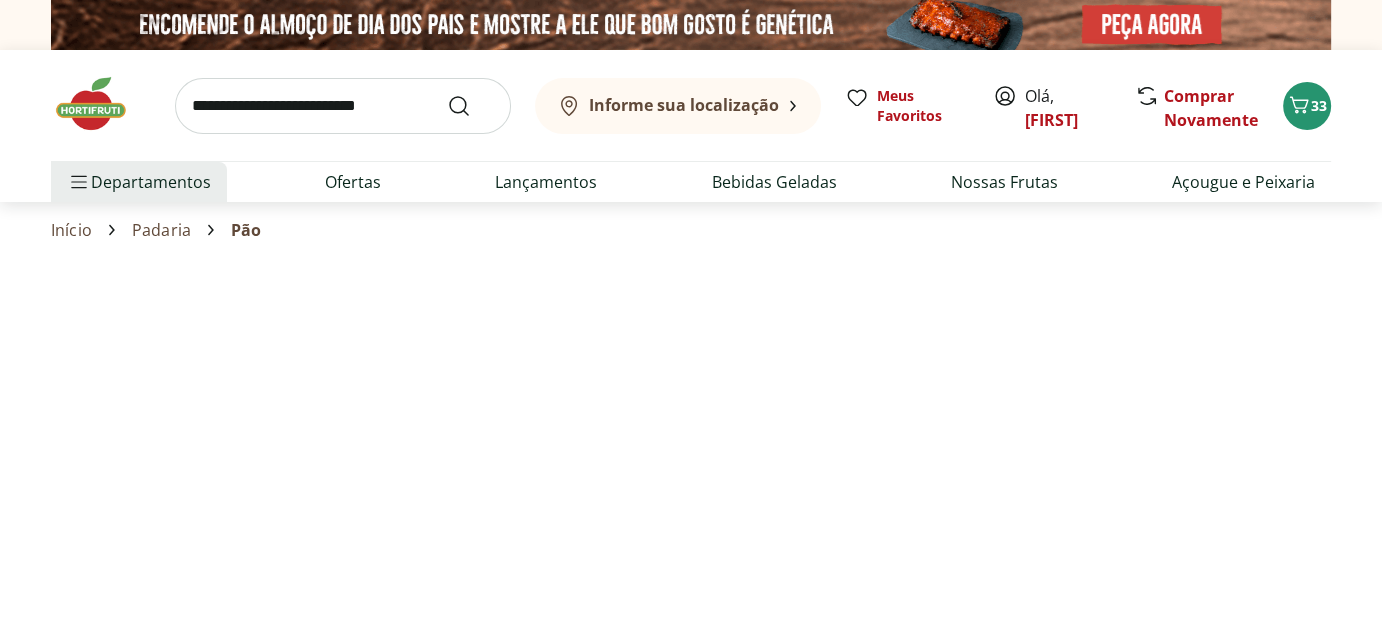 select on "**********" 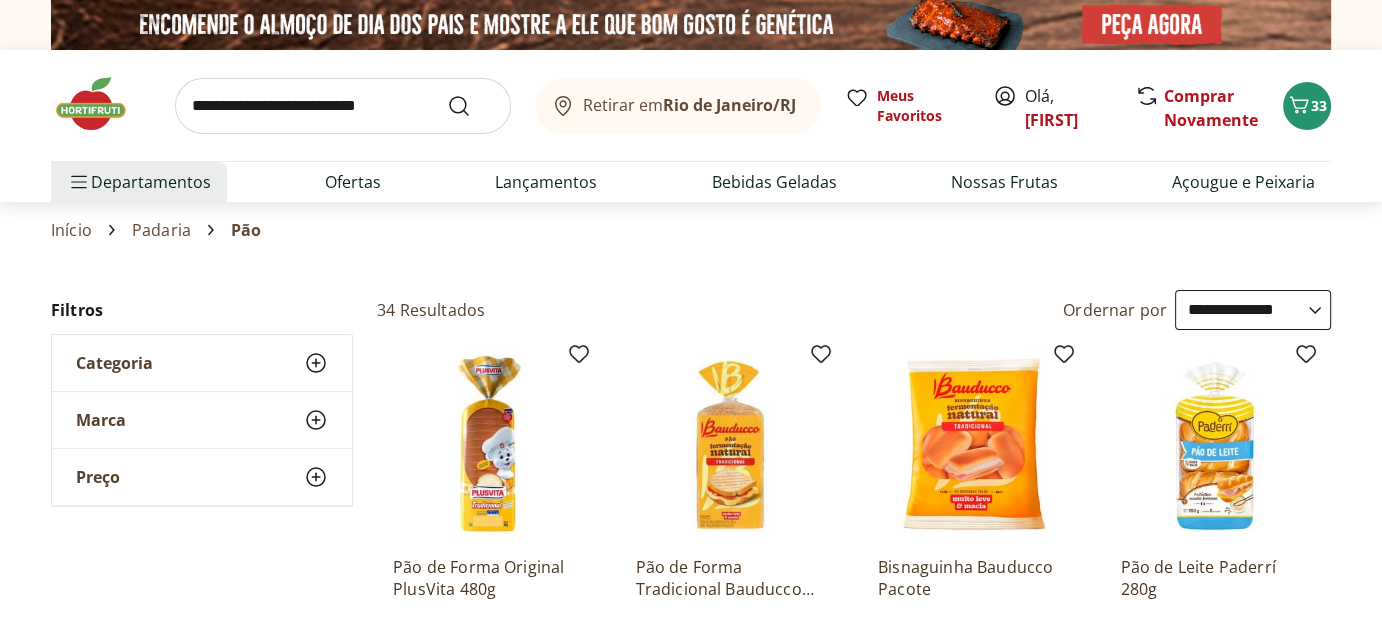 scroll, scrollTop: 300, scrollLeft: 0, axis: vertical 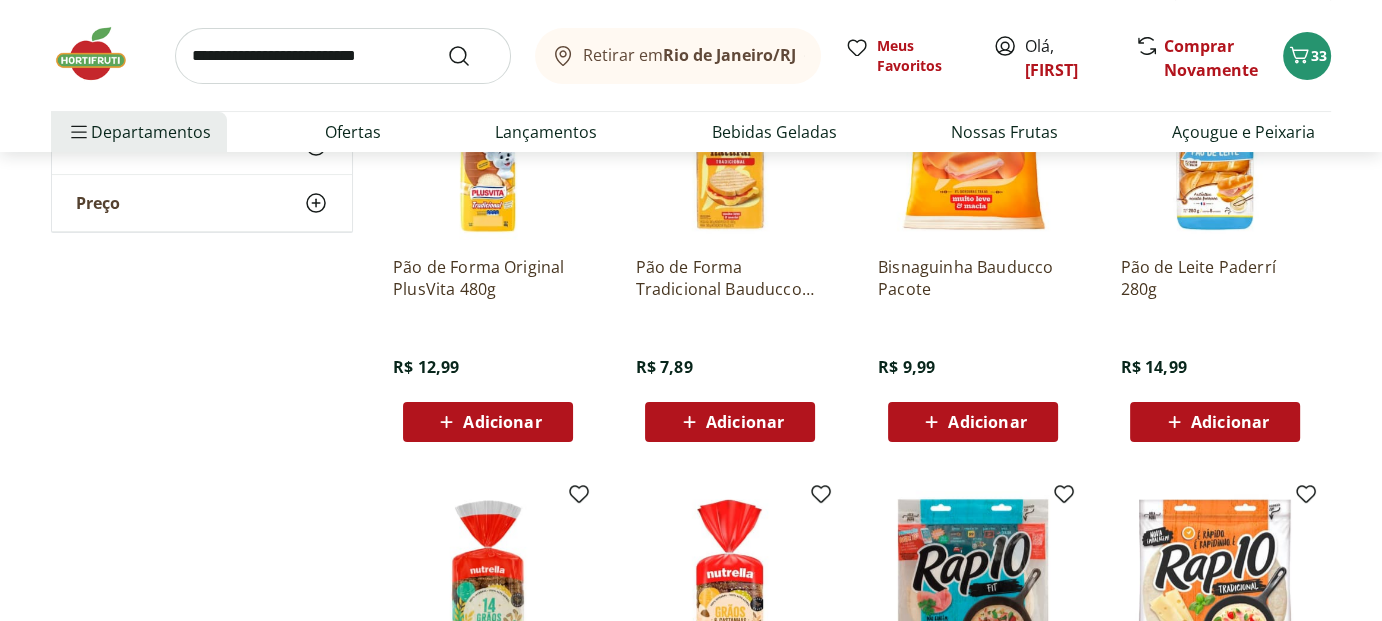click on "Adicionar" at bounding box center (502, 422) 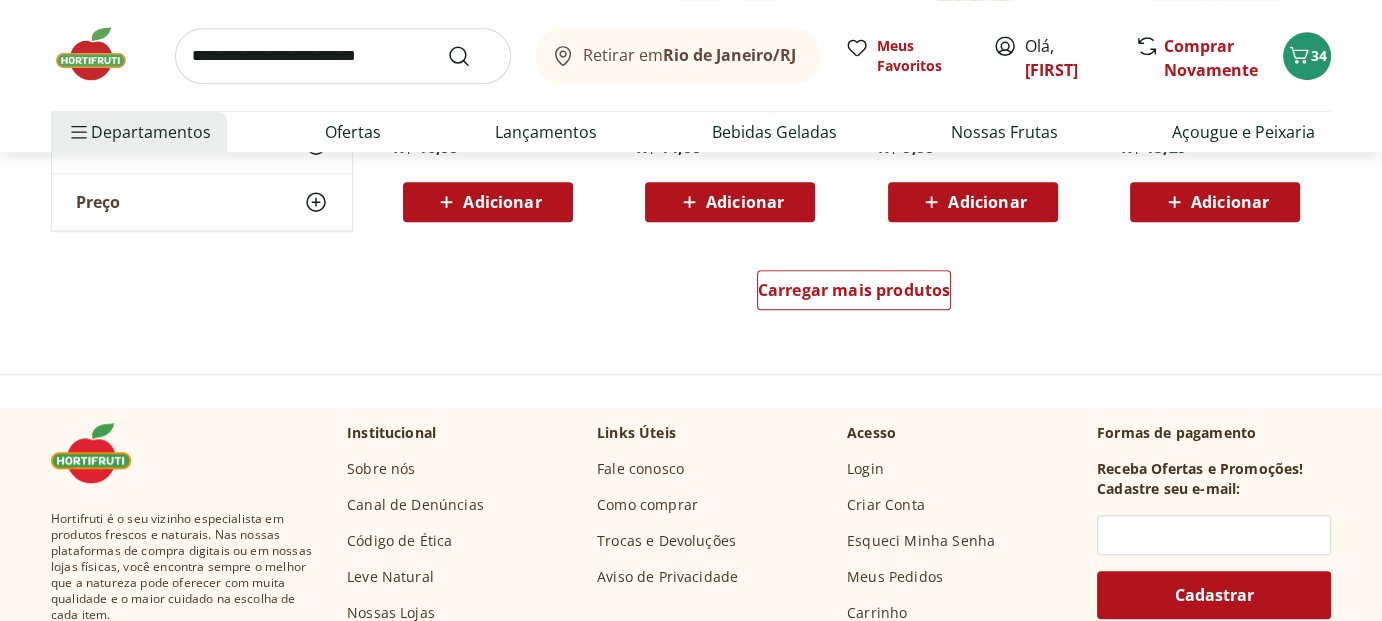 scroll, scrollTop: 900, scrollLeft: 0, axis: vertical 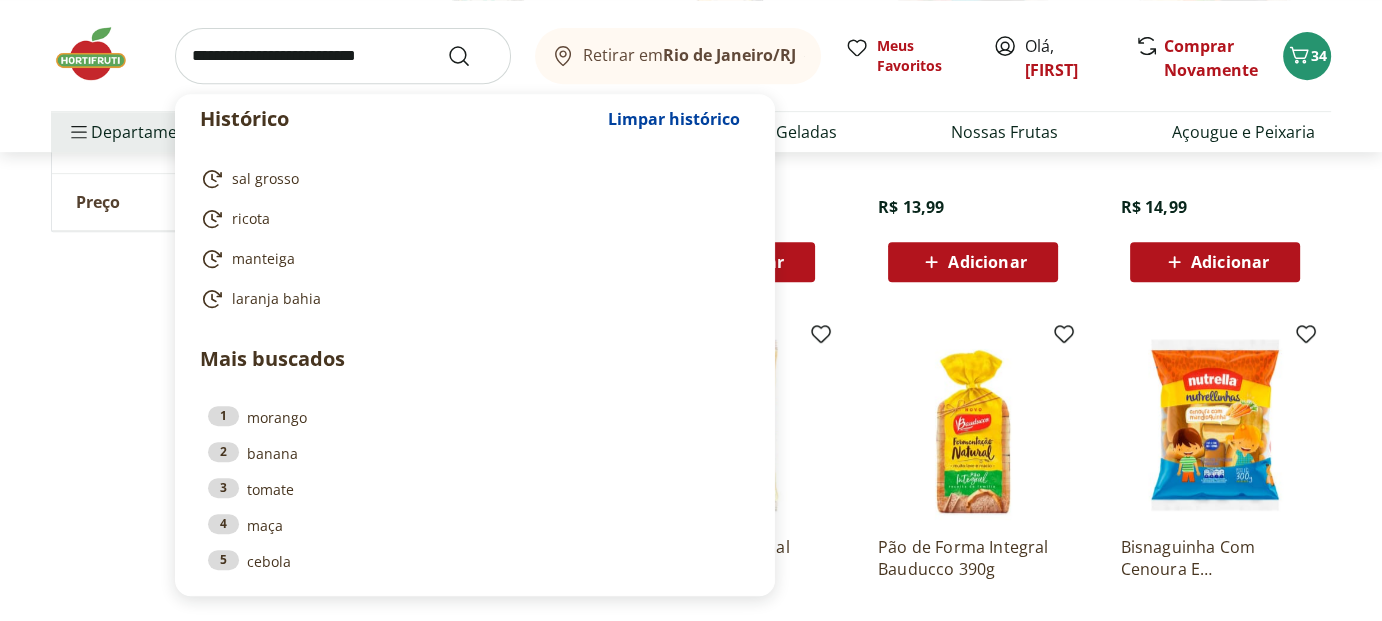 click at bounding box center [343, 56] 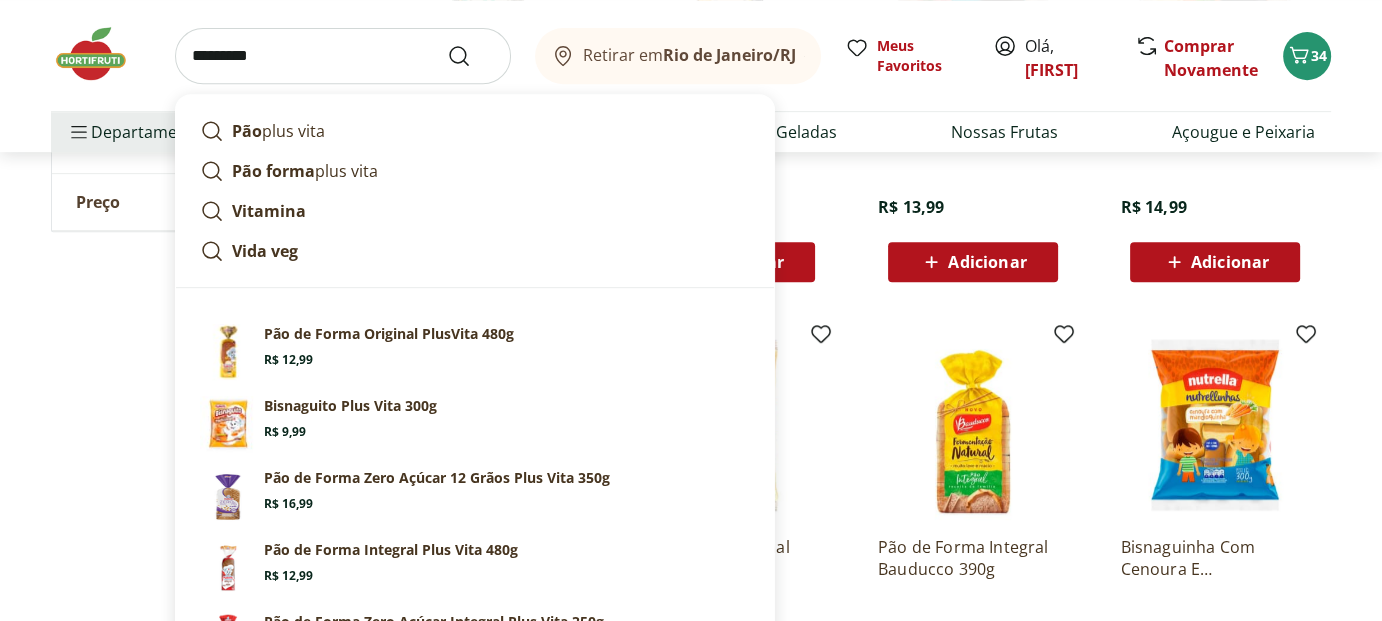 type on "*********" 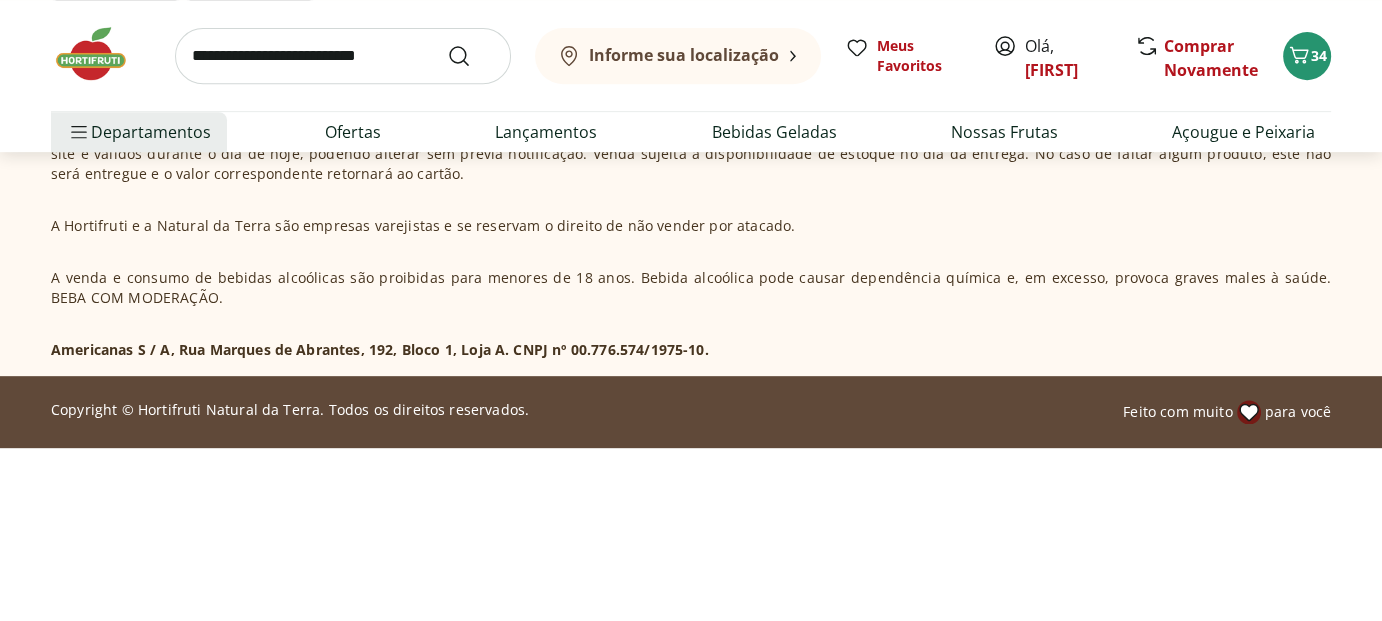 scroll, scrollTop: 0, scrollLeft: 0, axis: both 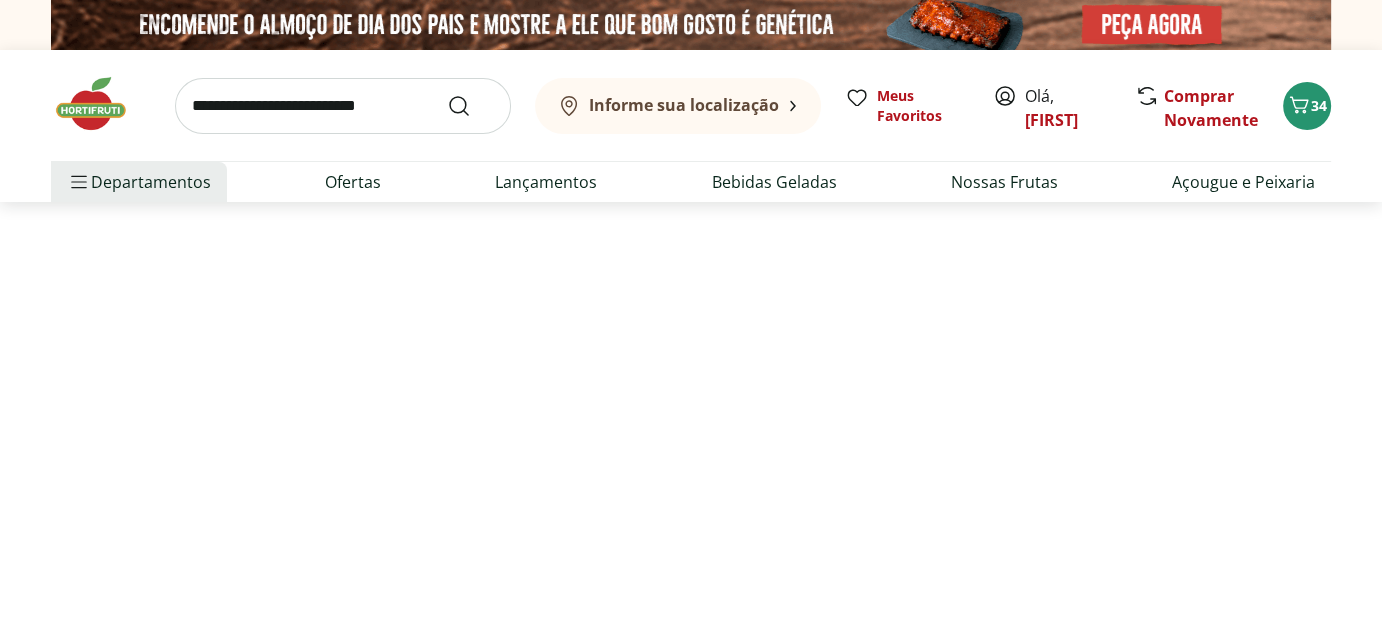 select on "**********" 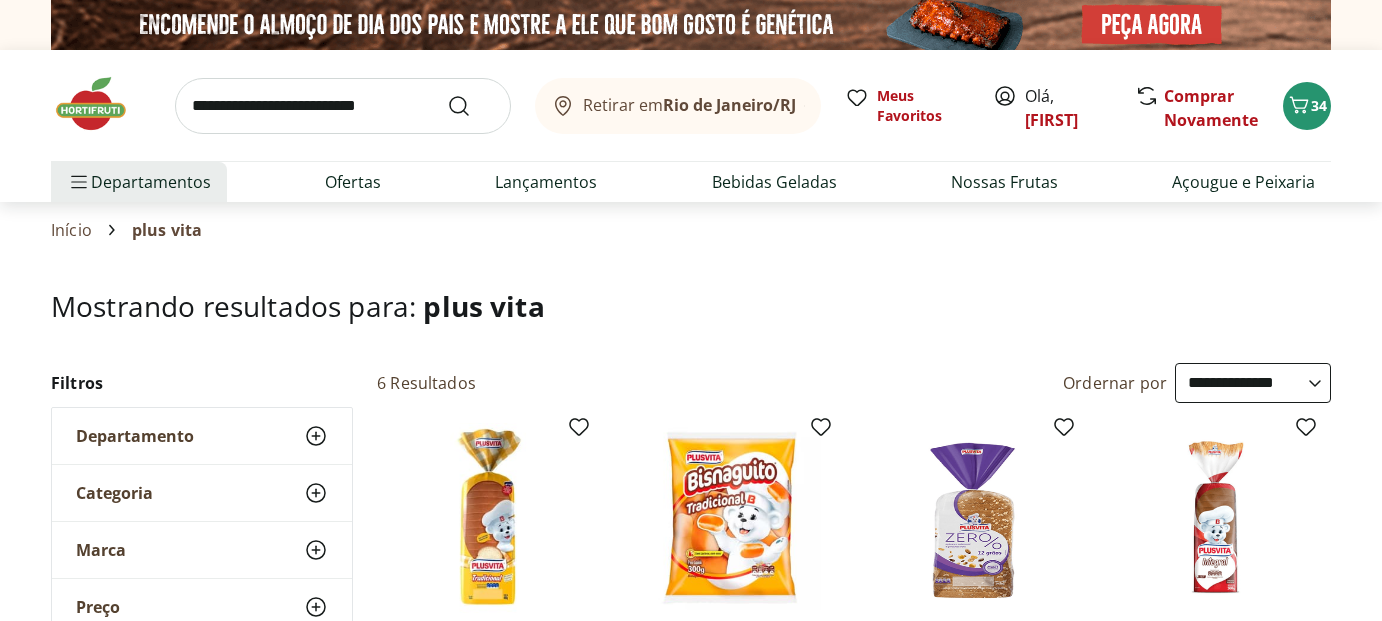 select on "**********" 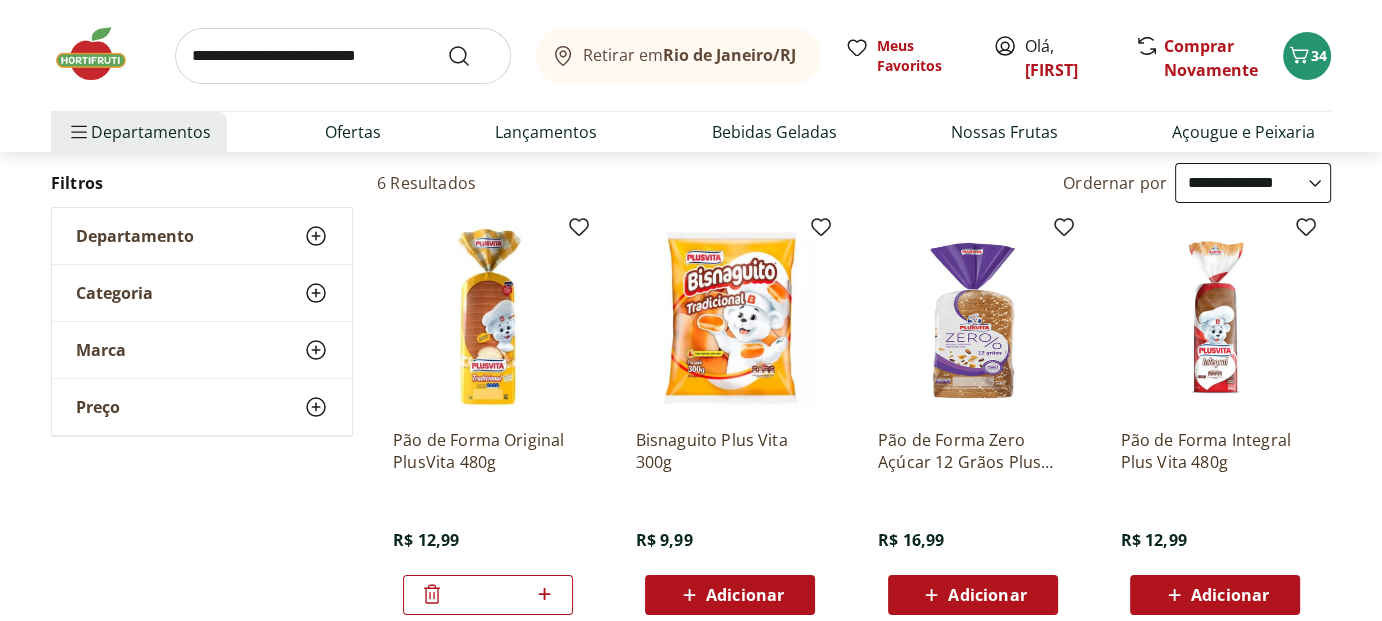 scroll, scrollTop: 0, scrollLeft: 0, axis: both 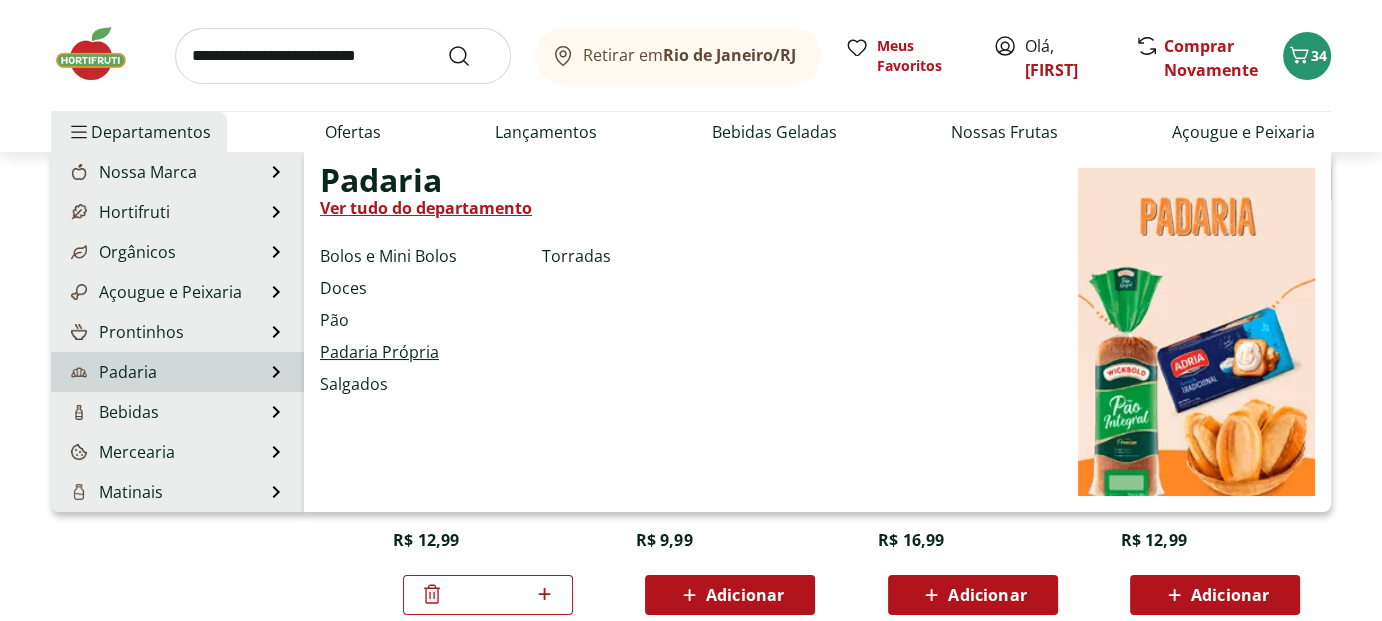 click on "Padaria Própria" at bounding box center [379, 352] 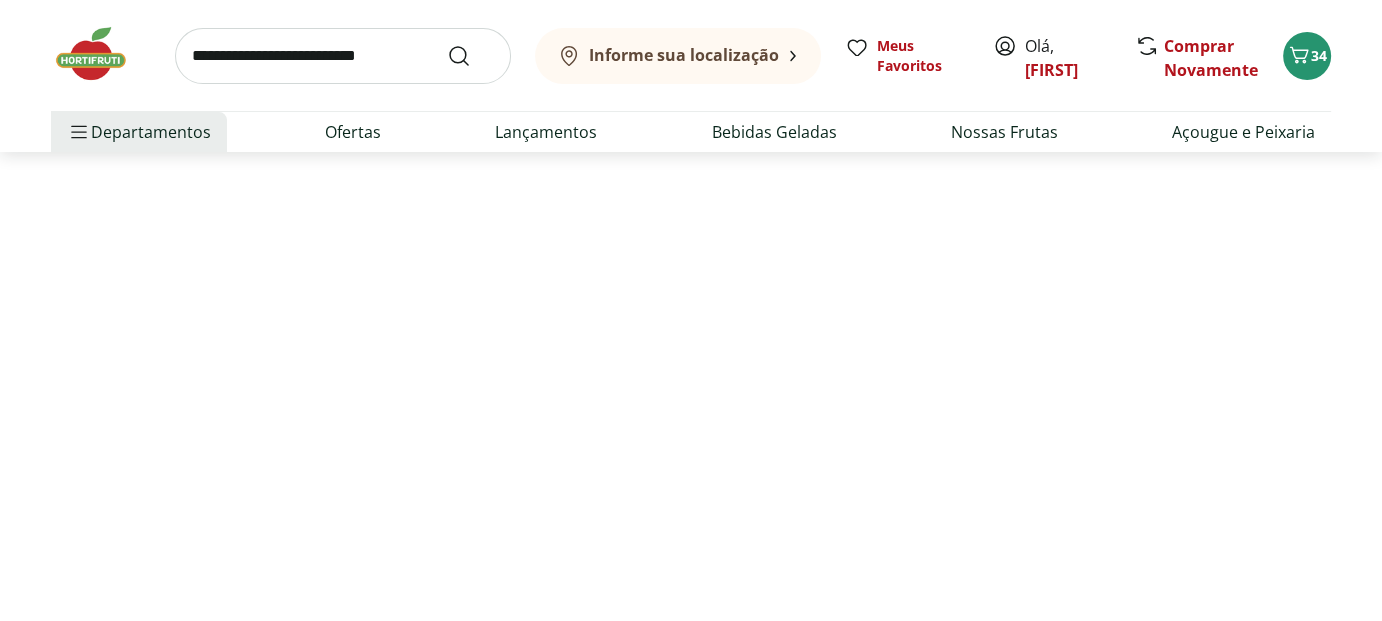 scroll, scrollTop: 0, scrollLeft: 0, axis: both 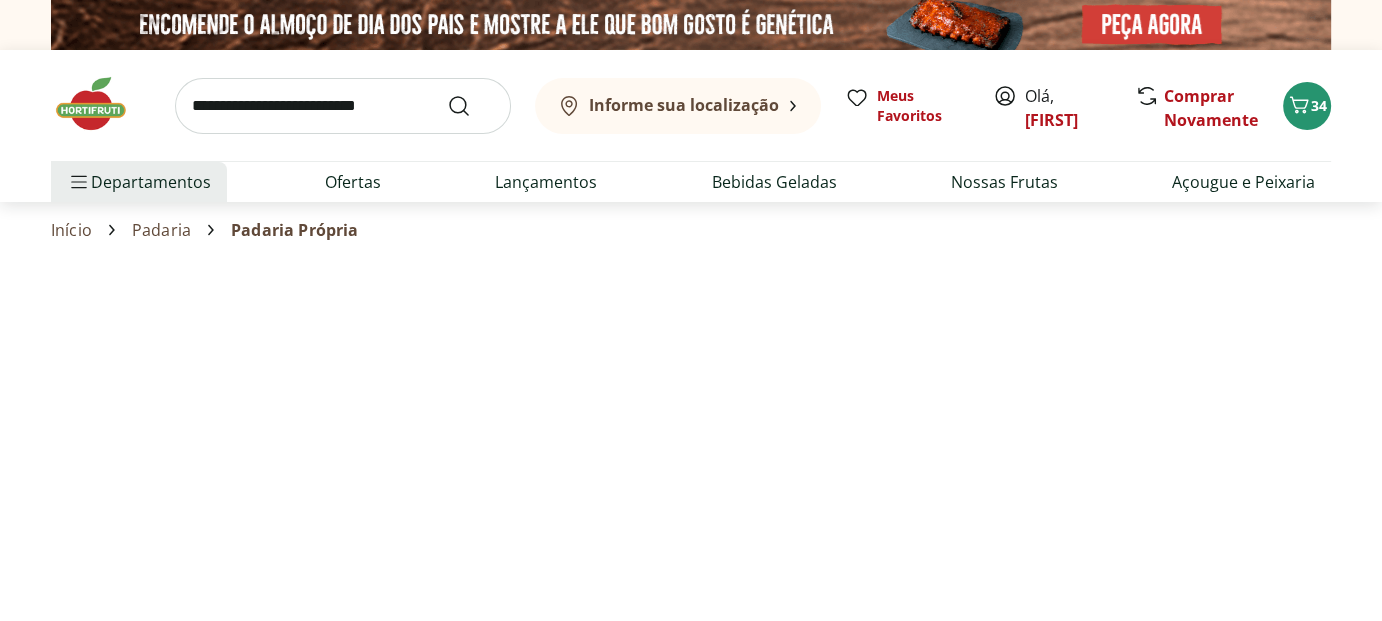 select on "**********" 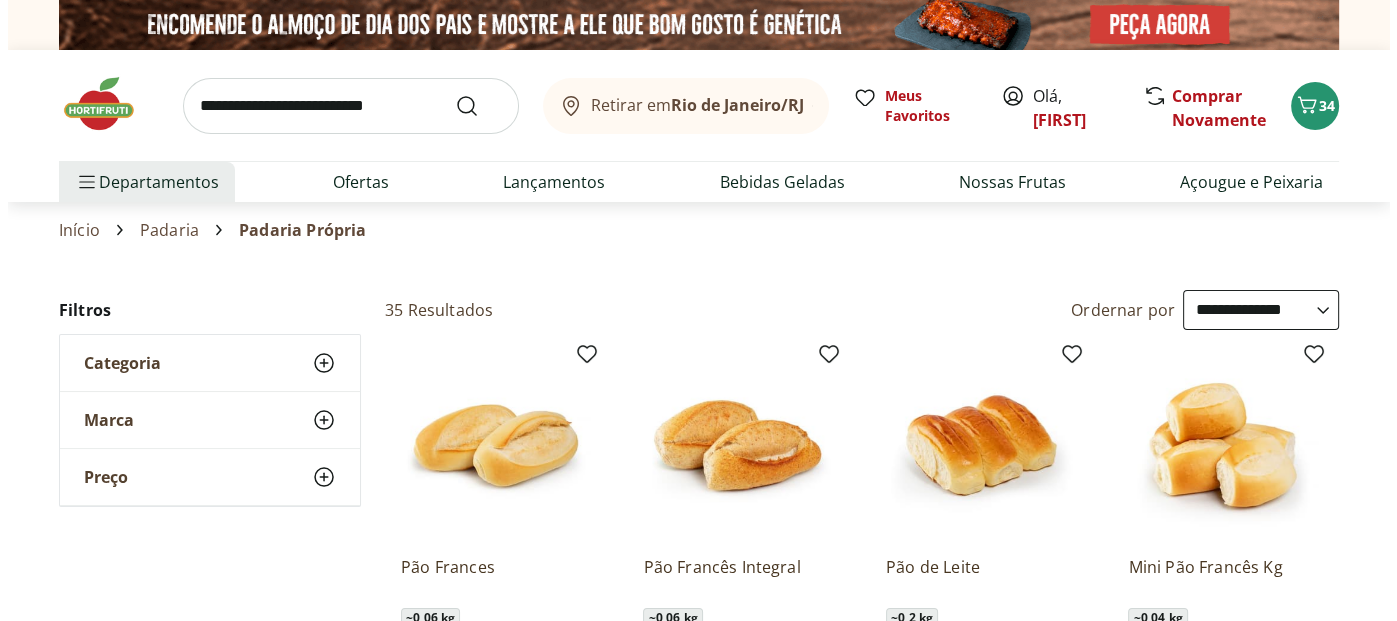 scroll, scrollTop: 200, scrollLeft: 0, axis: vertical 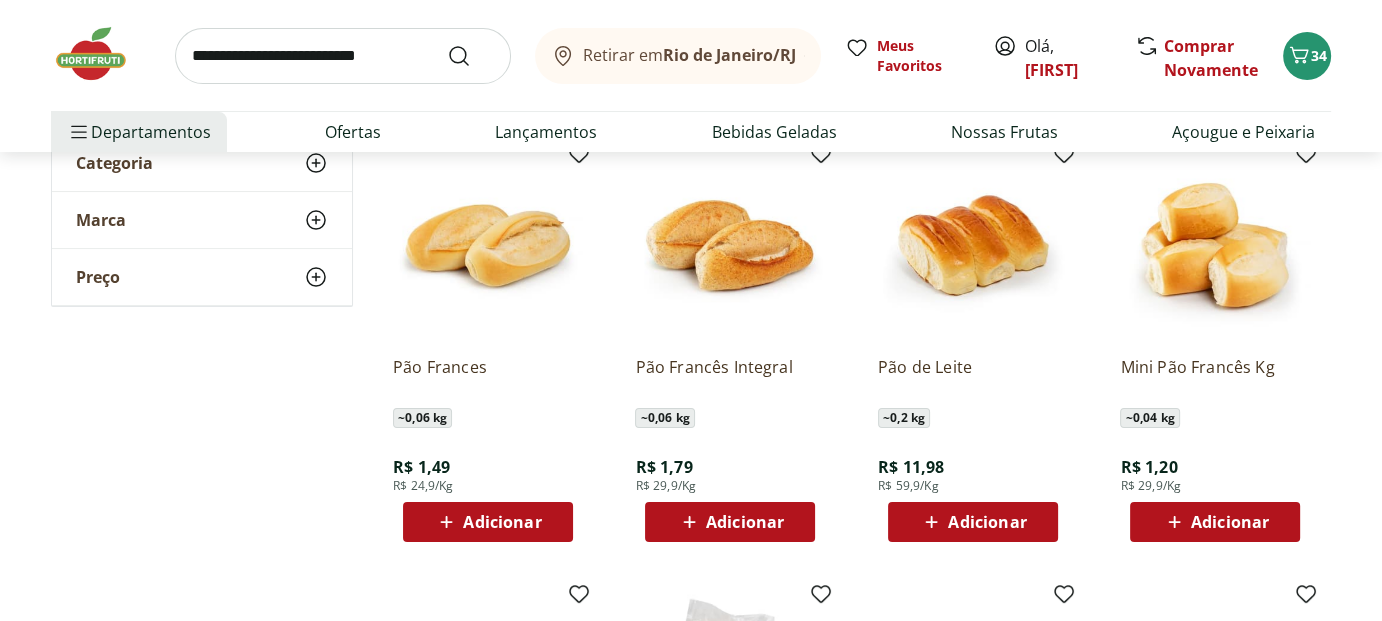 click on "Adicionar" at bounding box center (502, 522) 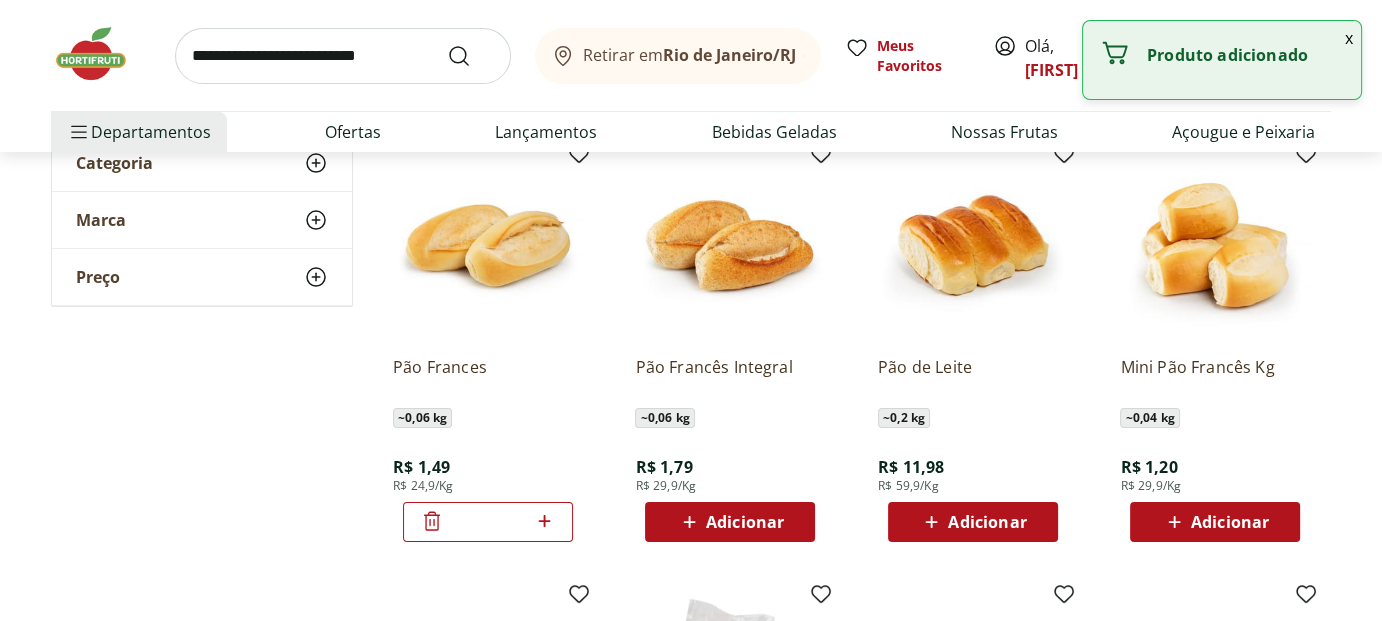 click 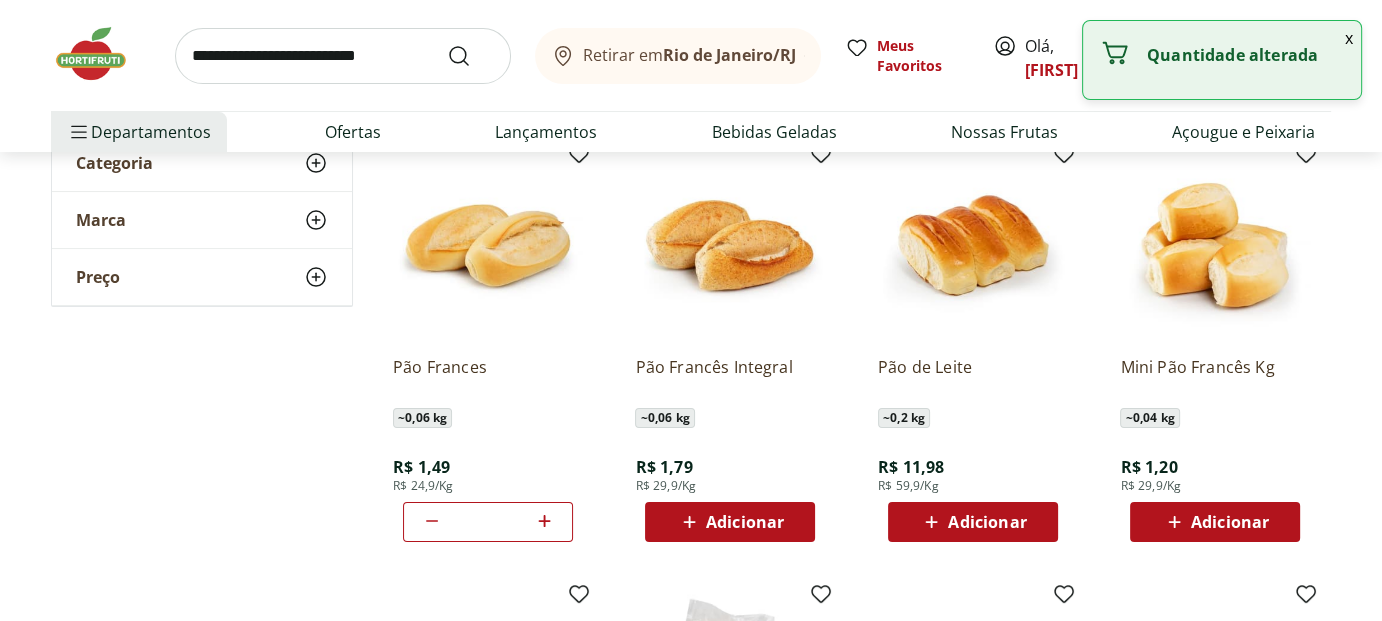 click 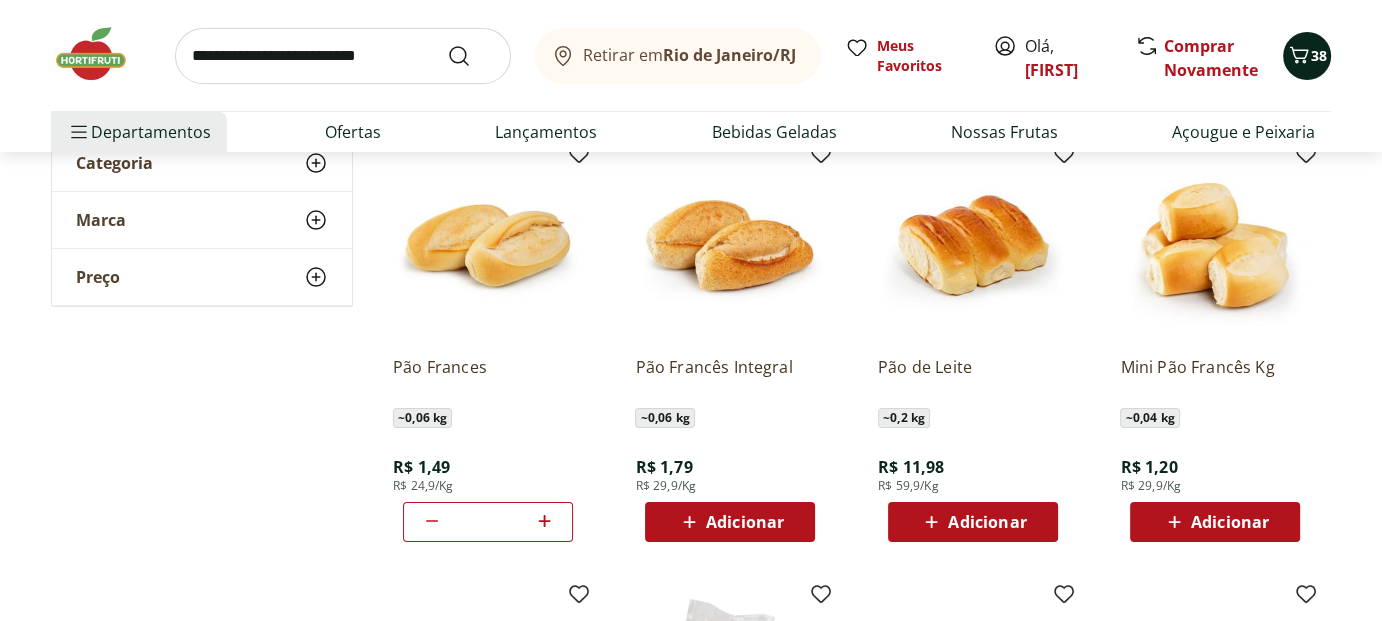 click 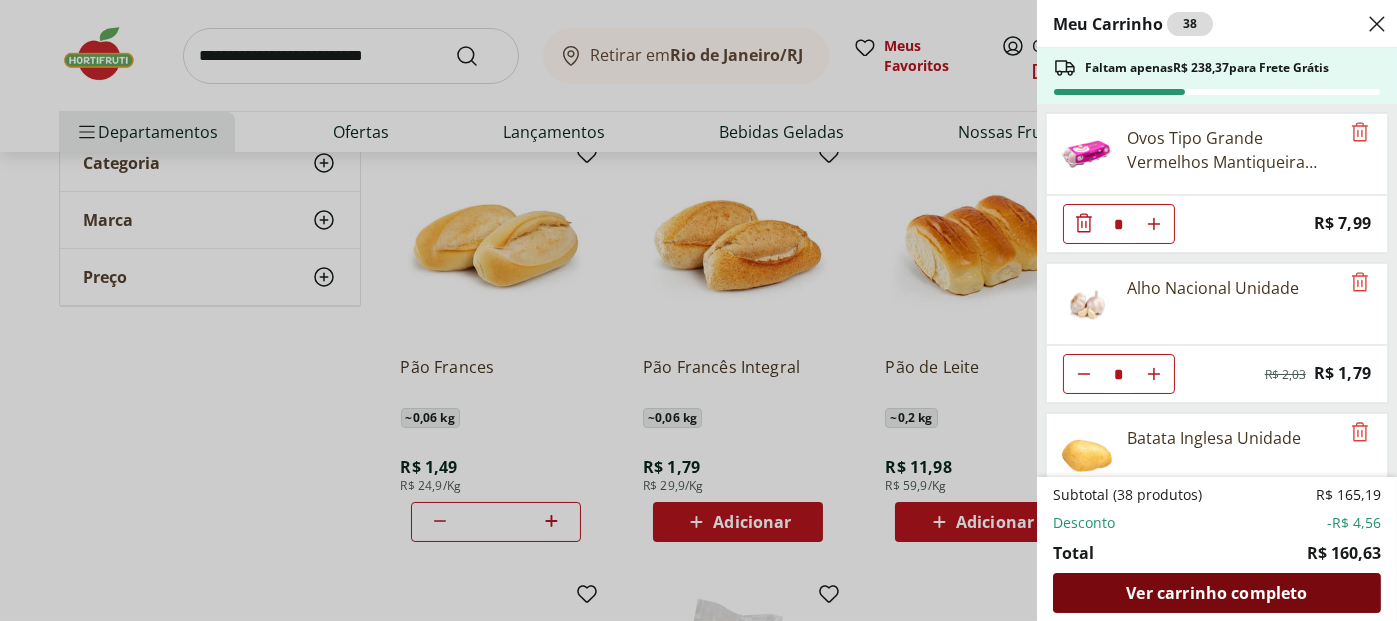 click on "Ver carrinho completo" at bounding box center [1216, 593] 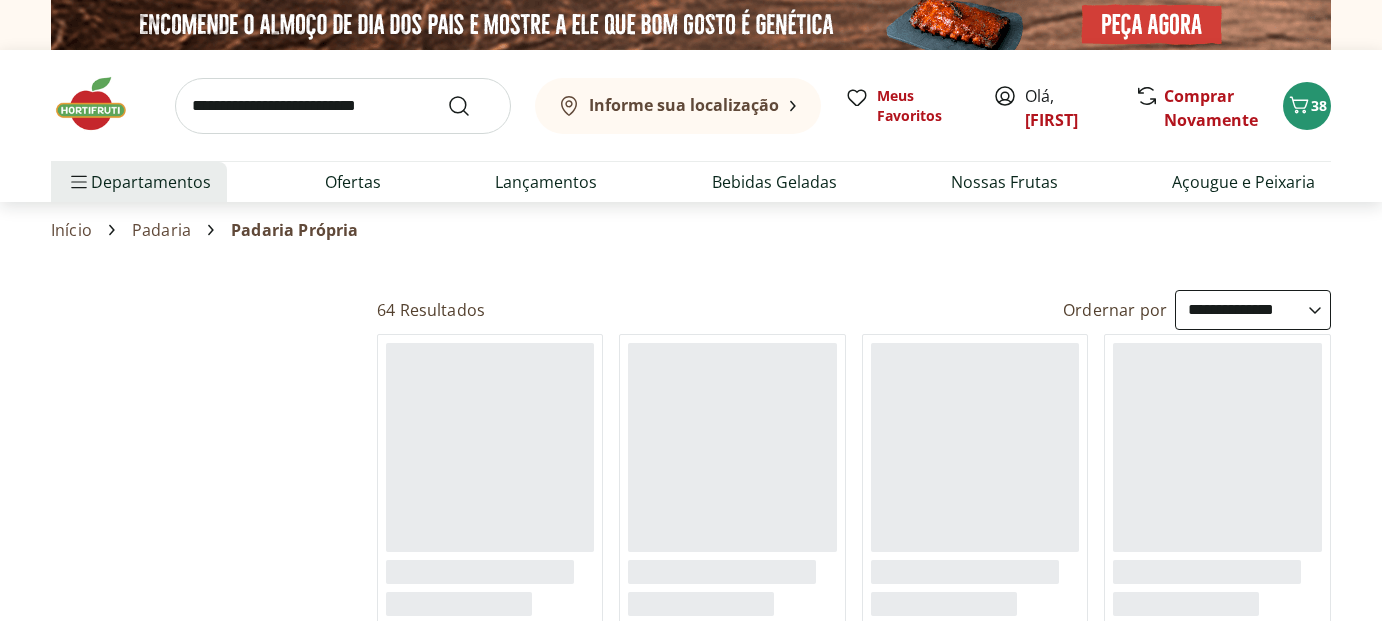 select on "**********" 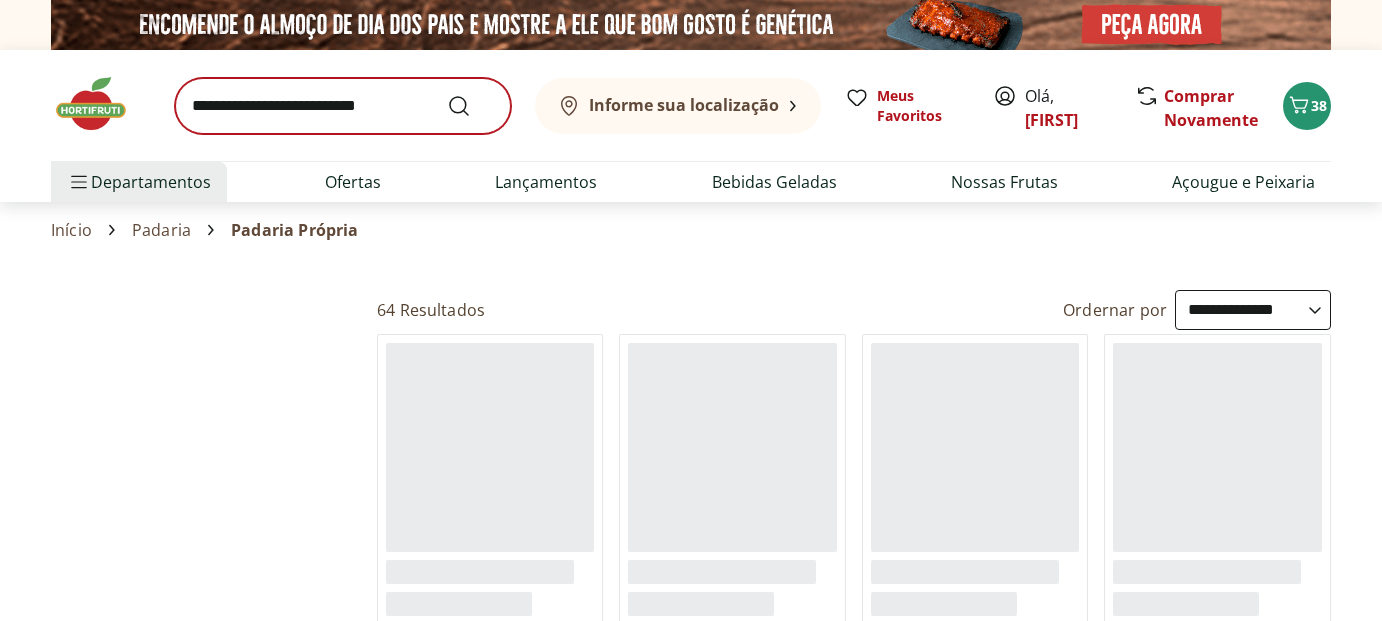 scroll, scrollTop: 0, scrollLeft: 0, axis: both 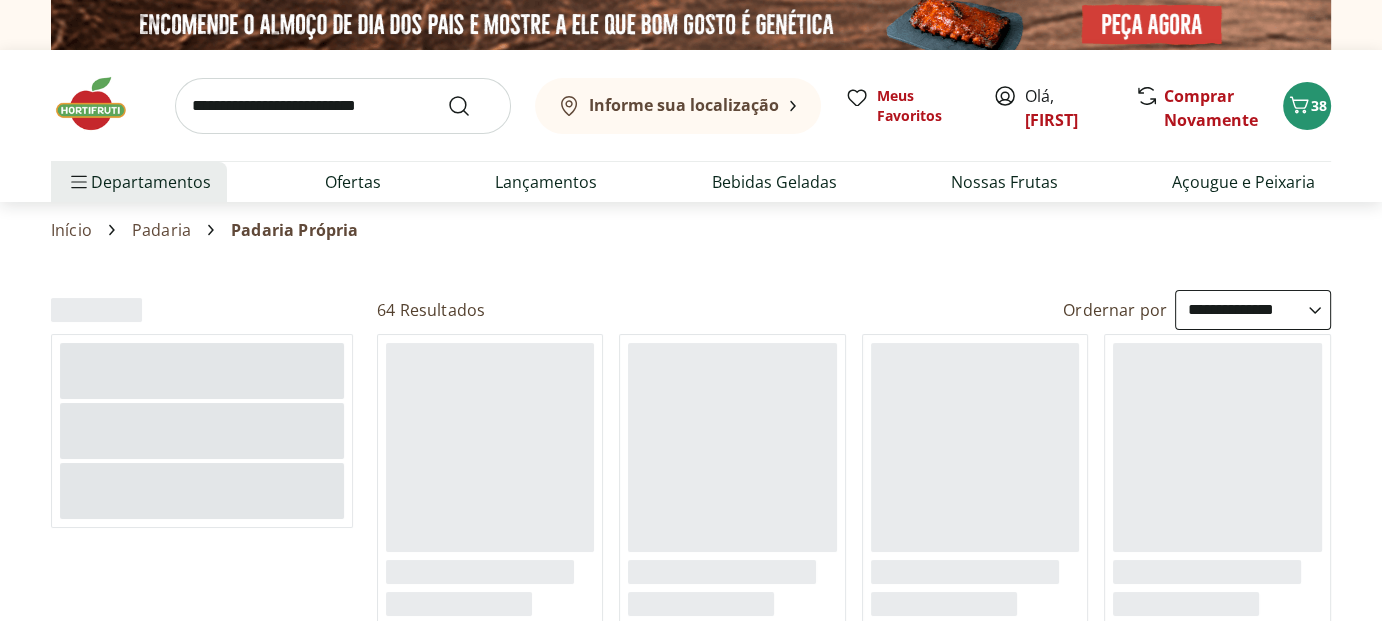 click at bounding box center (343, 106) 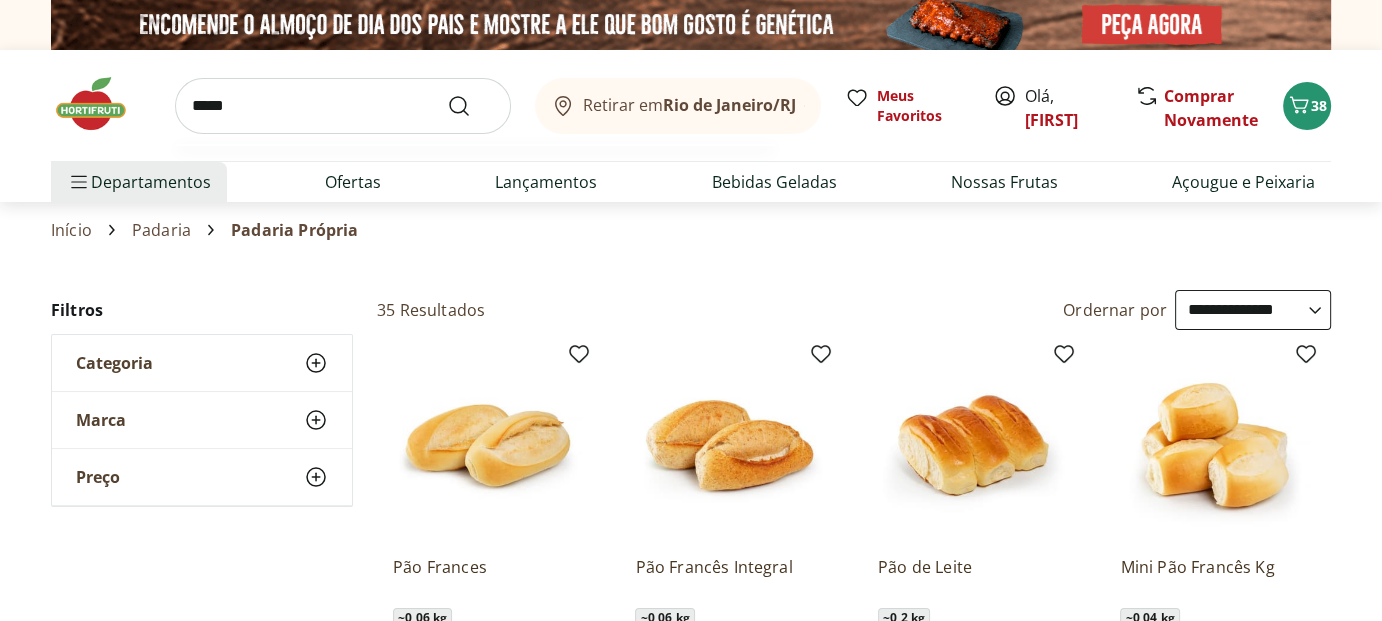 type on "*****" 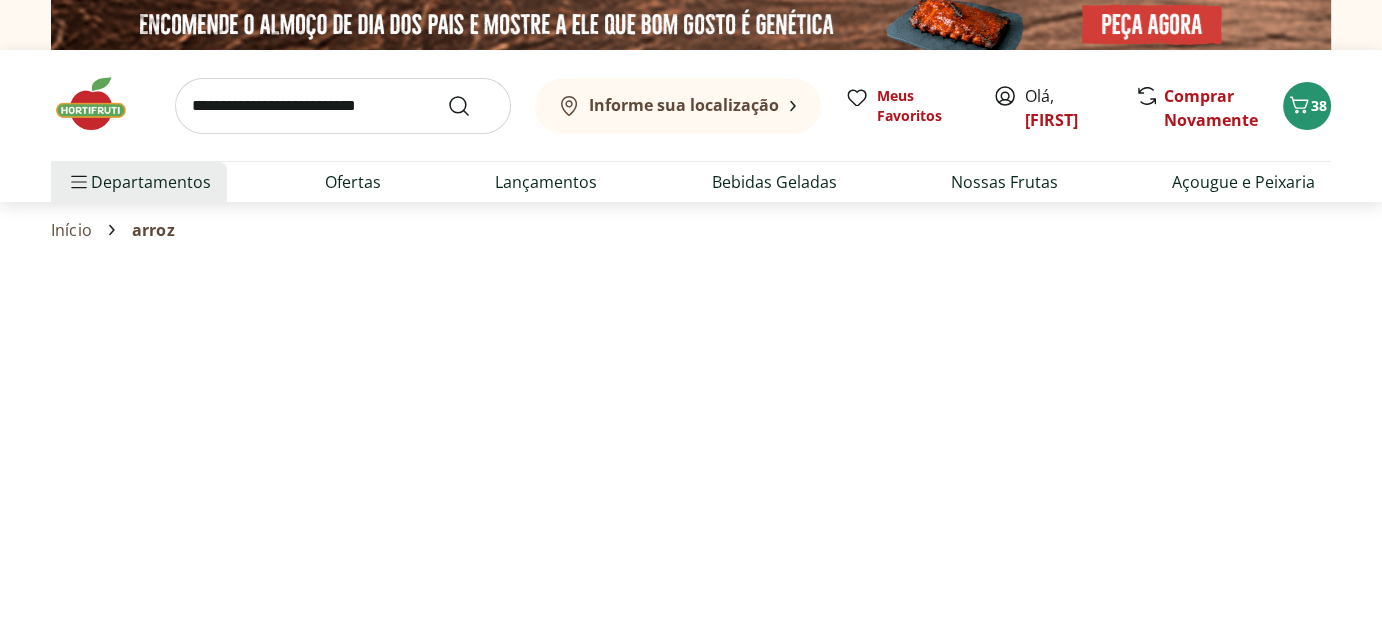 select on "**********" 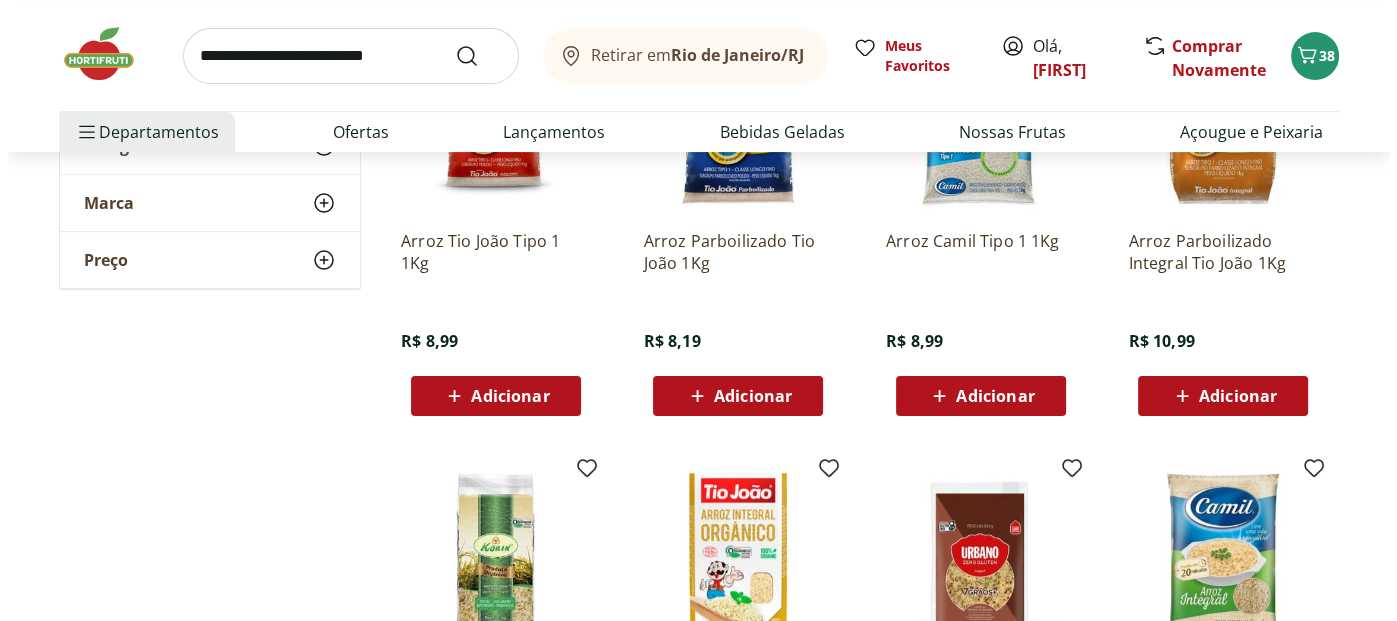 scroll, scrollTop: 400, scrollLeft: 0, axis: vertical 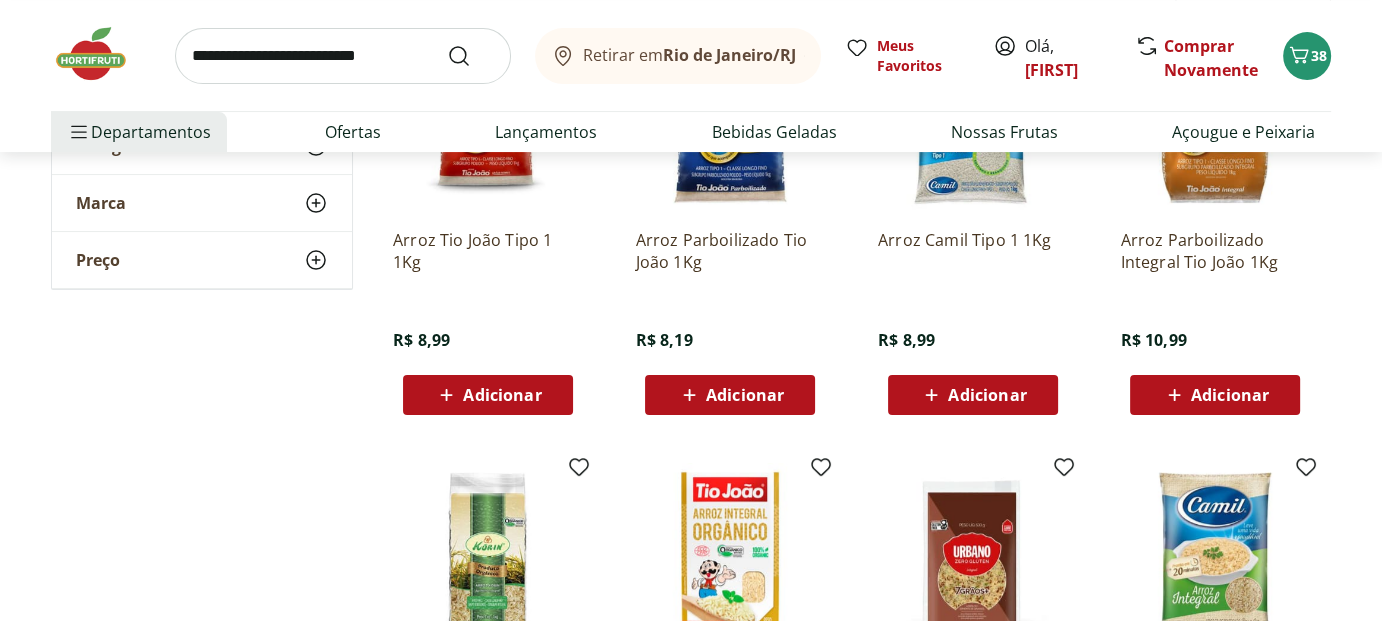 click on "Adicionar" at bounding box center (745, 395) 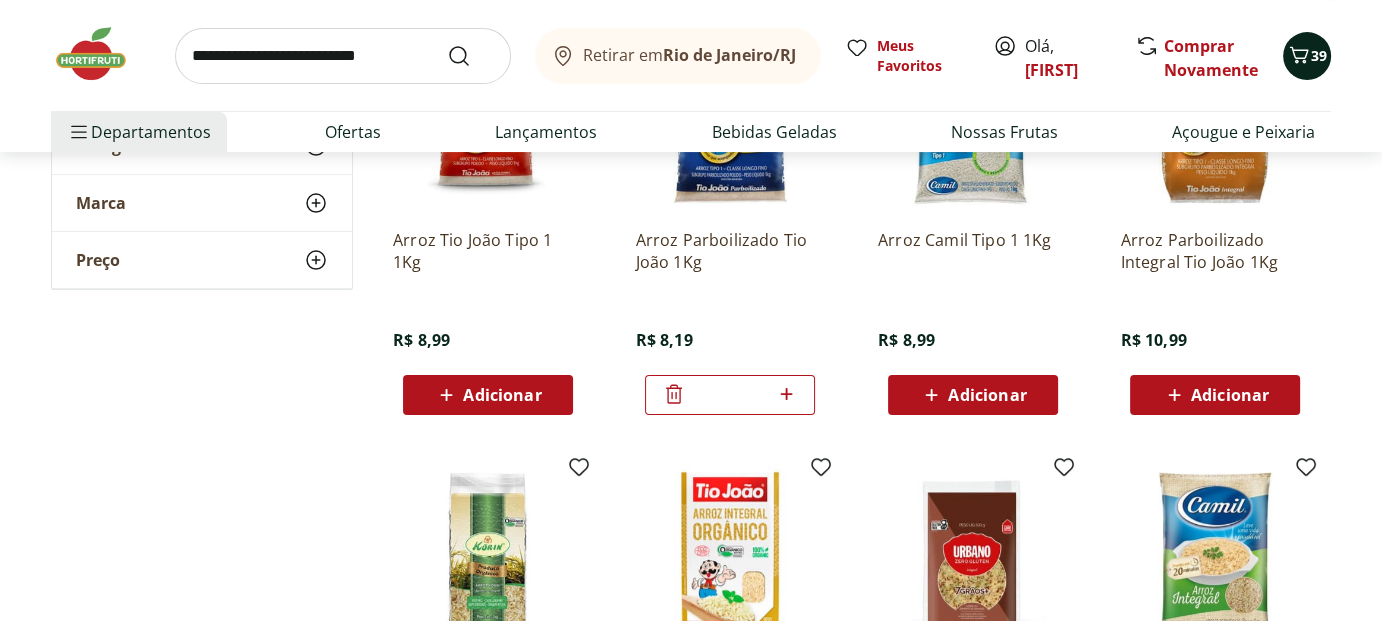 click on "39" at bounding box center (1319, 55) 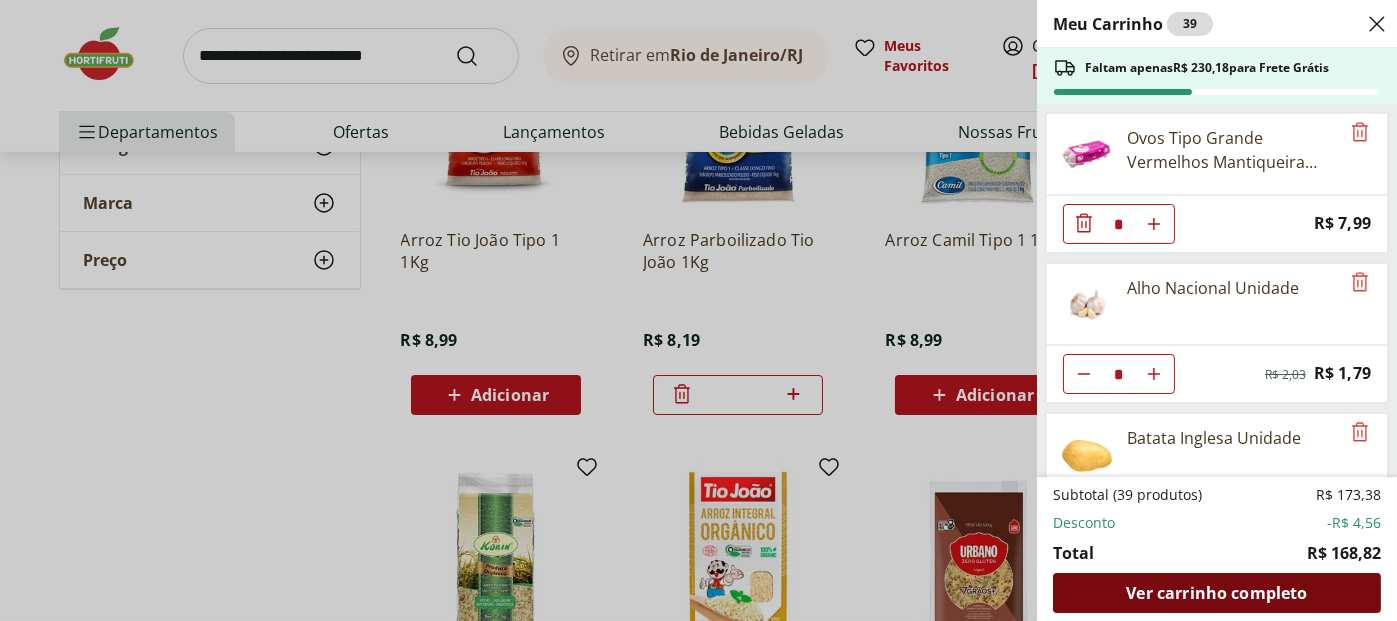 click on "Ver carrinho completo" at bounding box center (1216, 593) 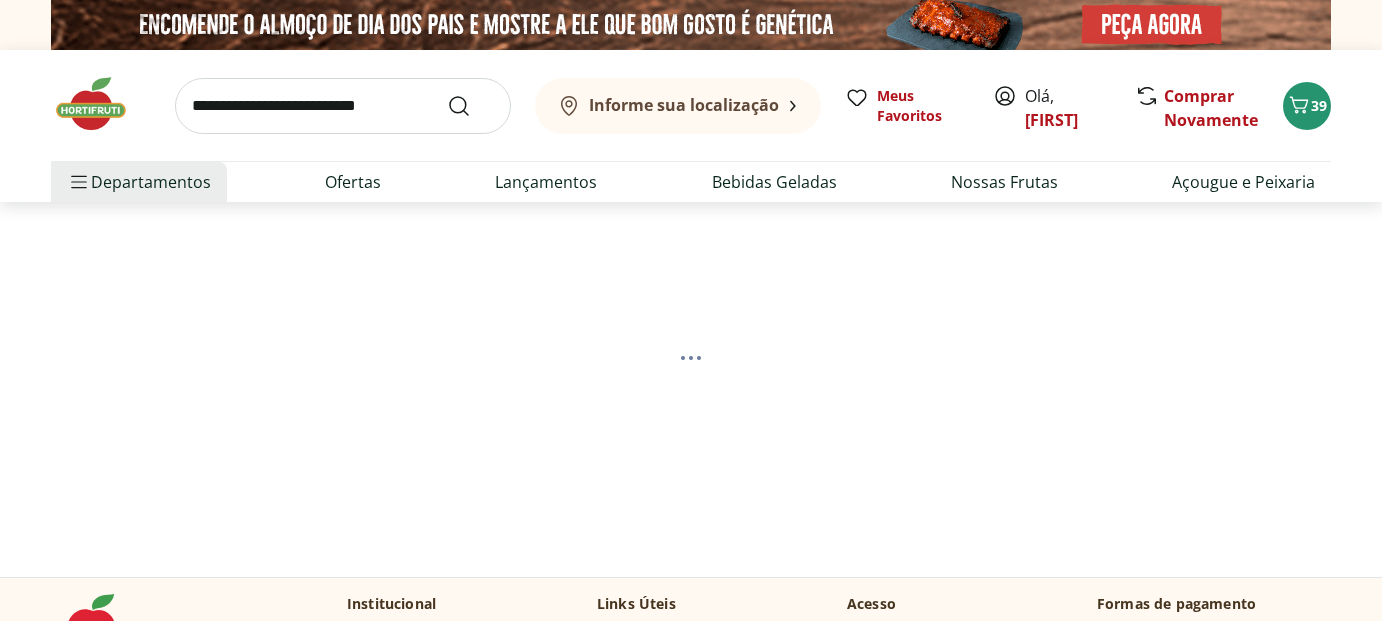 scroll, scrollTop: 0, scrollLeft: 0, axis: both 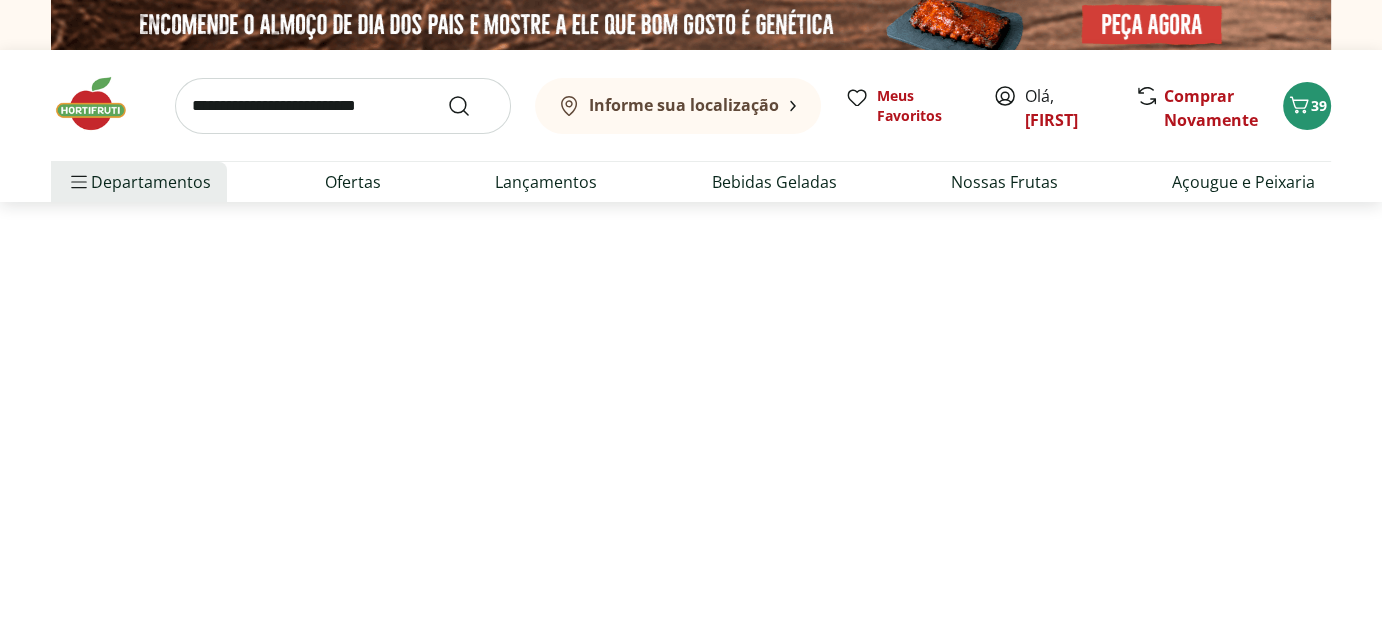 select on "**********" 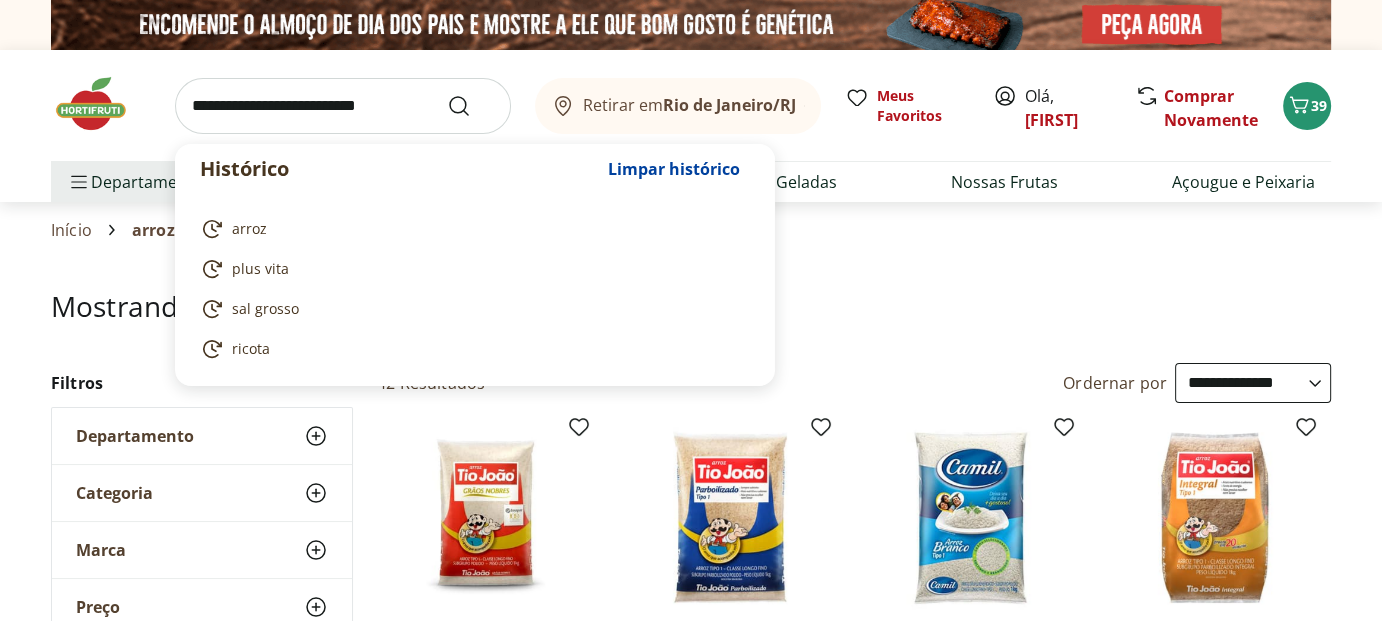click at bounding box center (343, 106) 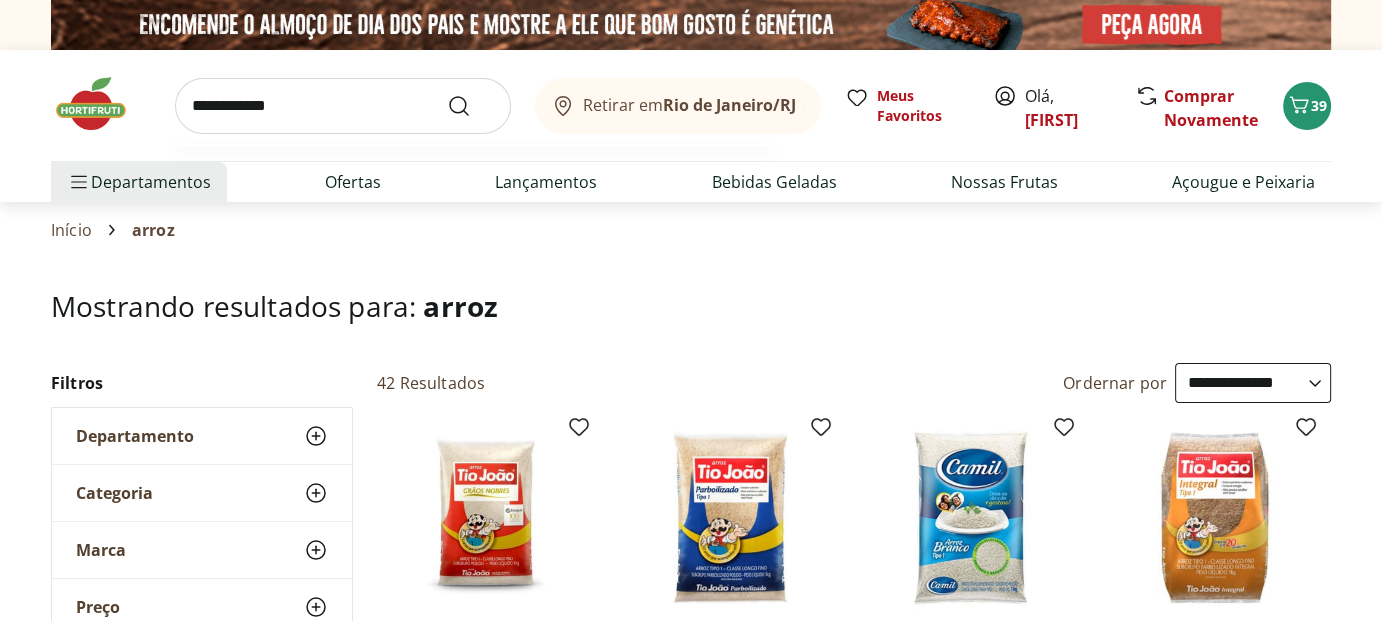 type on "**********" 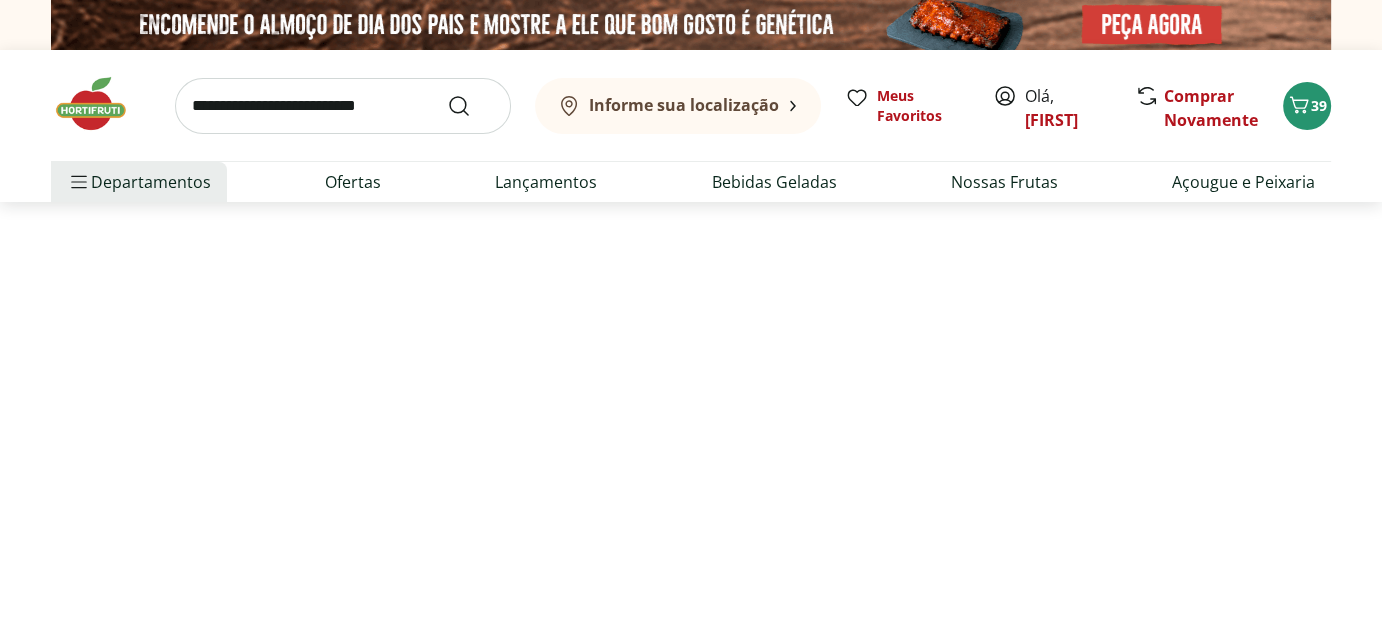 select on "**********" 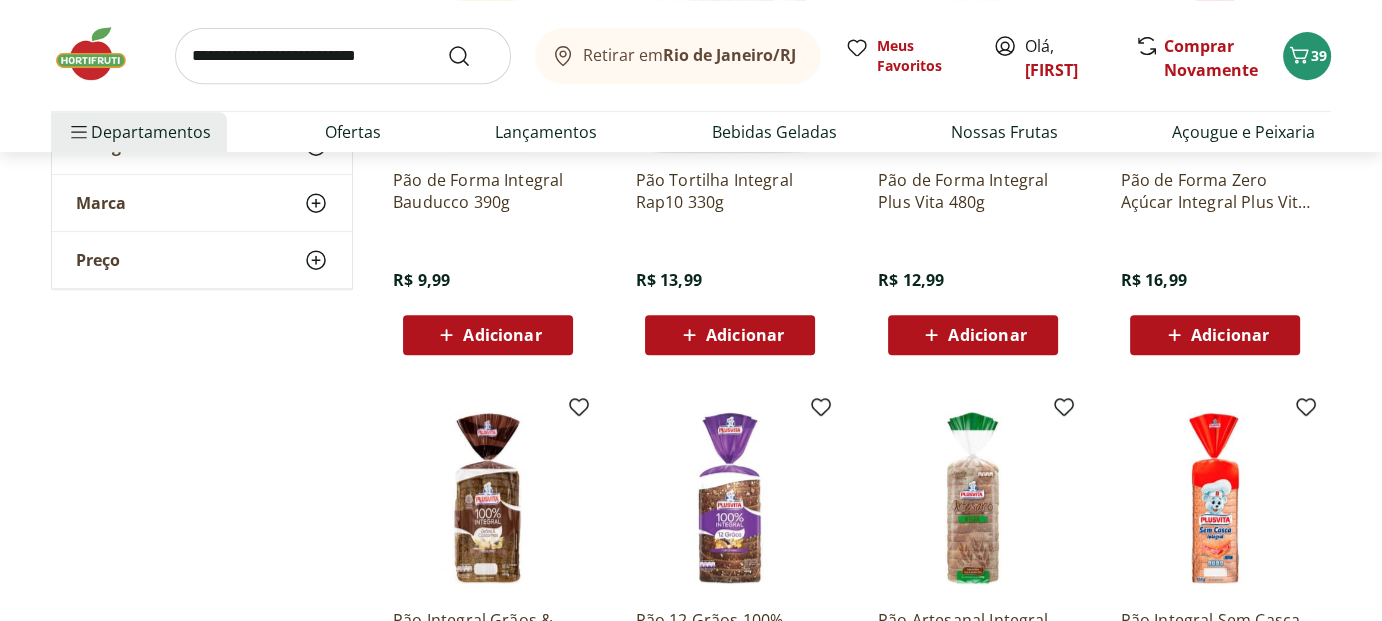 scroll, scrollTop: 1100, scrollLeft: 0, axis: vertical 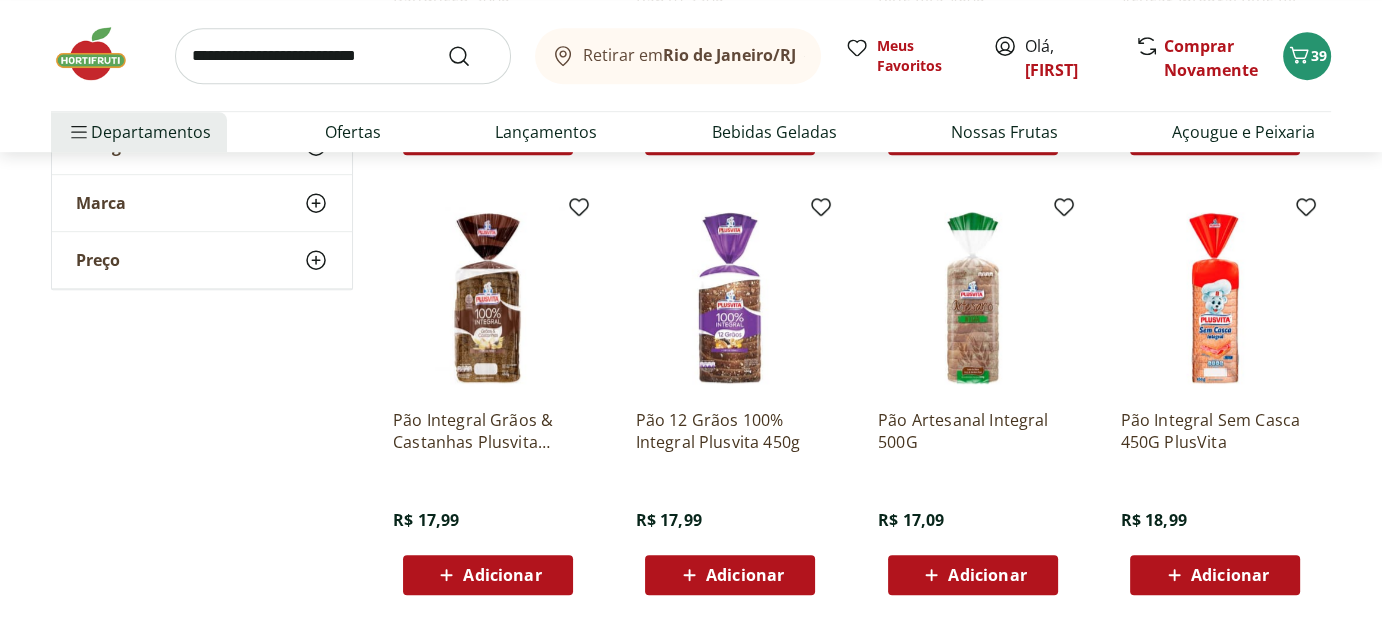 click on "Adicionar" at bounding box center (745, 575) 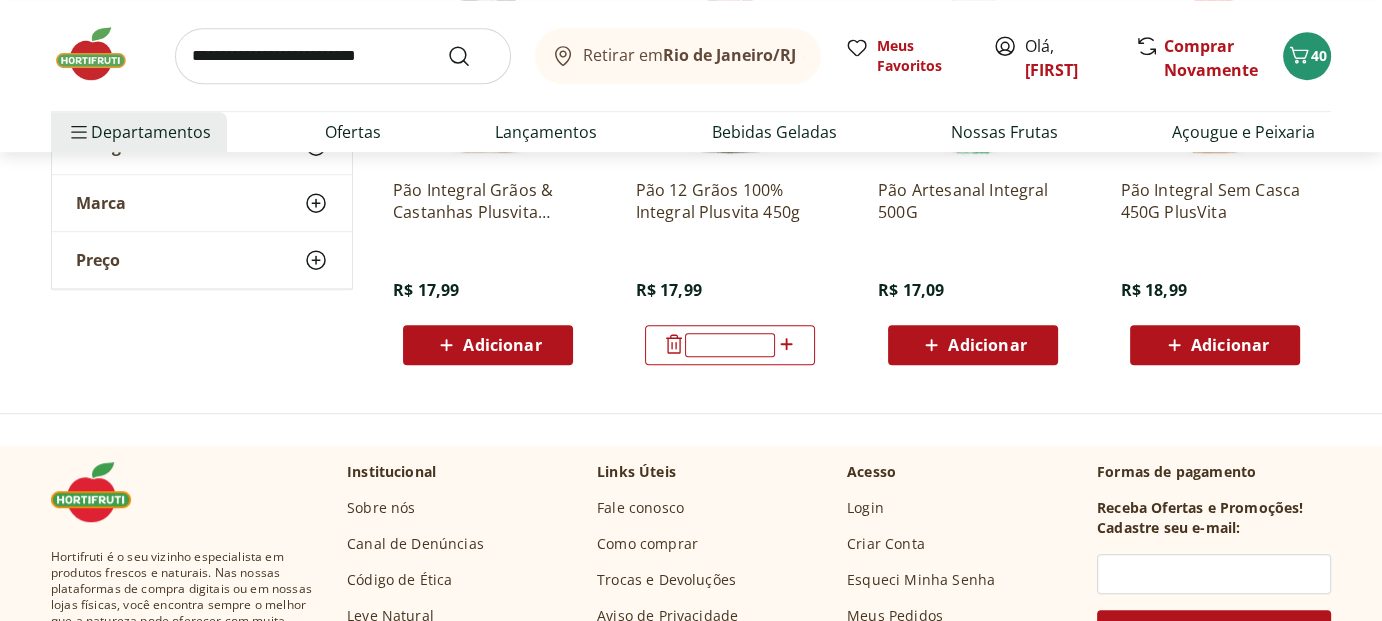 scroll, scrollTop: 1200, scrollLeft: 0, axis: vertical 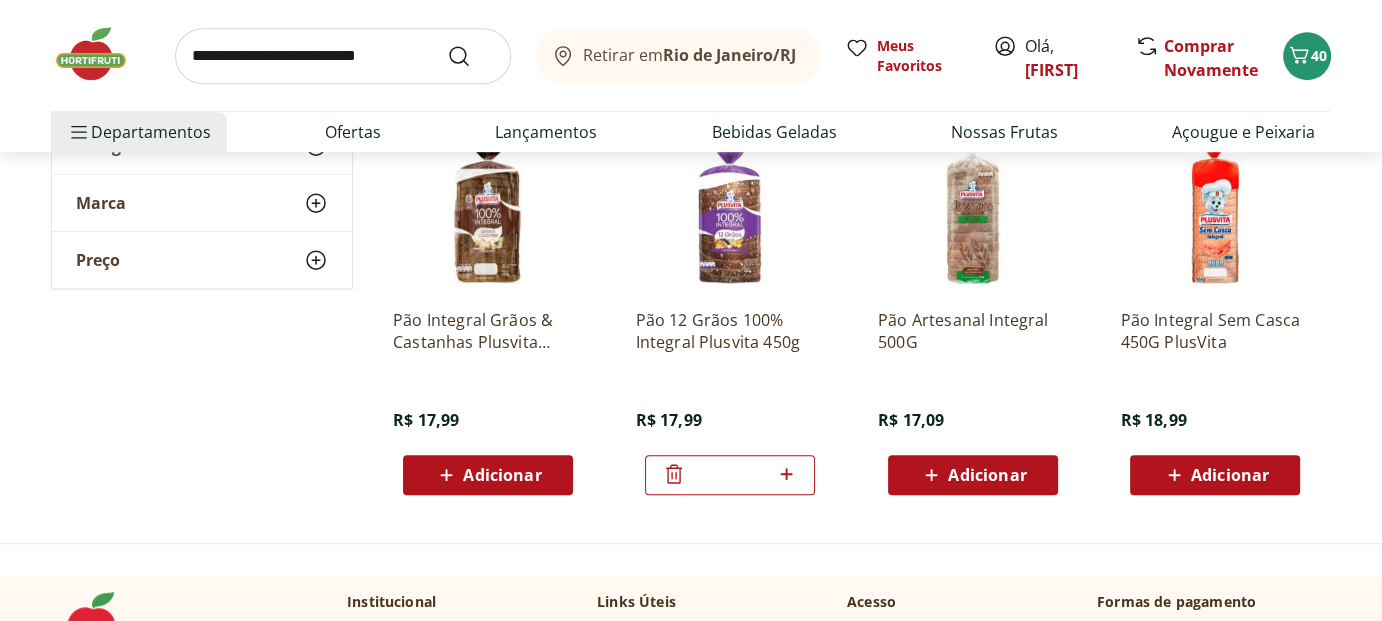click on "Pão 12 Grãos 100% Integral Plusvita 450g" at bounding box center (730, 331) 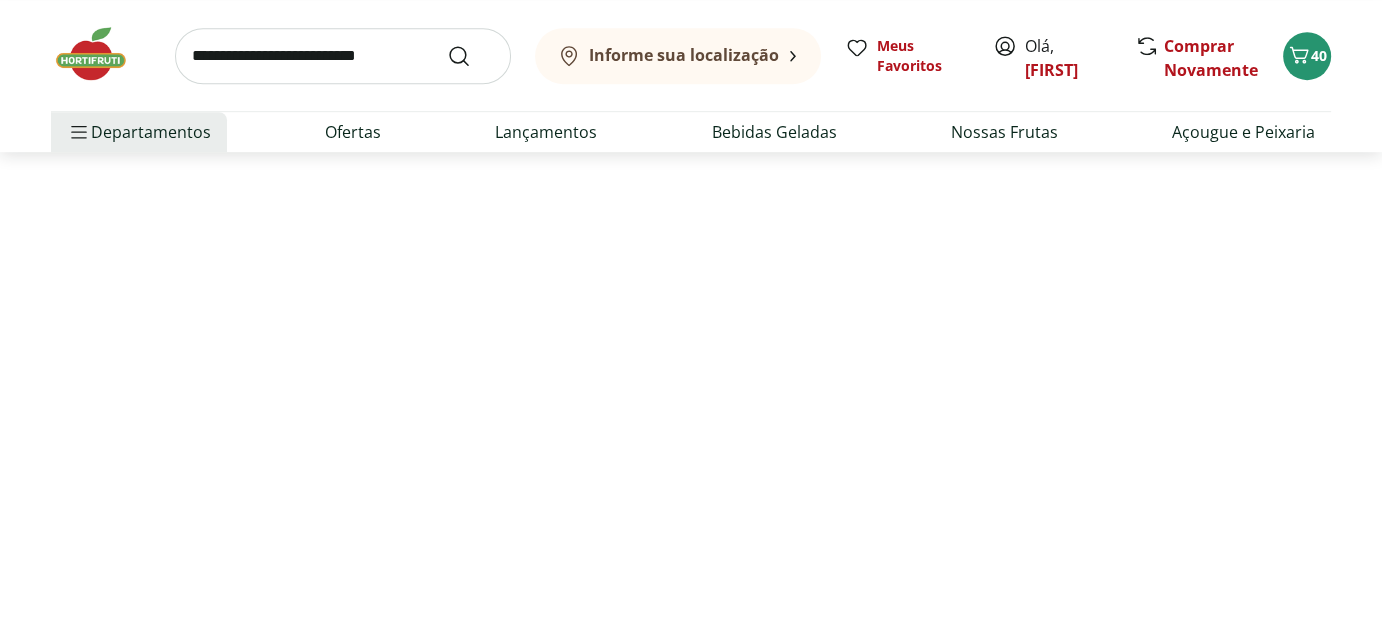 scroll, scrollTop: 0, scrollLeft: 0, axis: both 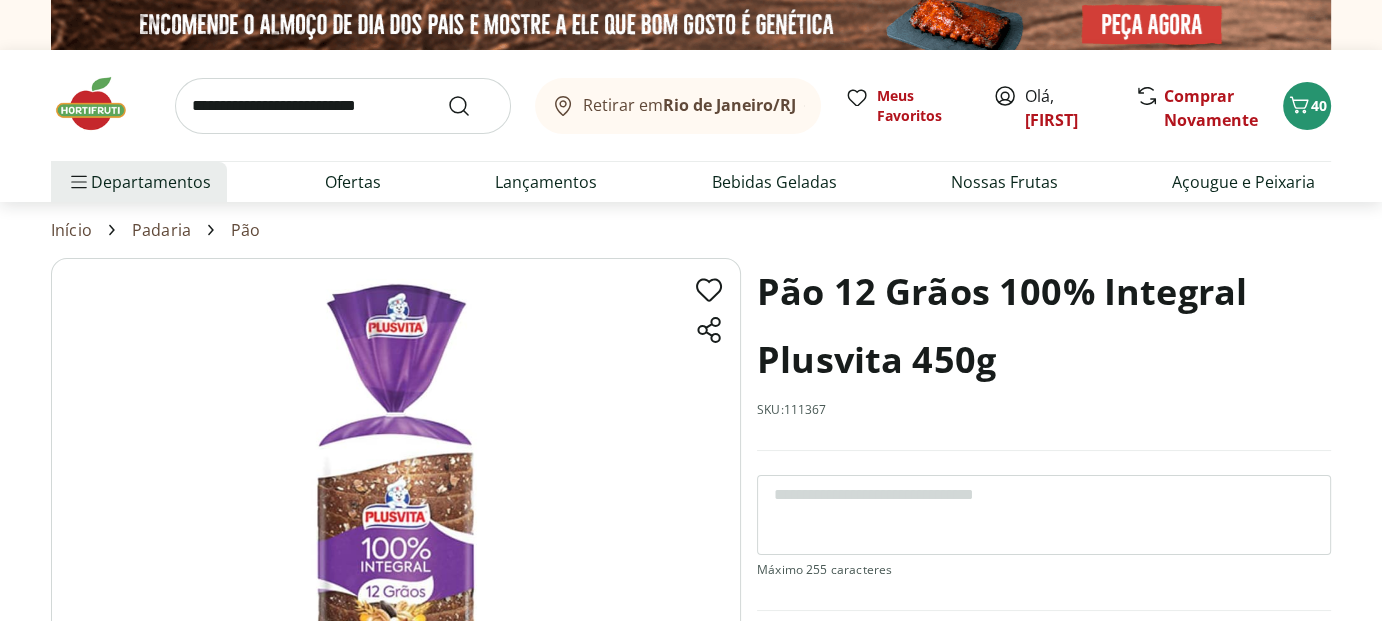 select on "**********" 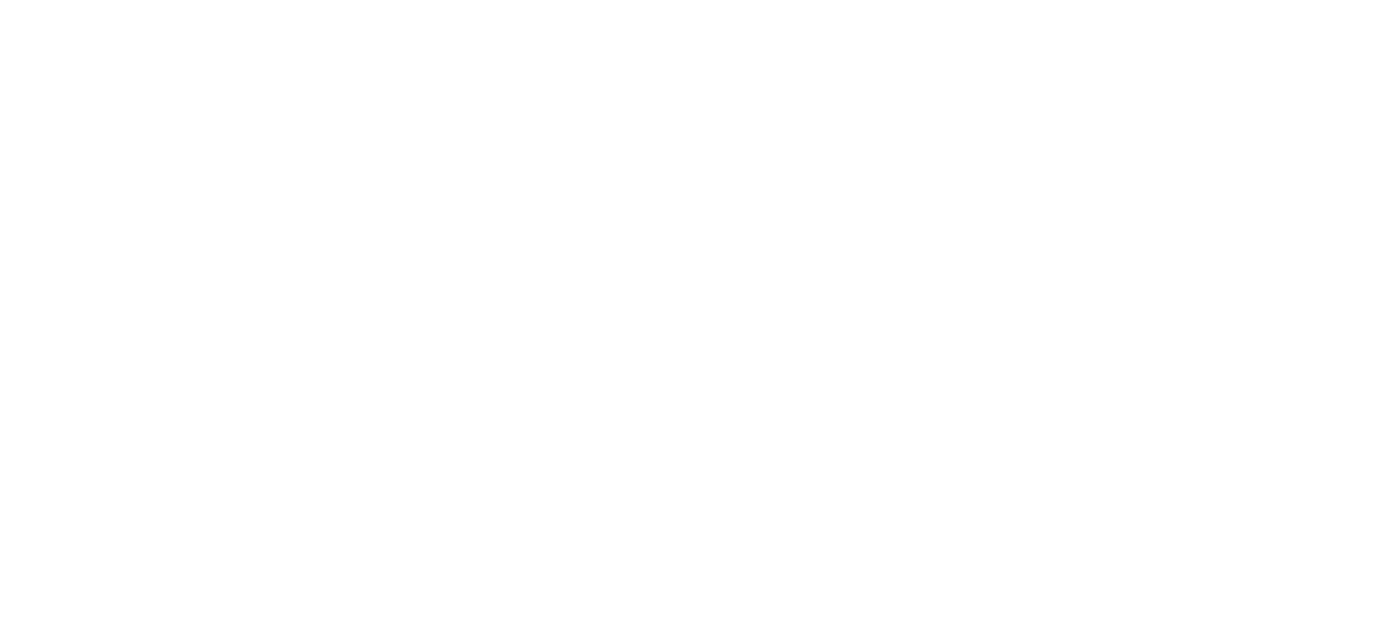 scroll, scrollTop: 1200, scrollLeft: 0, axis: vertical 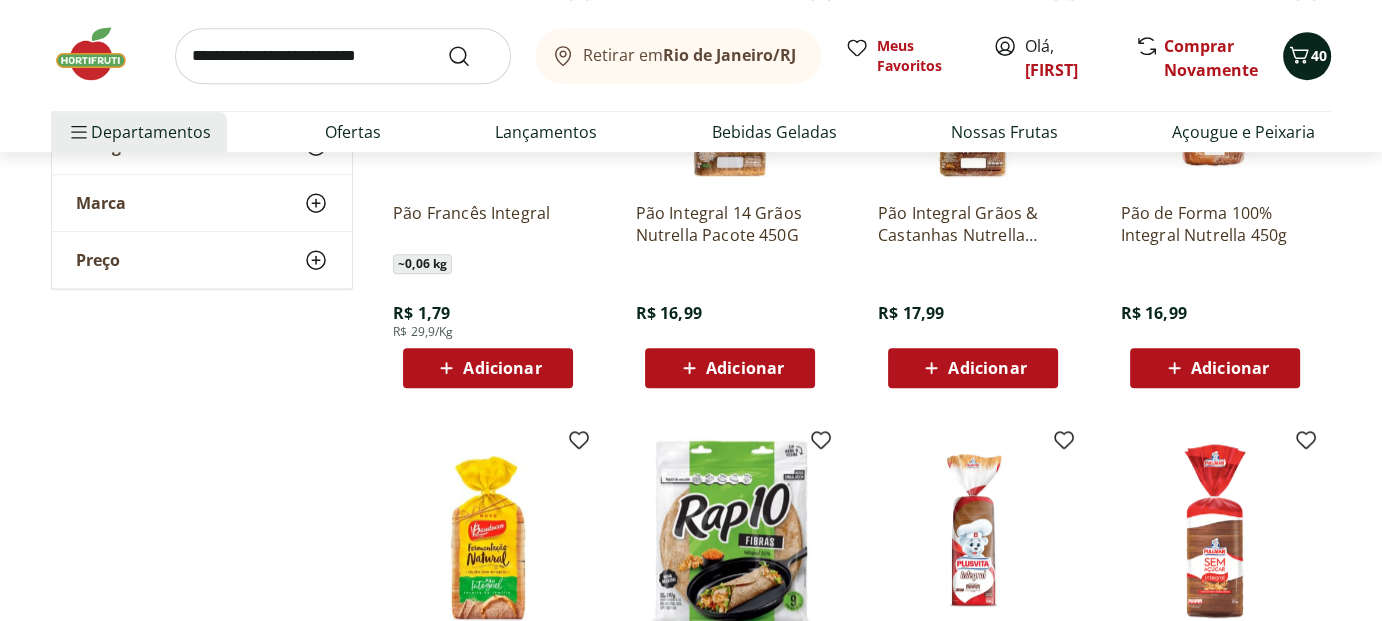click on "40" at bounding box center [1307, 56] 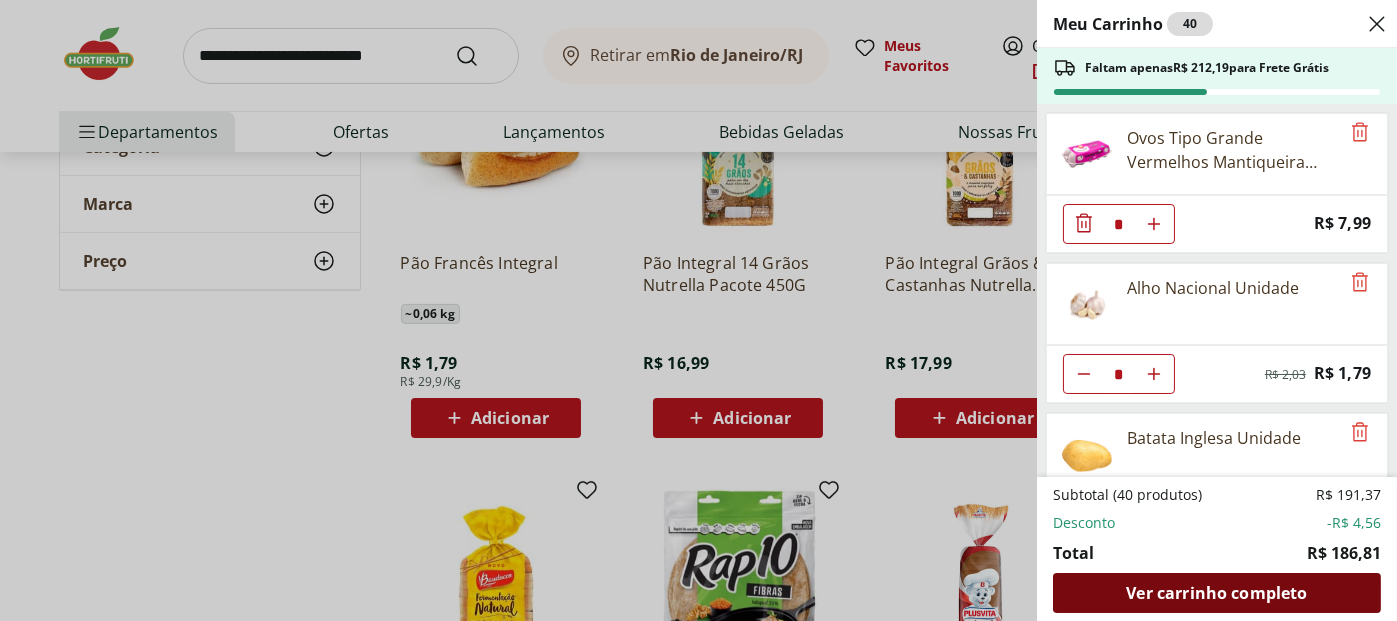 scroll, scrollTop: 1250, scrollLeft: 0, axis: vertical 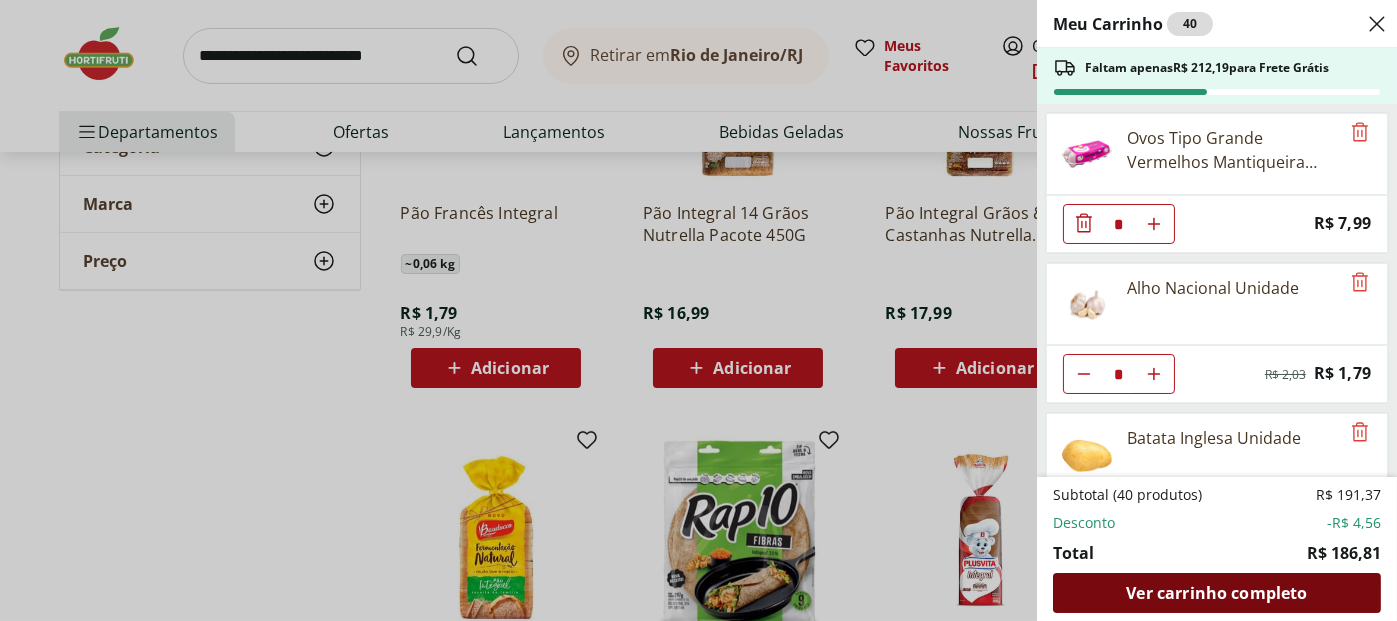 click on "Ver carrinho completo" at bounding box center (1217, 593) 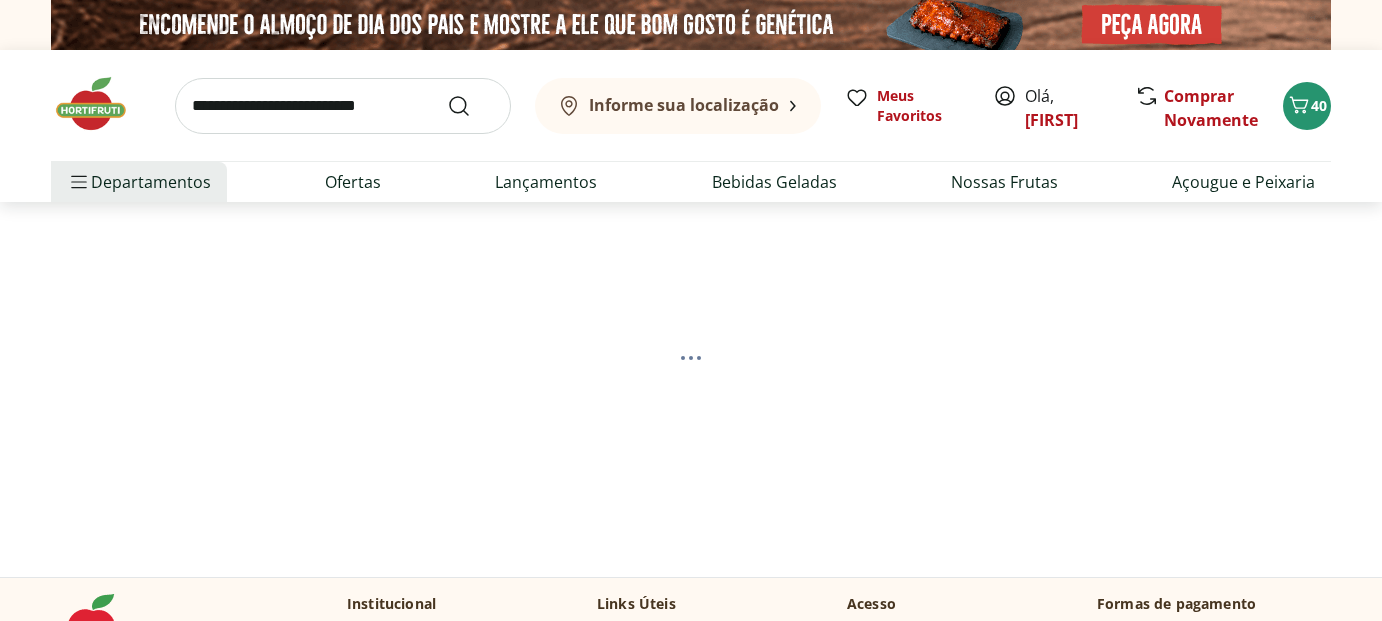 scroll, scrollTop: 0, scrollLeft: 0, axis: both 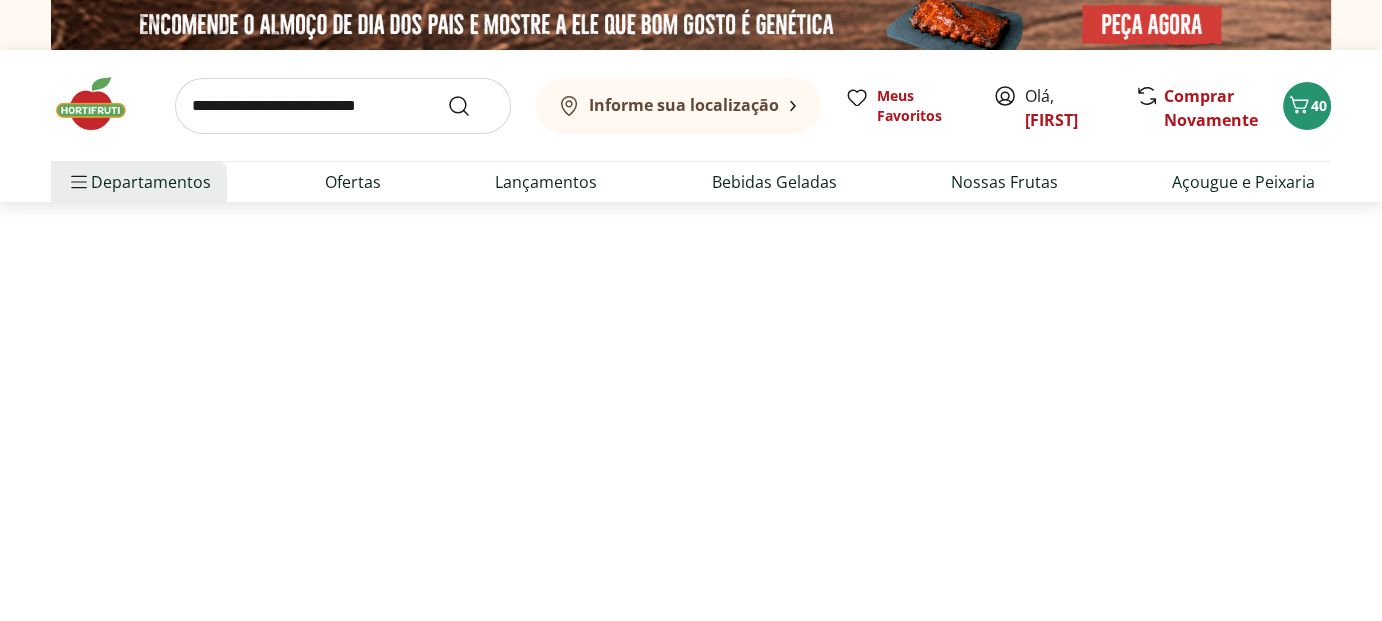 select on "**********" 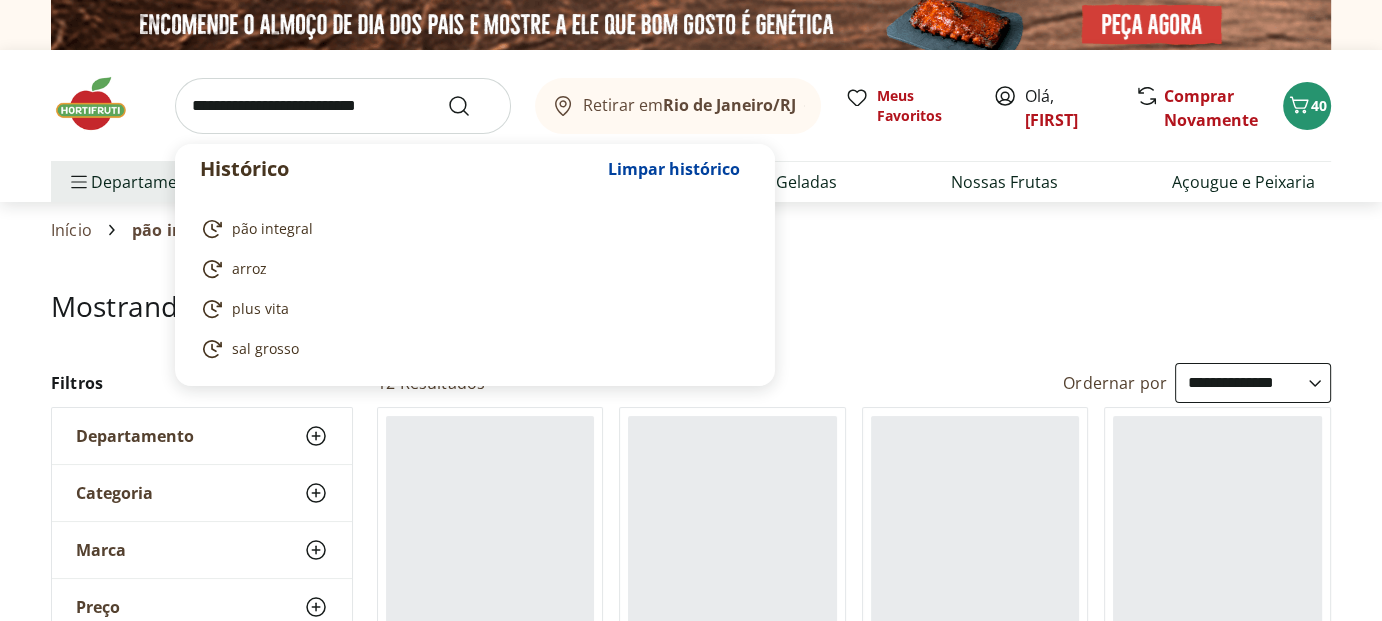 click at bounding box center [343, 106] 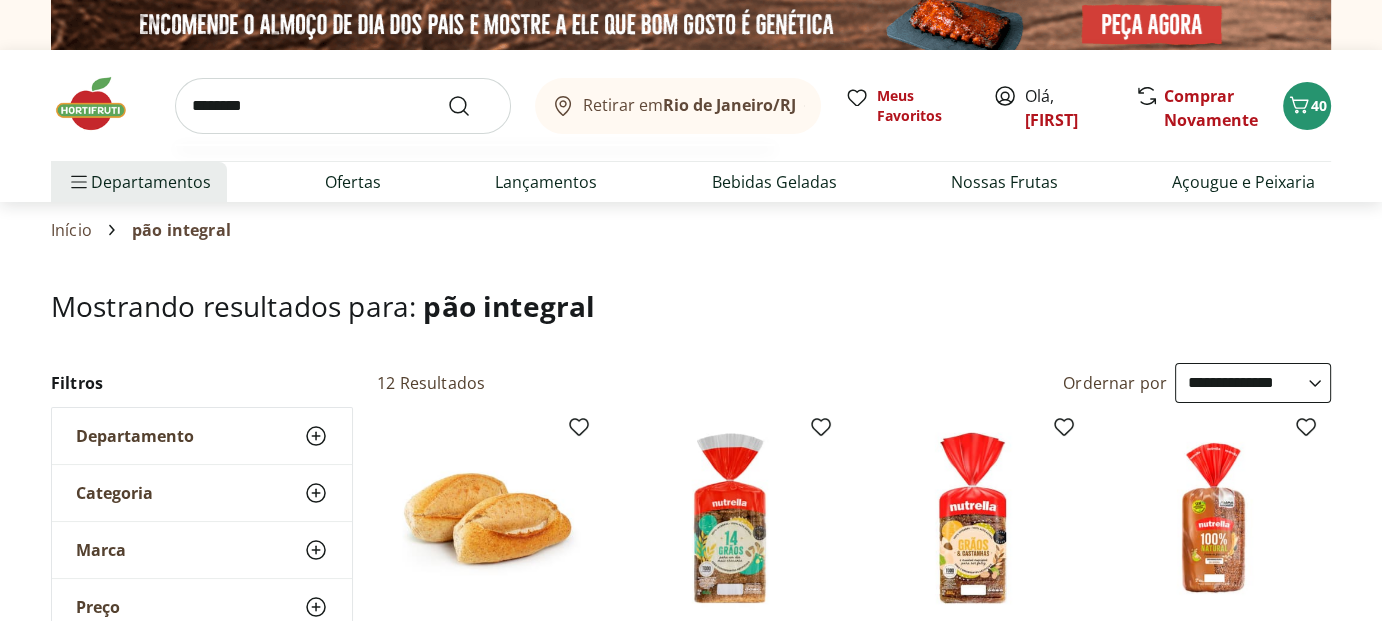 type on "********" 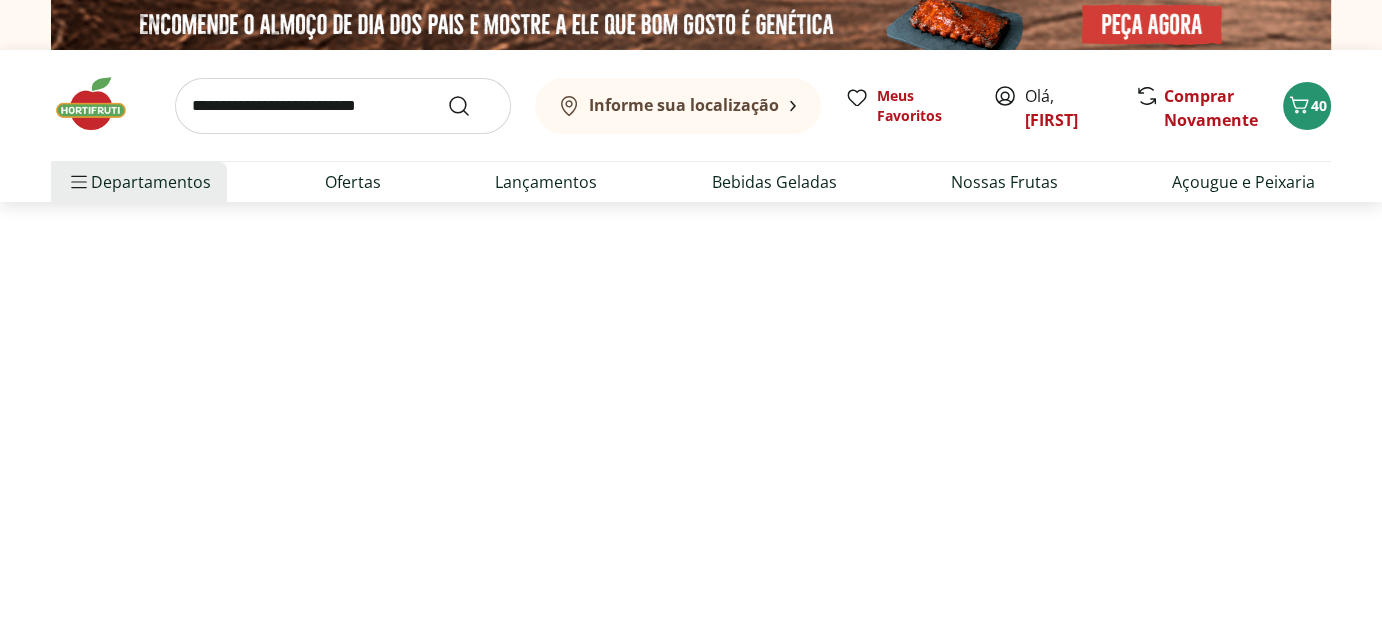 select on "**********" 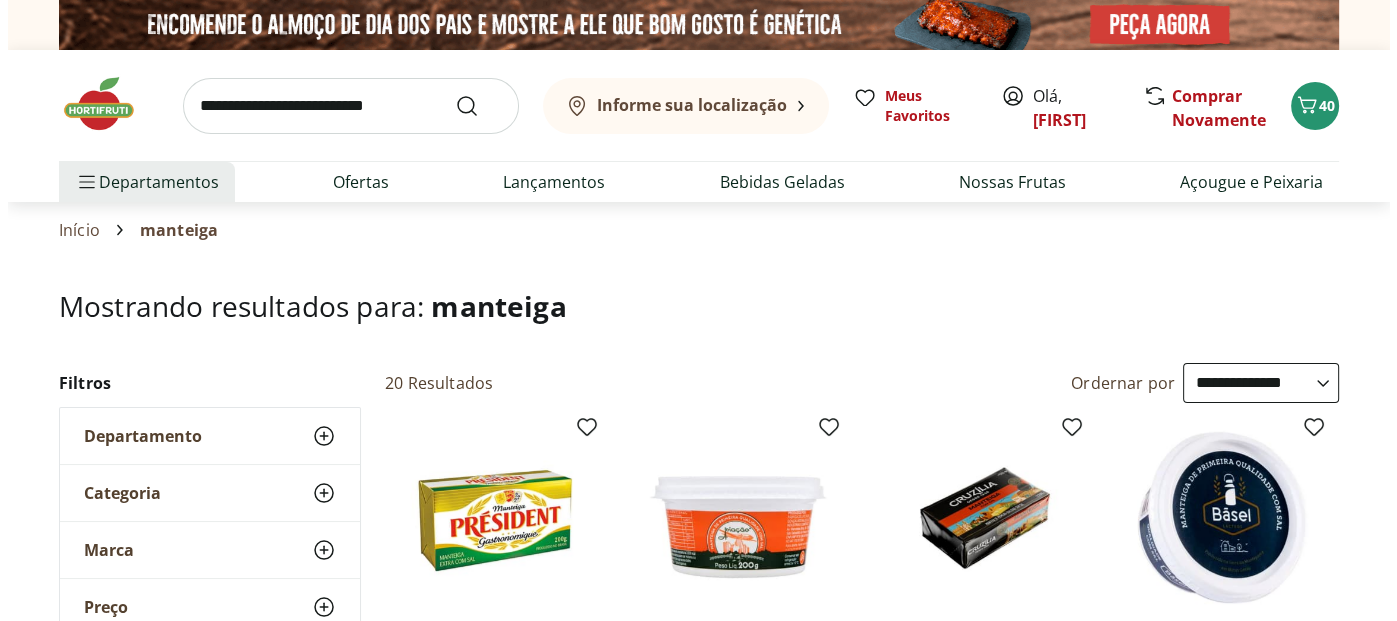 scroll, scrollTop: 300, scrollLeft: 0, axis: vertical 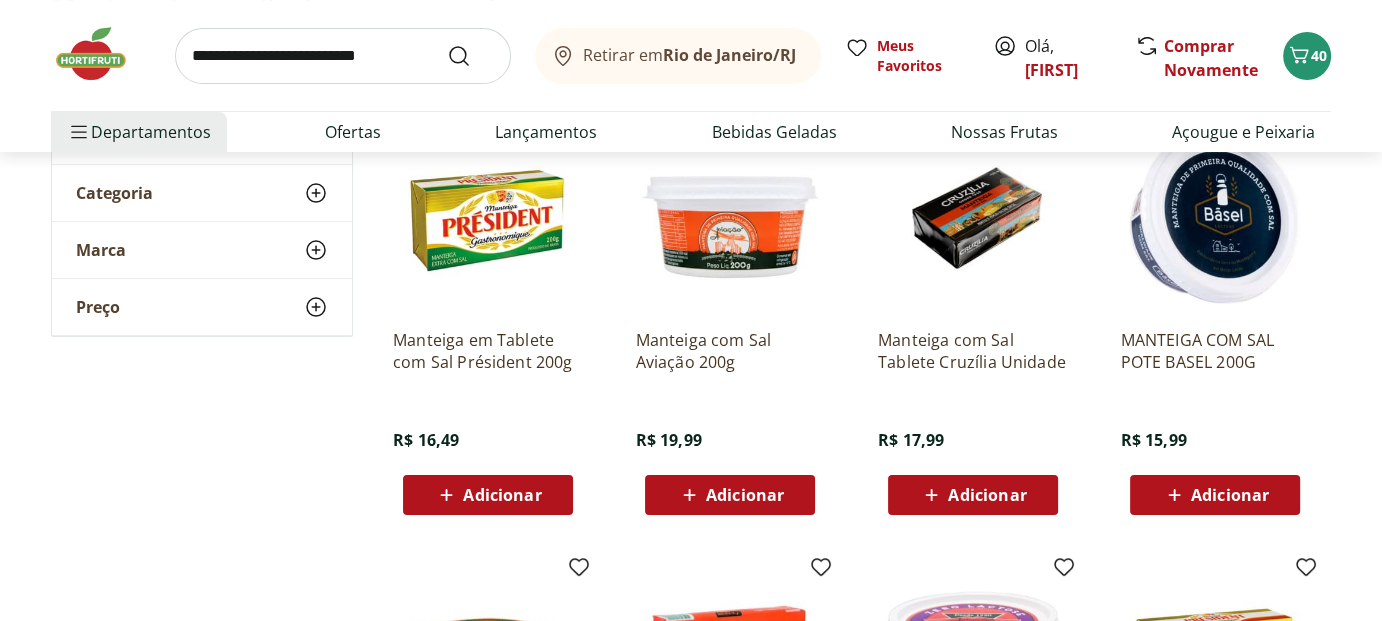 click on "Adicionar" at bounding box center (502, 495) 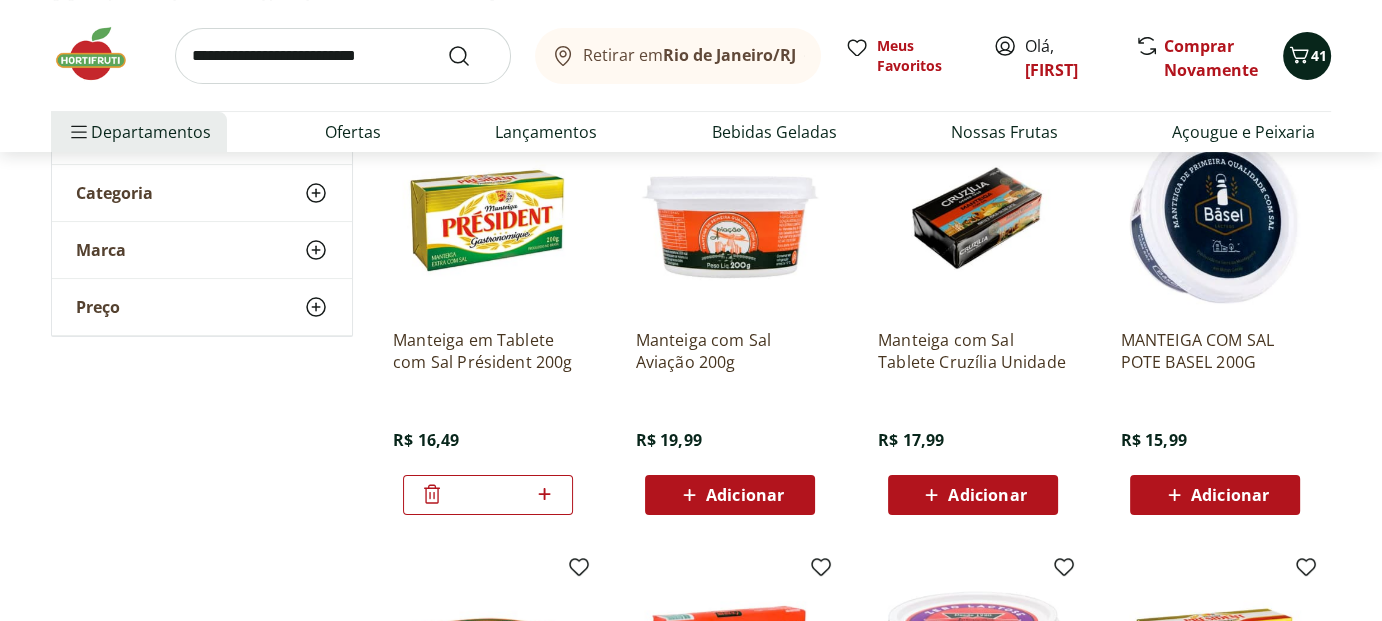 click 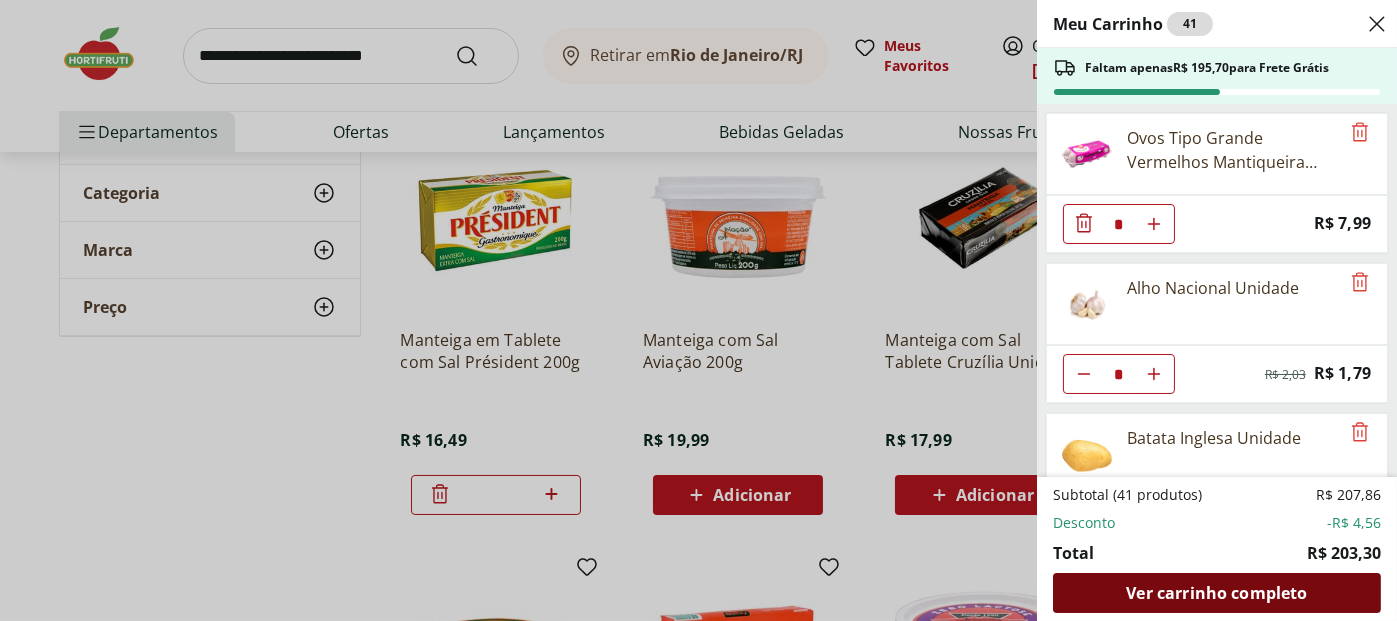 click on "Ver carrinho completo" at bounding box center [1216, 593] 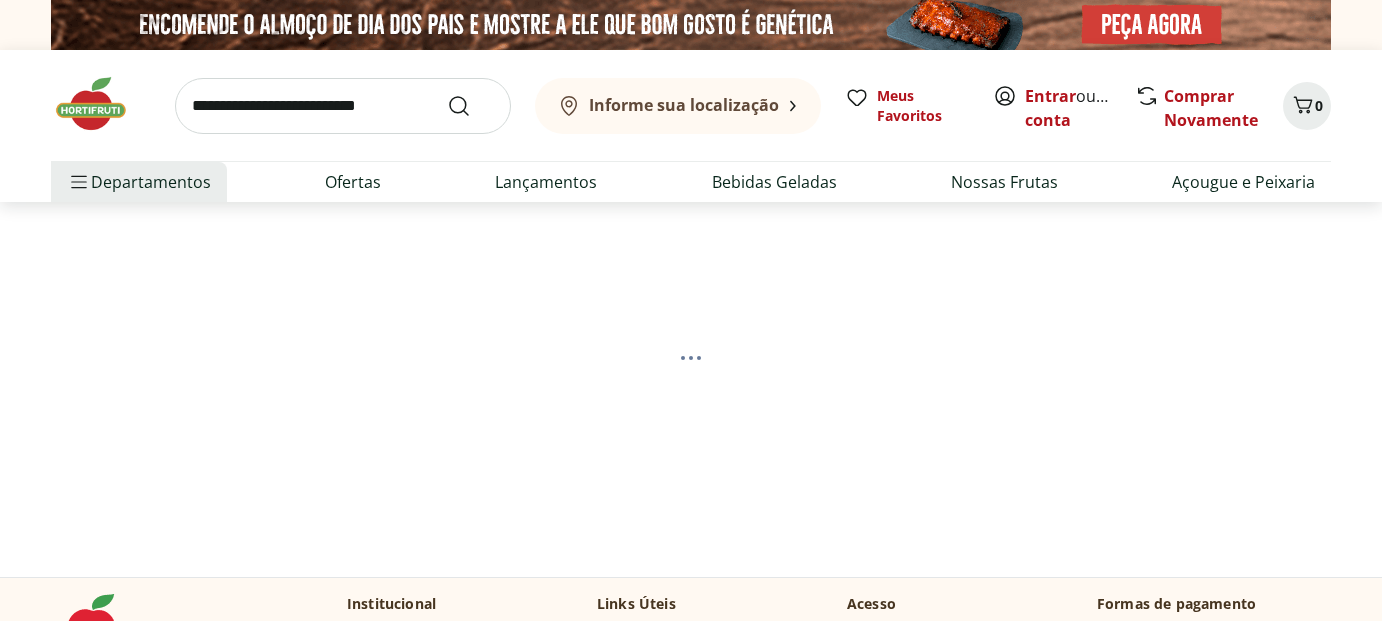 scroll, scrollTop: 0, scrollLeft: 0, axis: both 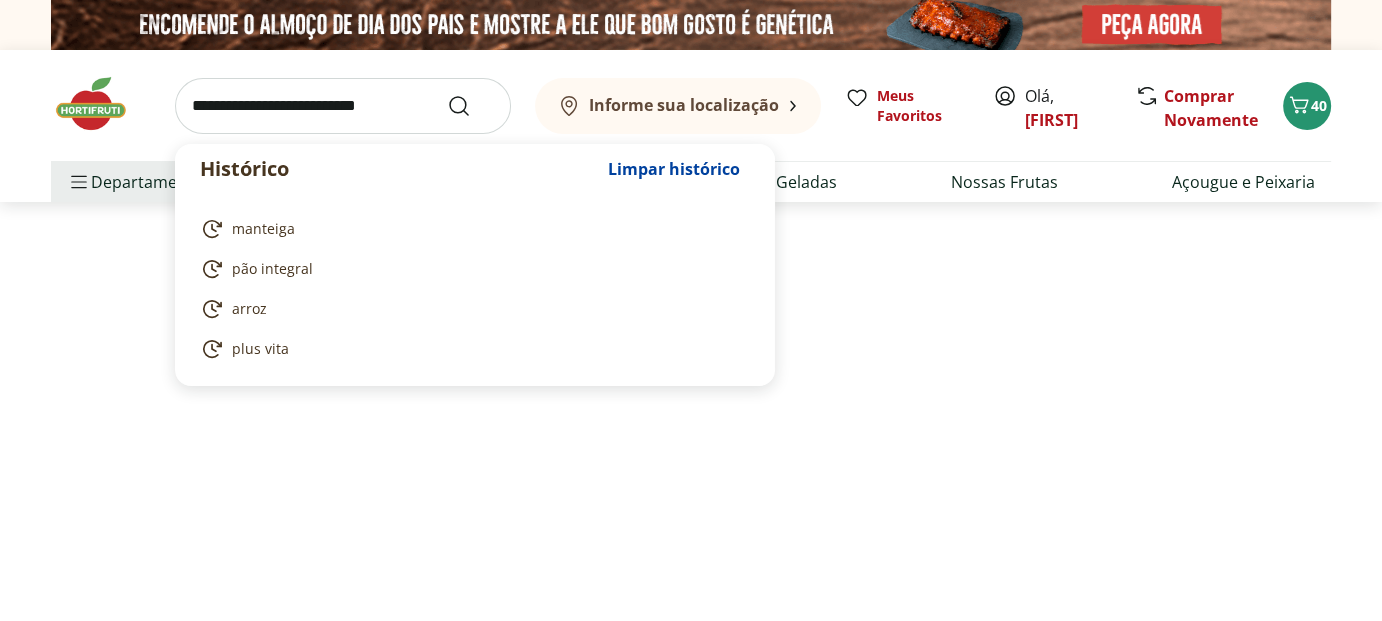 select on "**********" 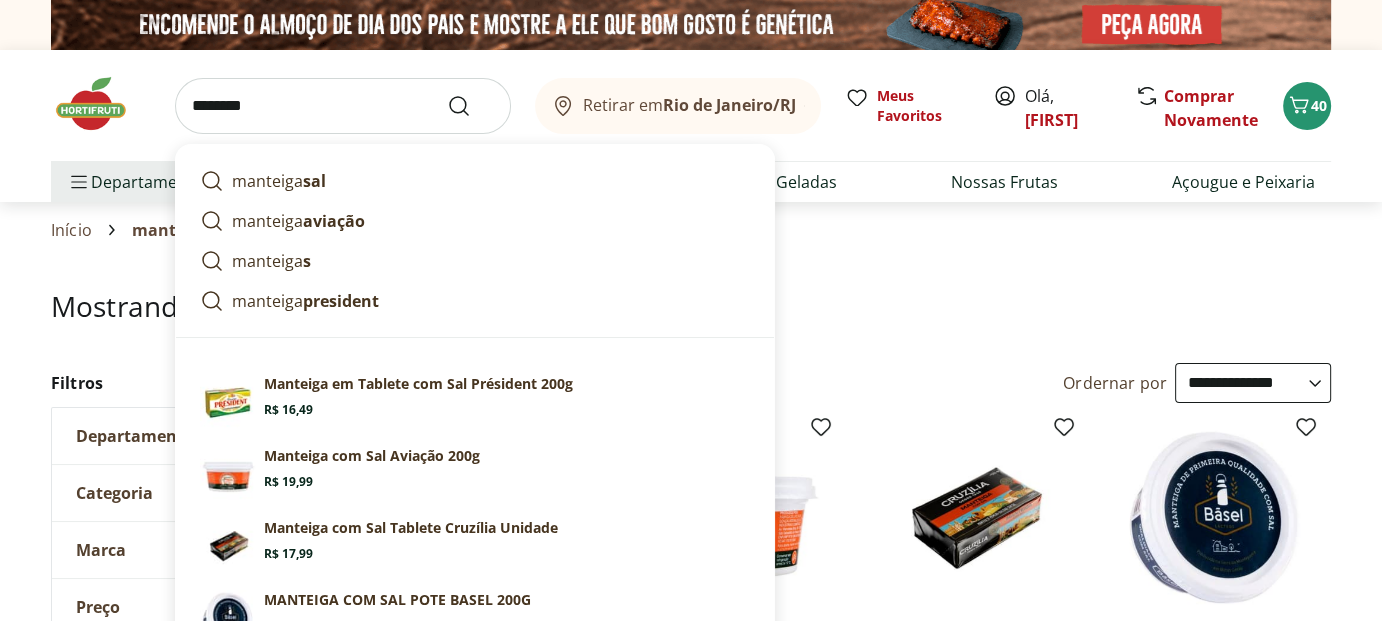 type on "********" 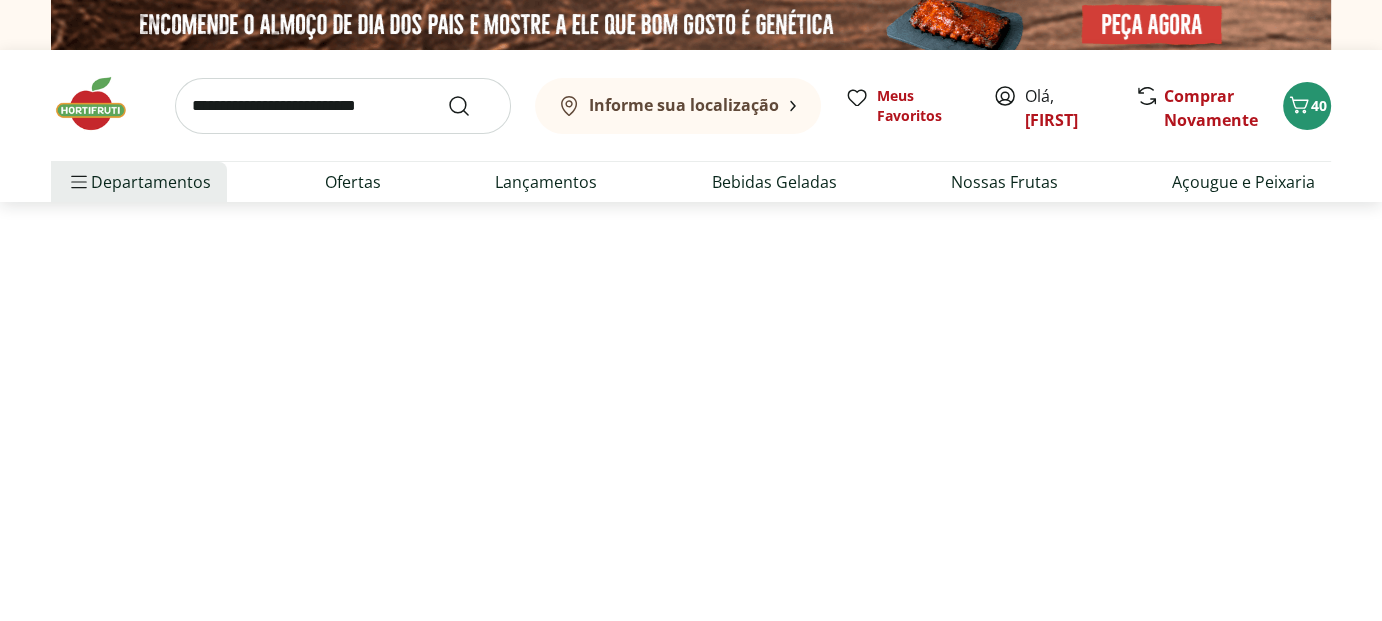 select on "**********" 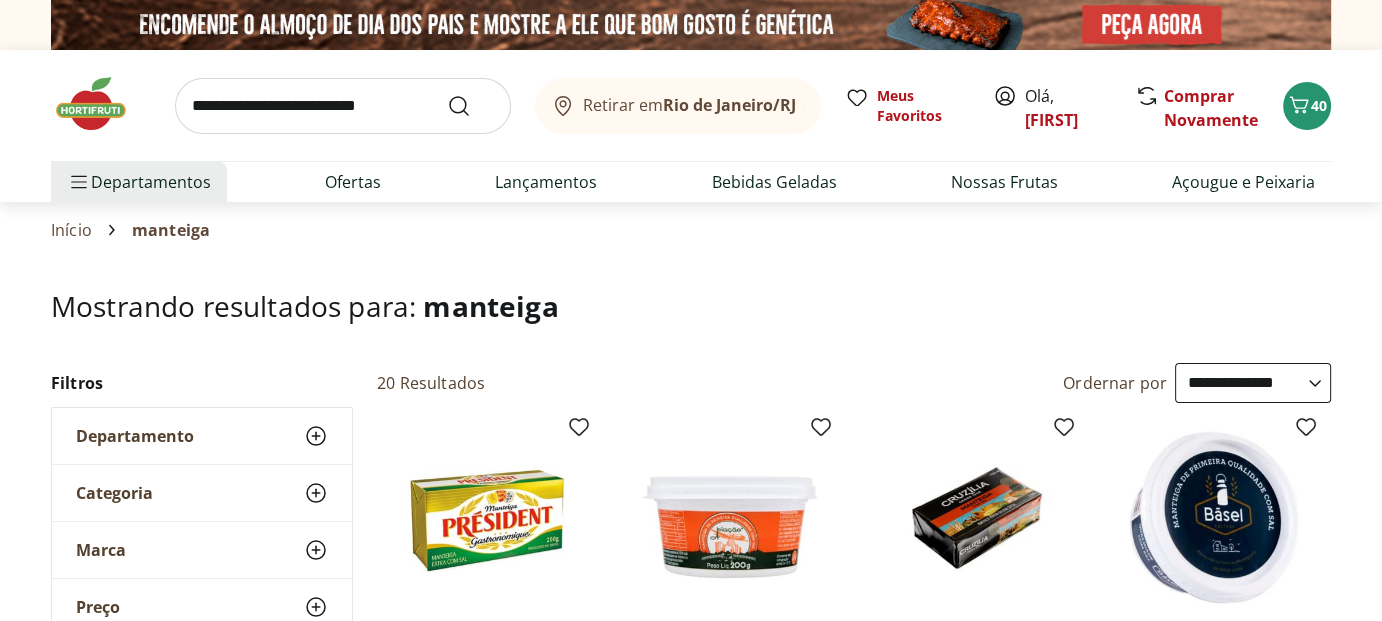 scroll, scrollTop: 200, scrollLeft: 0, axis: vertical 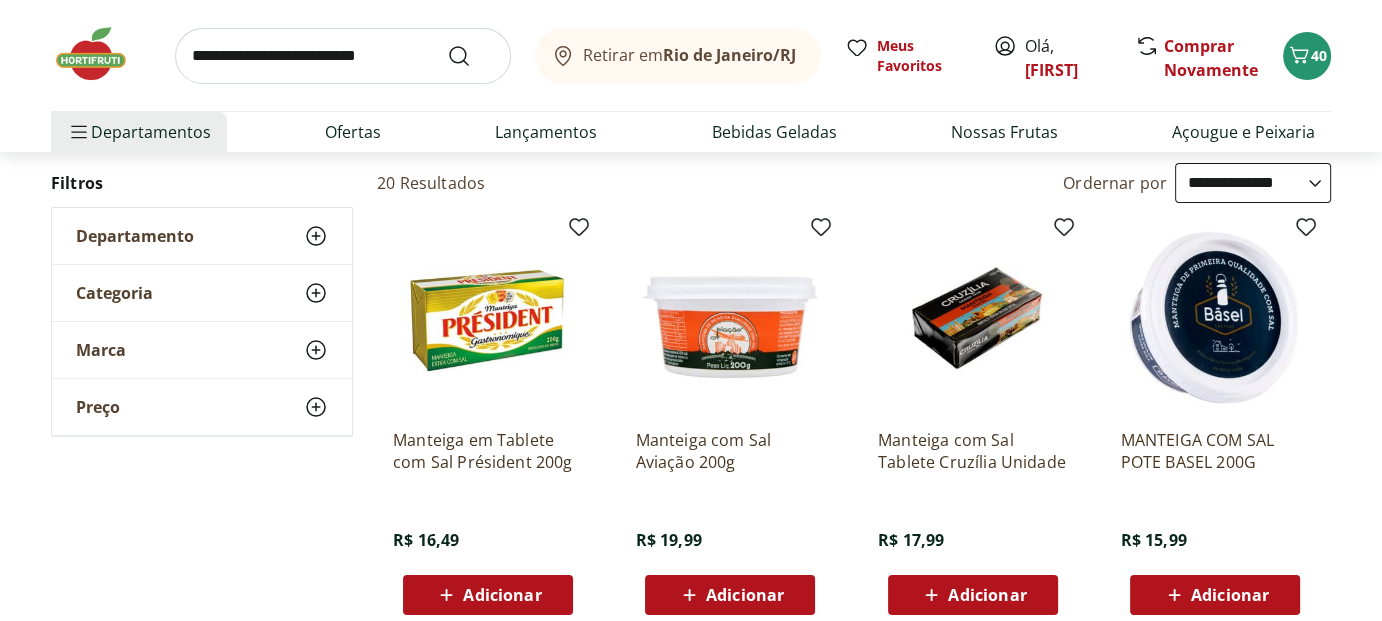 click on "Adicionar" at bounding box center (502, 595) 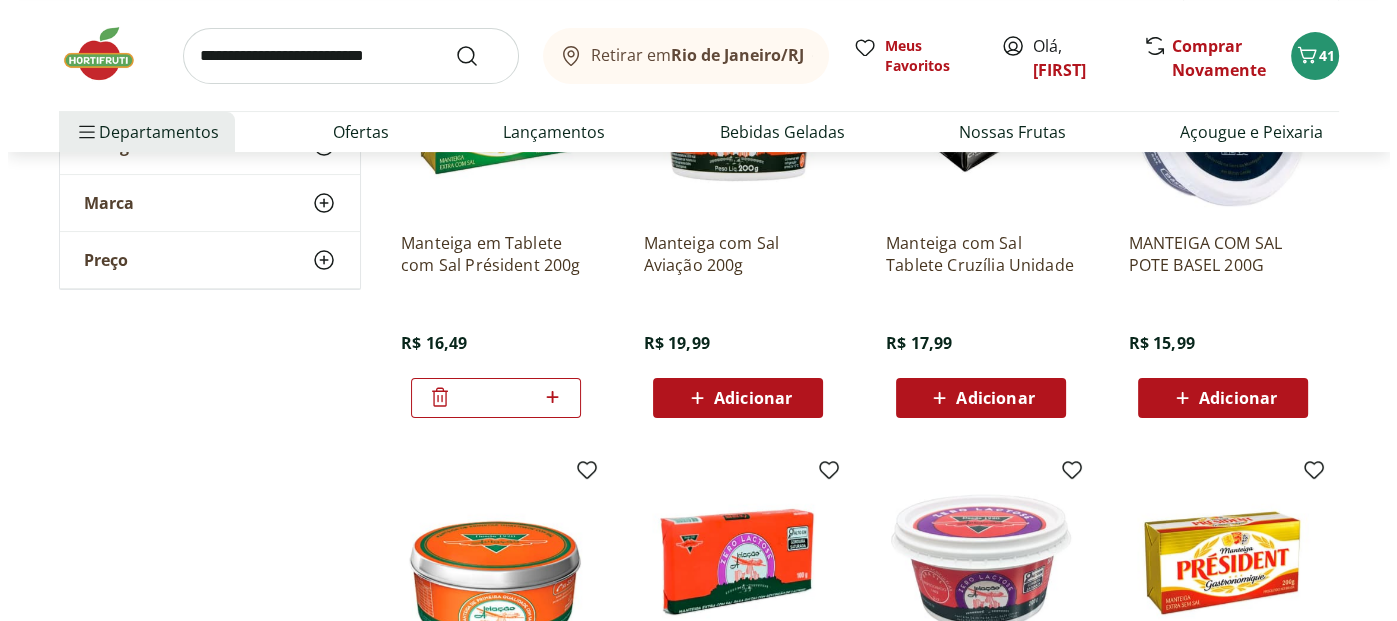 scroll, scrollTop: 500, scrollLeft: 0, axis: vertical 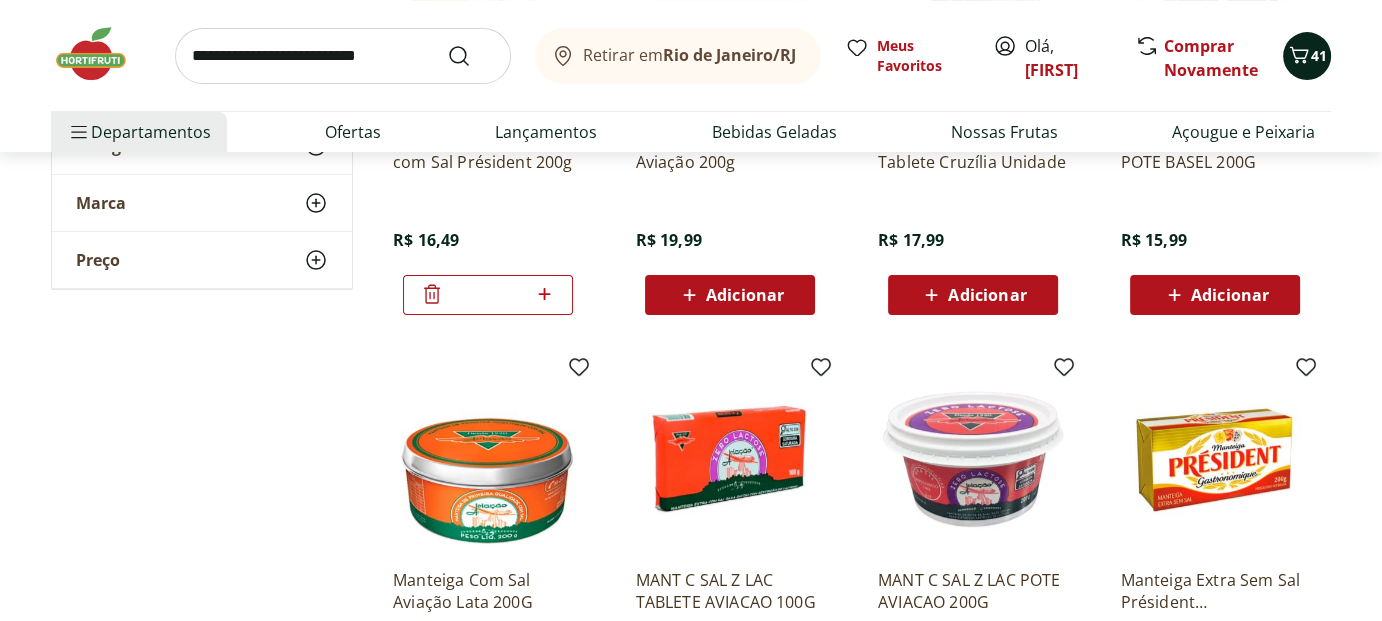 click 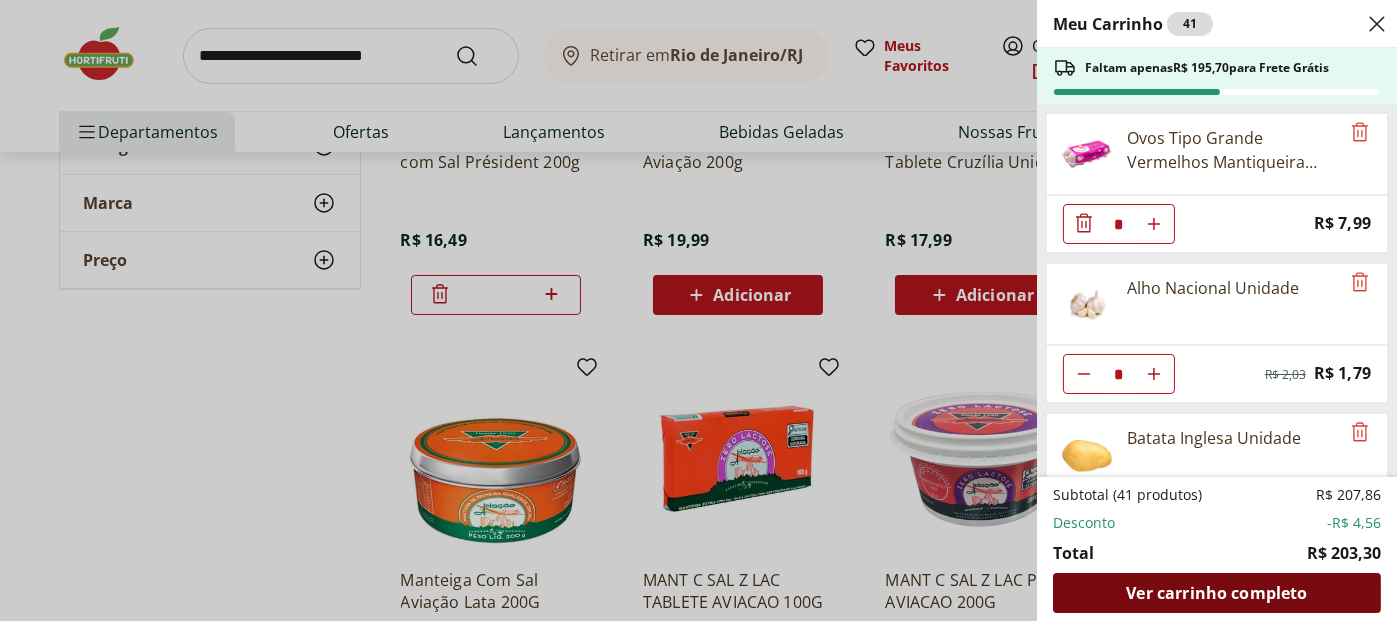 click on "Ver carrinho completo" at bounding box center (1217, 593) 